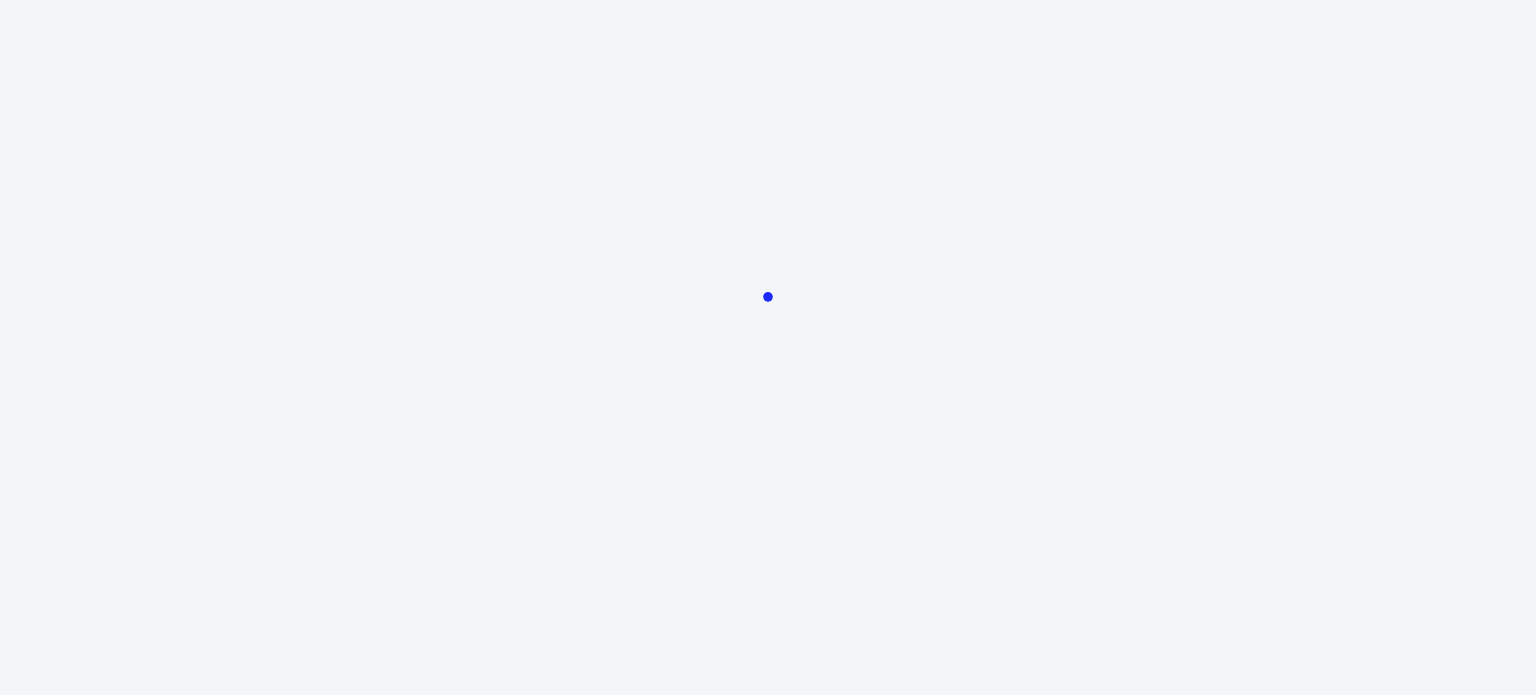 scroll, scrollTop: 0, scrollLeft: 0, axis: both 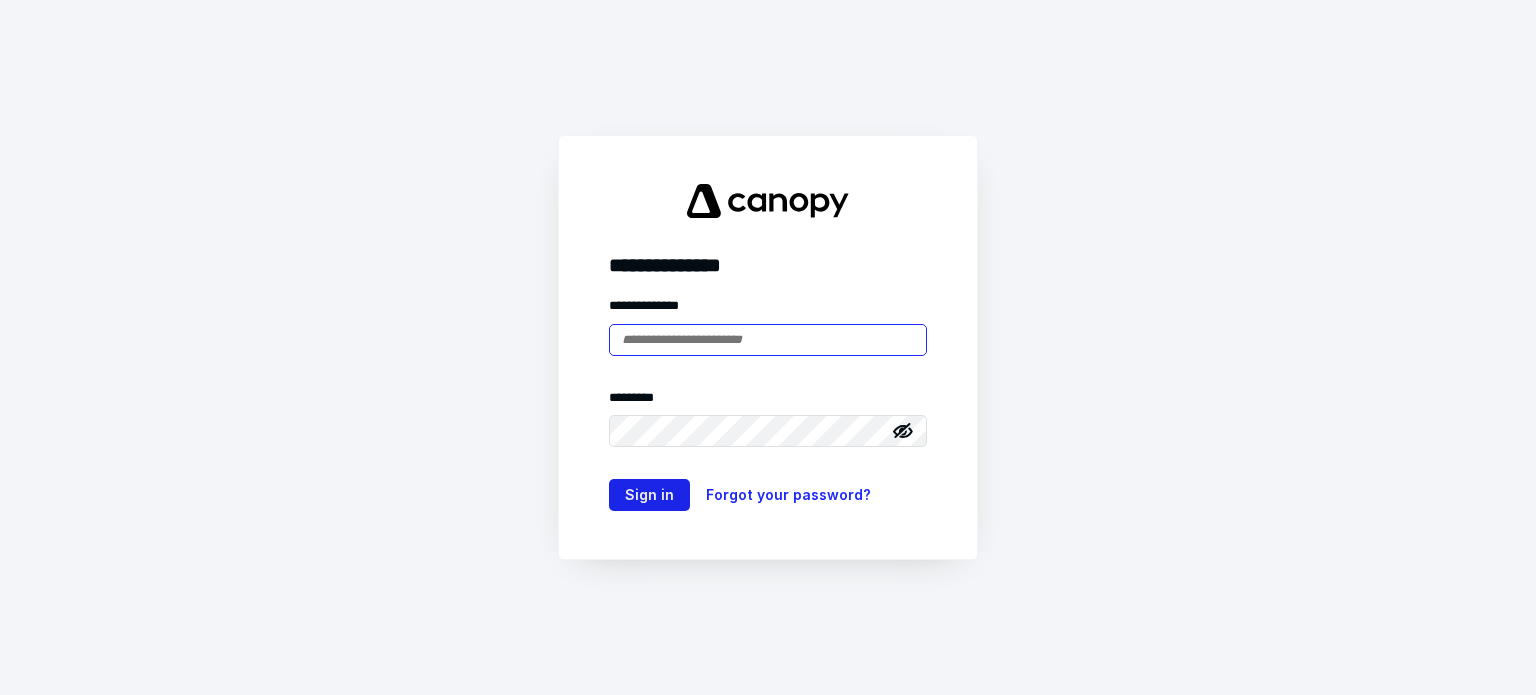 type on "**********" 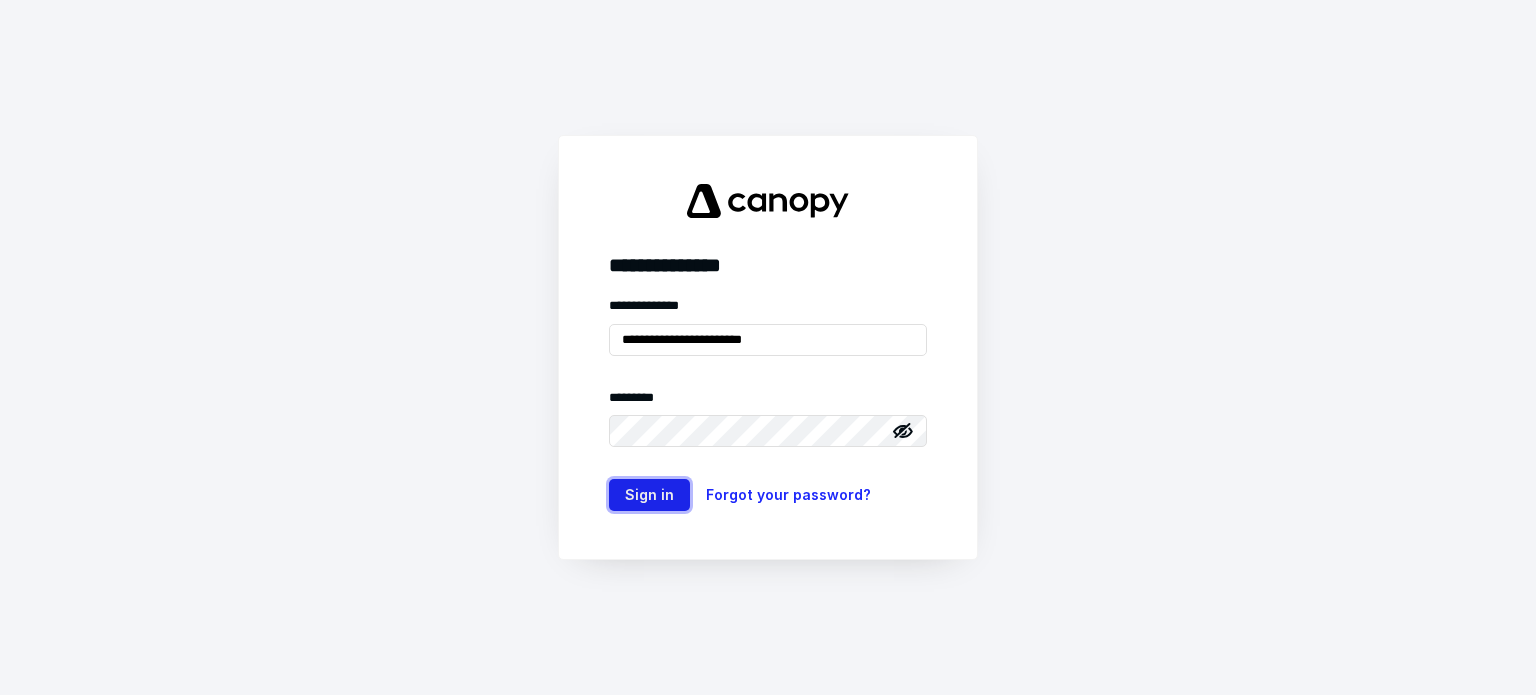 click on "Sign in" at bounding box center (649, 495) 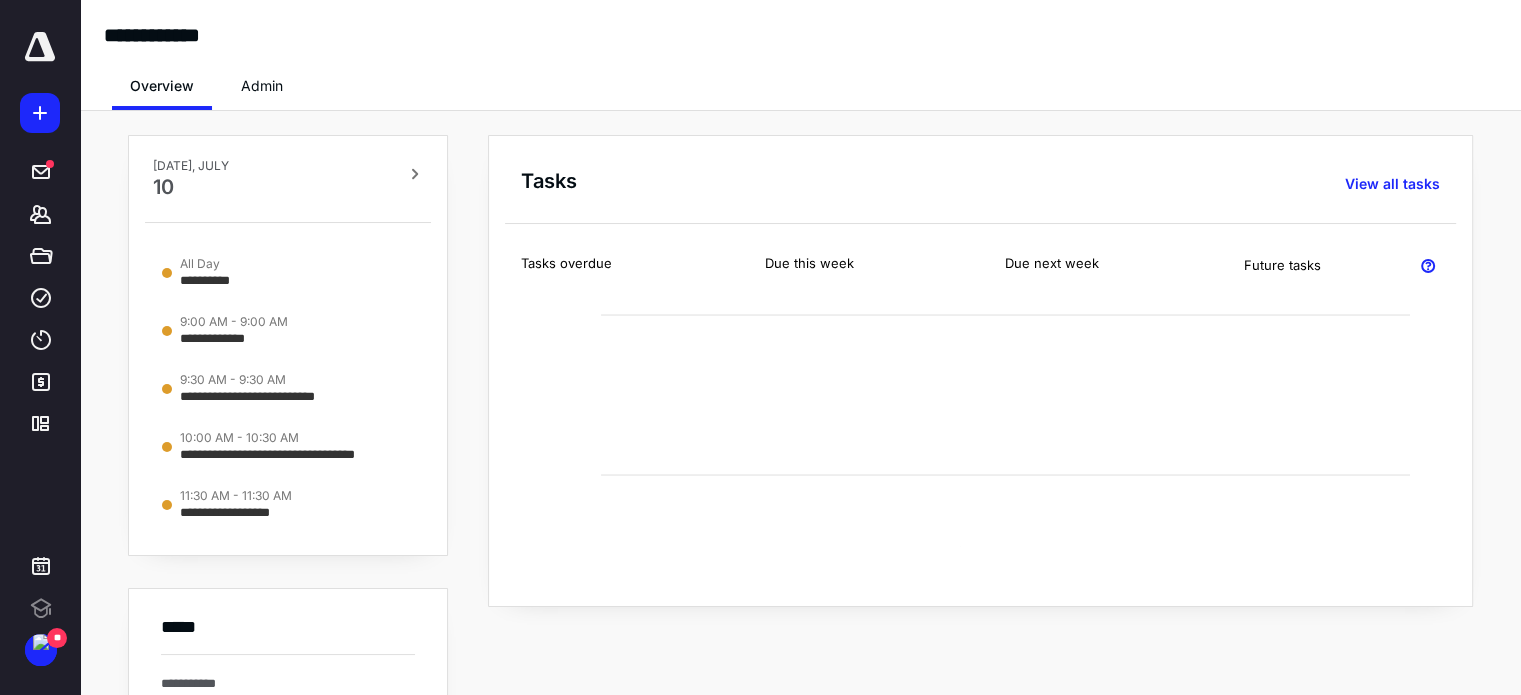 scroll, scrollTop: 0, scrollLeft: 0, axis: both 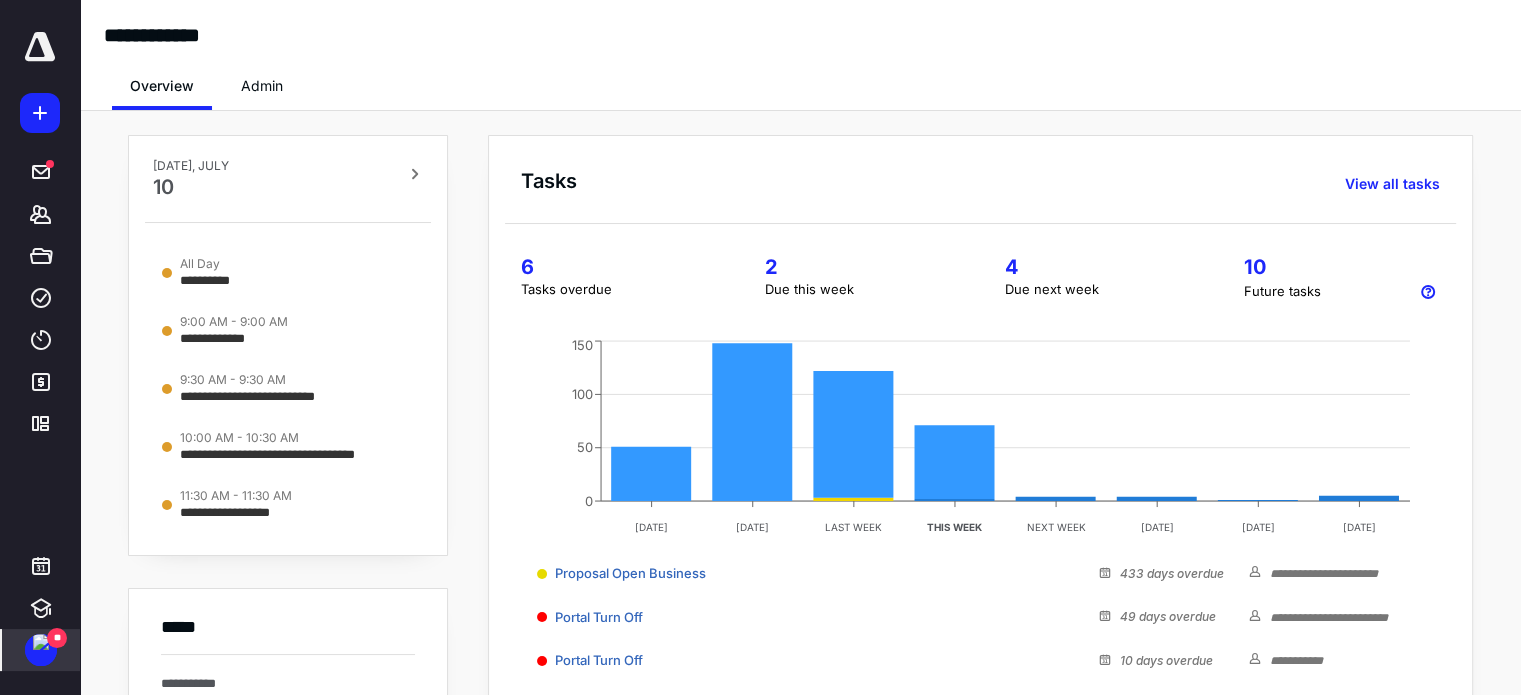 click at bounding box center [41, 642] 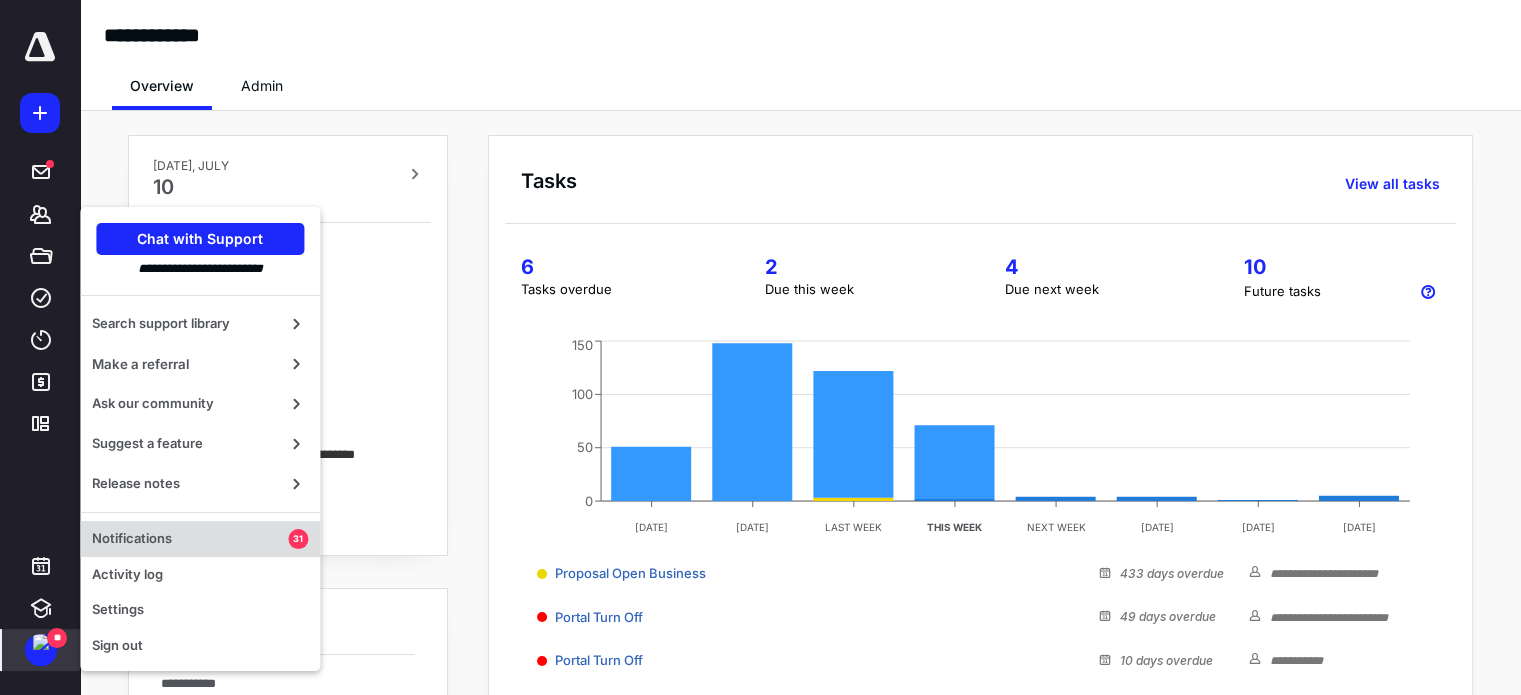 click on "Notifications" at bounding box center [190, 539] 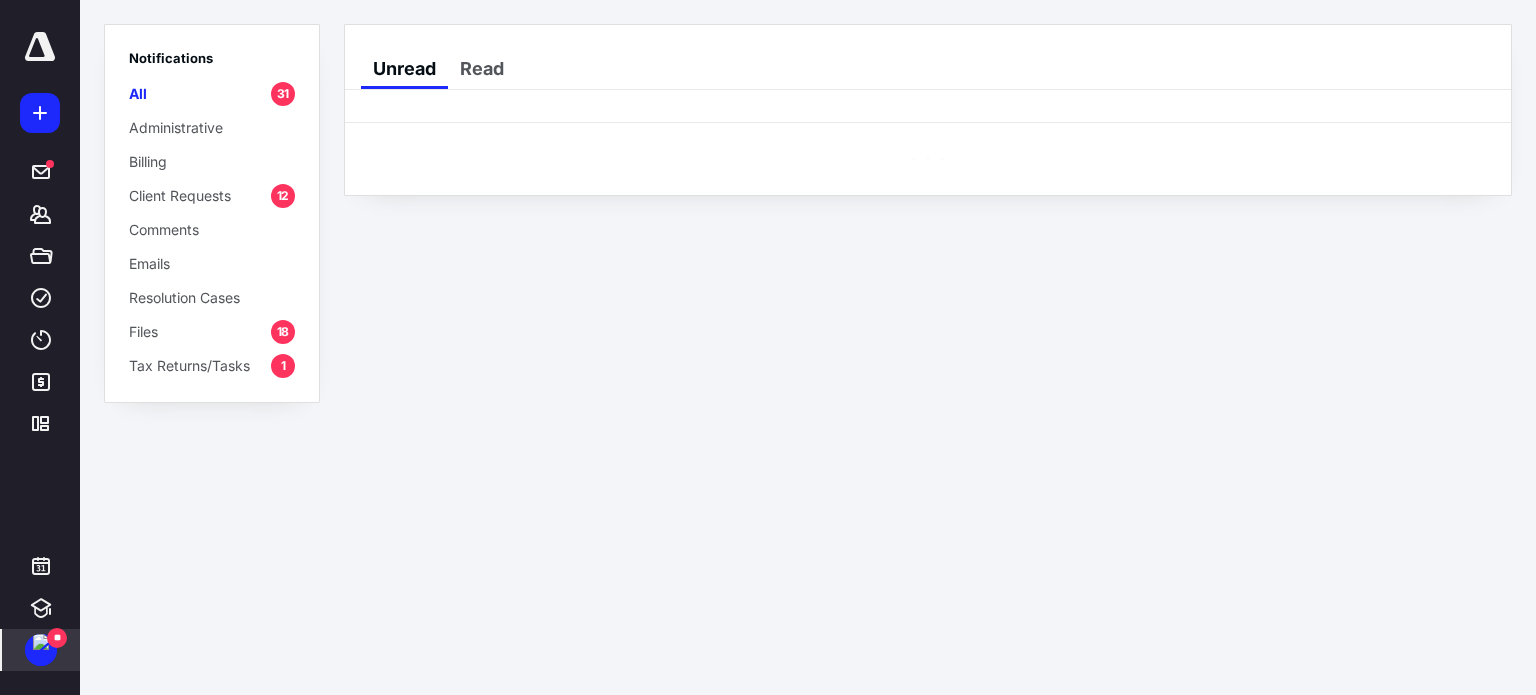 click on "Tax Returns/Tasks" at bounding box center [189, 365] 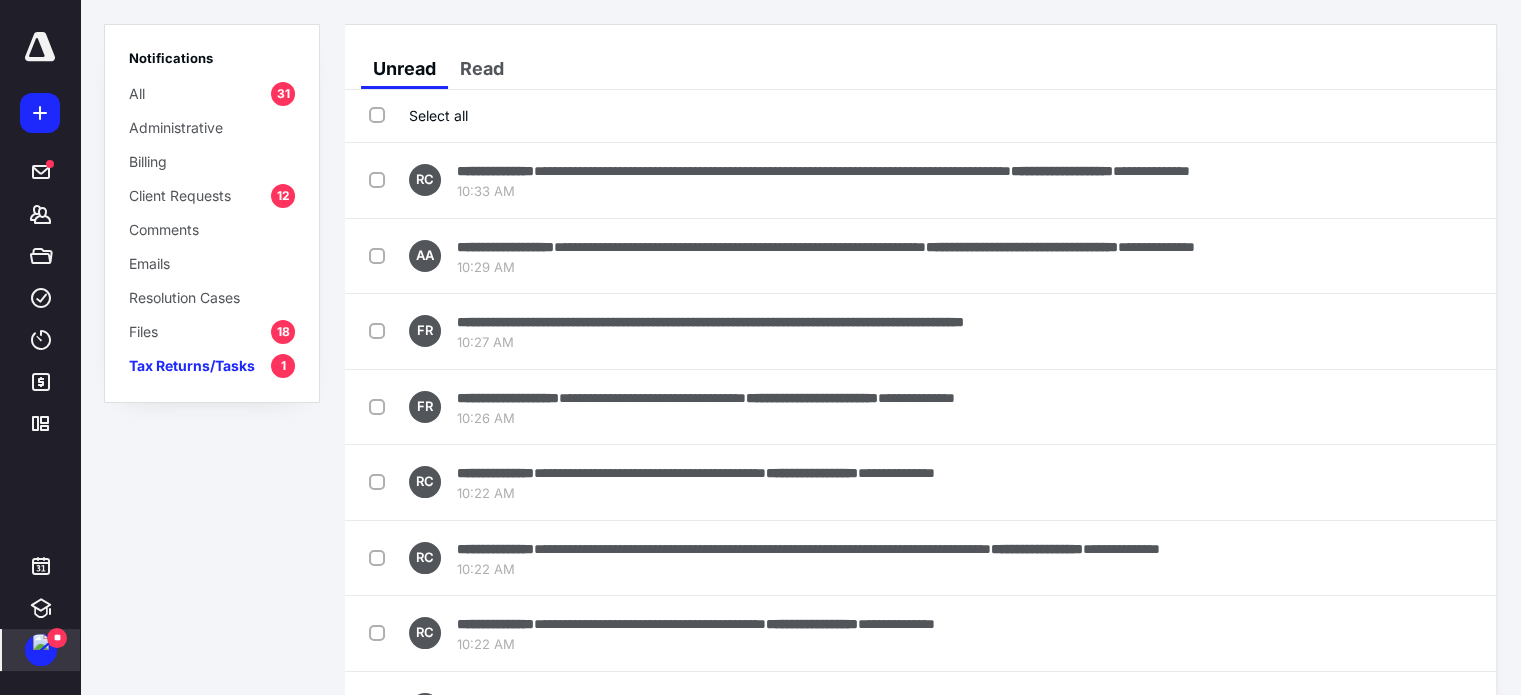 click on "Files 18" at bounding box center (212, 331) 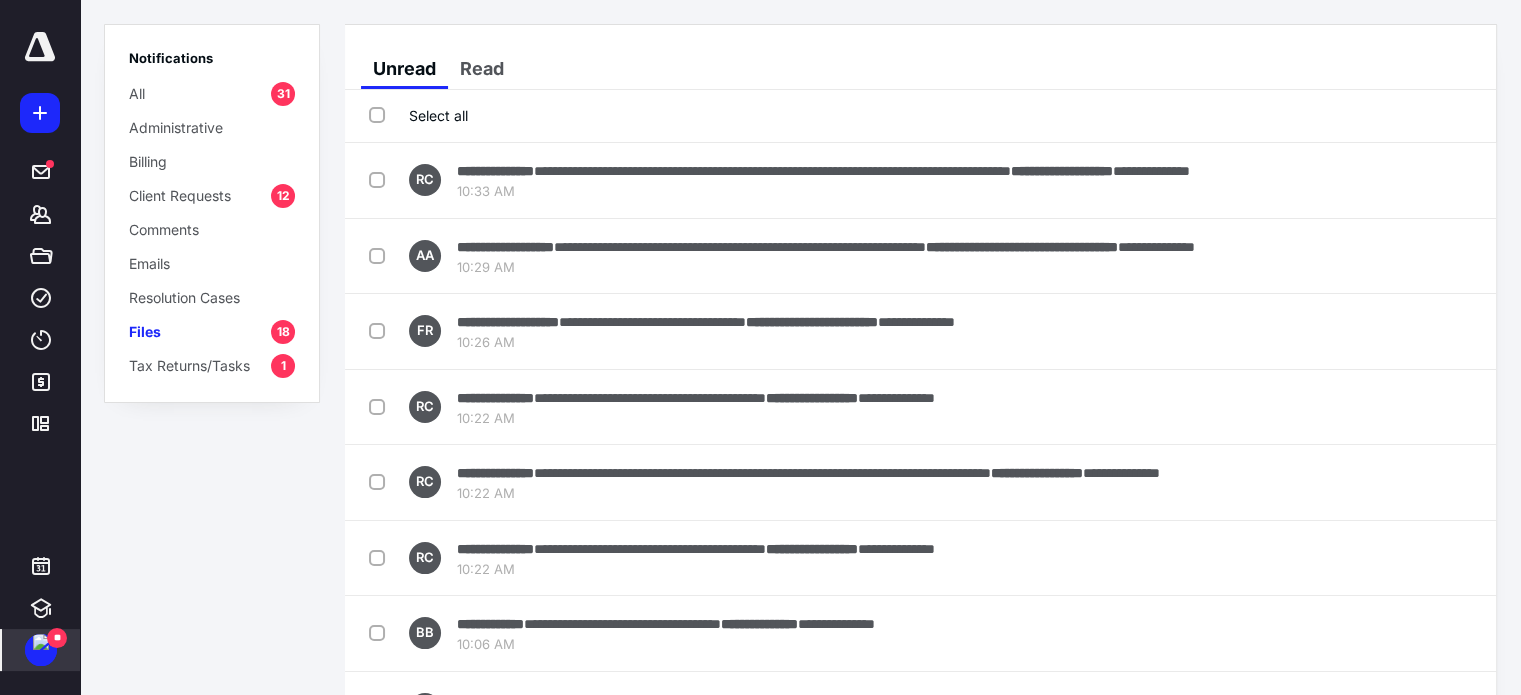 click on "Tax Returns/Tasks" at bounding box center (189, 365) 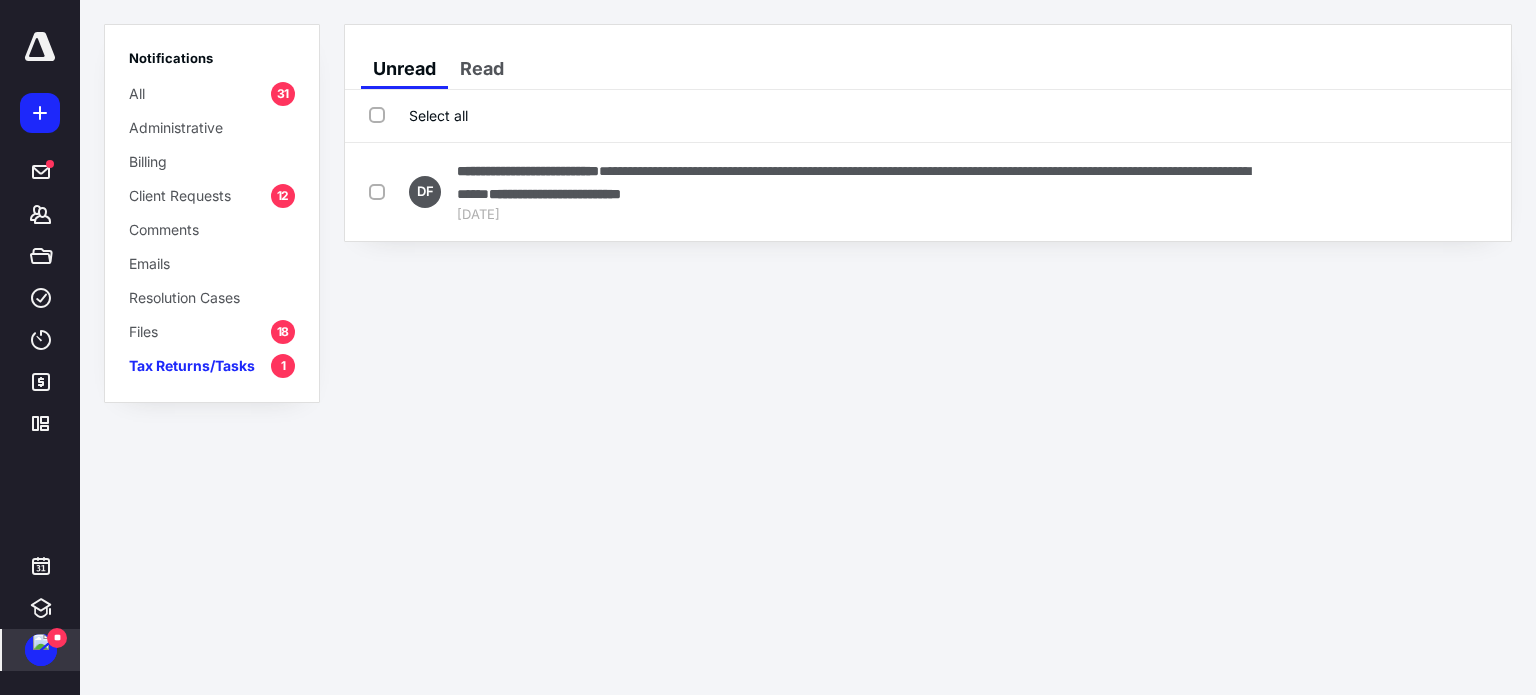 click on "Files 18" at bounding box center (212, 331) 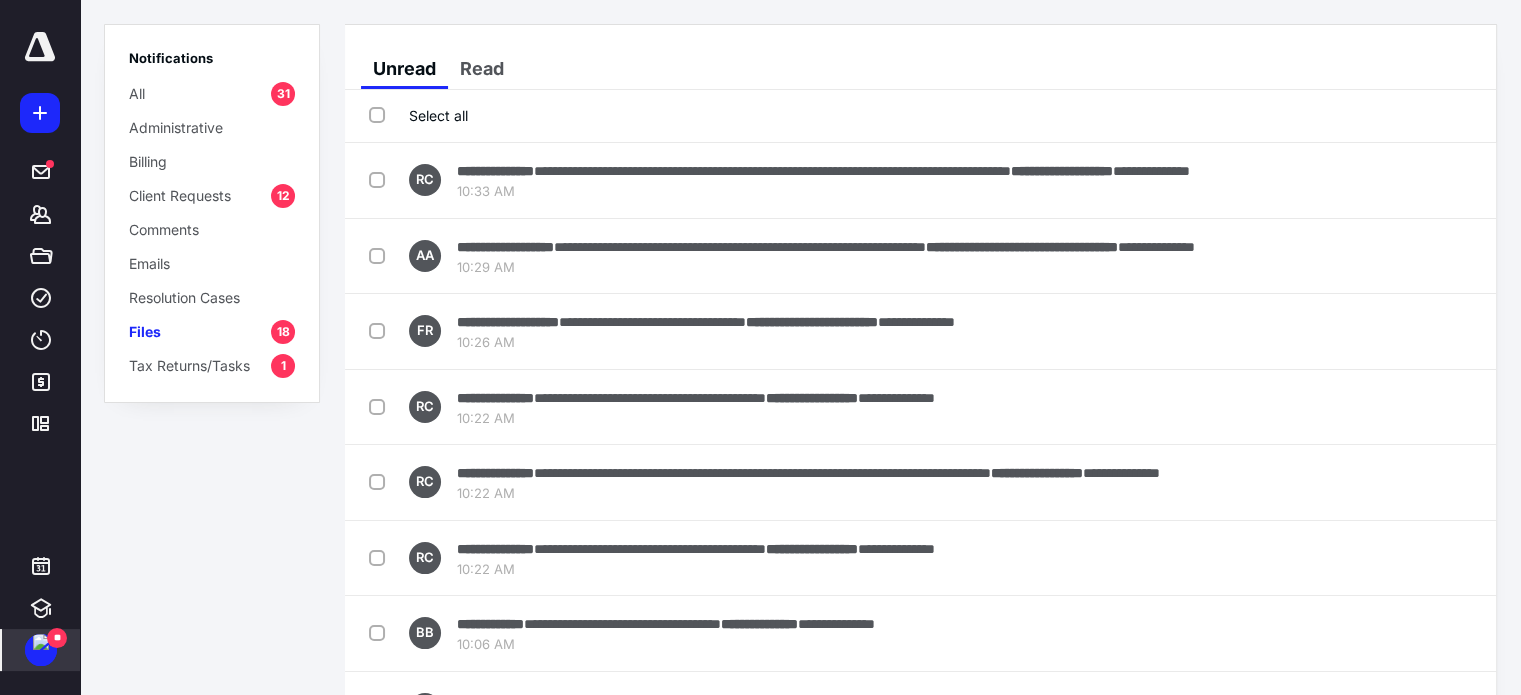 click on "Select all" at bounding box center (418, 115) 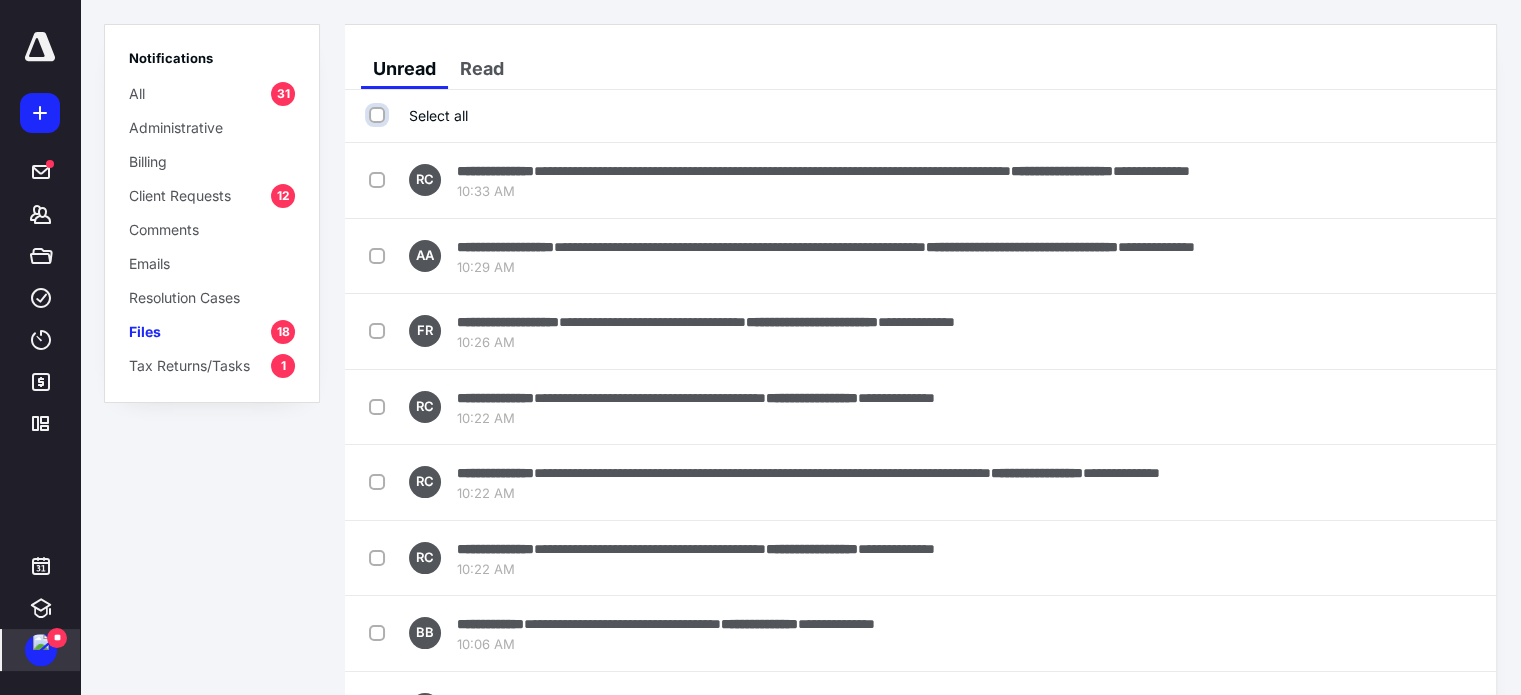 click on "Select all" at bounding box center (379, 115) 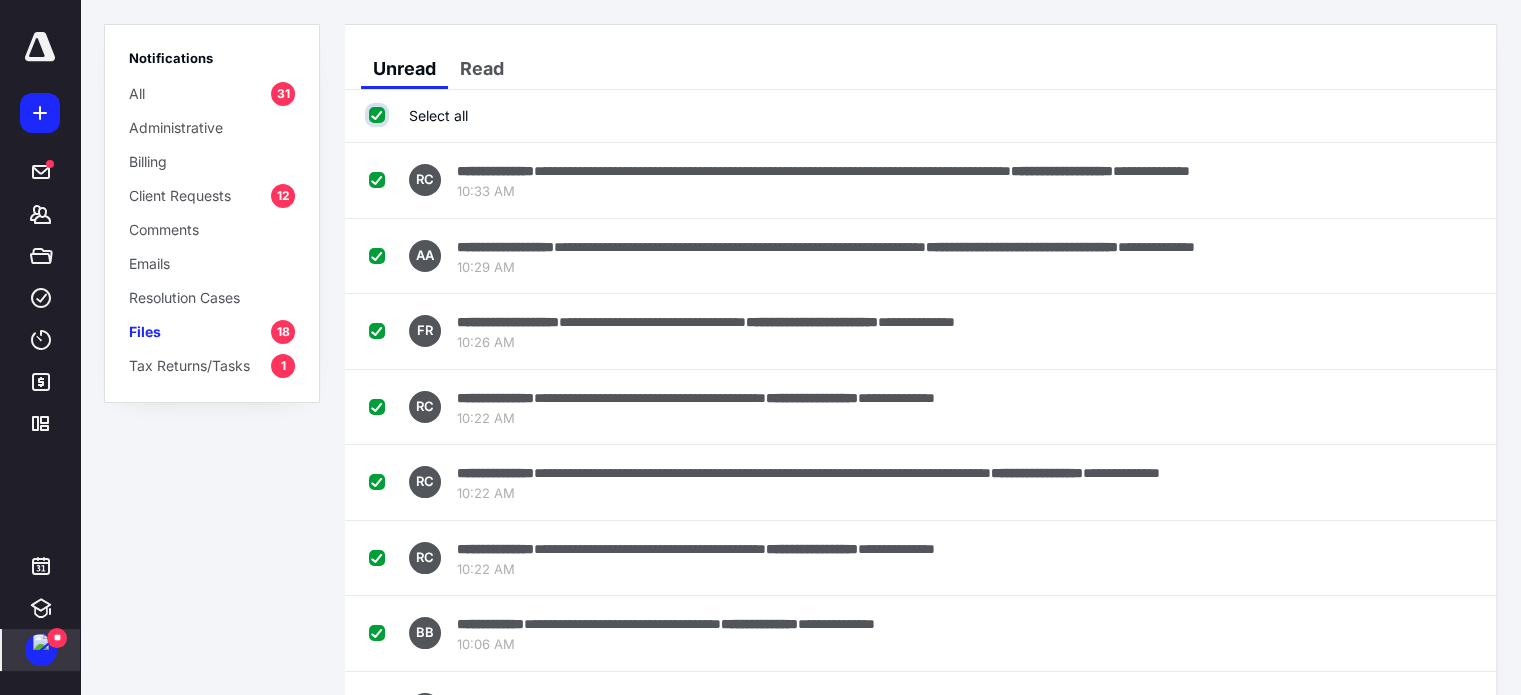 checkbox on "true" 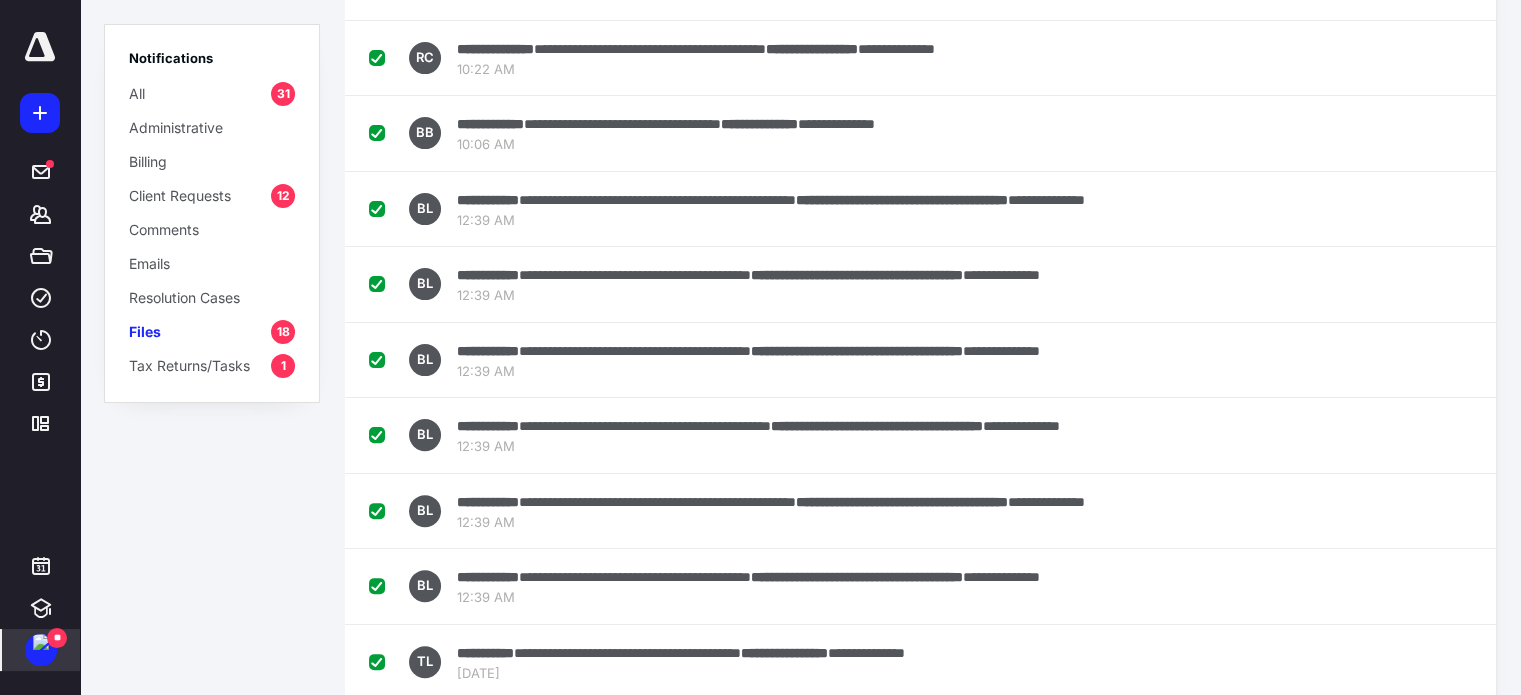 scroll, scrollTop: 0, scrollLeft: 0, axis: both 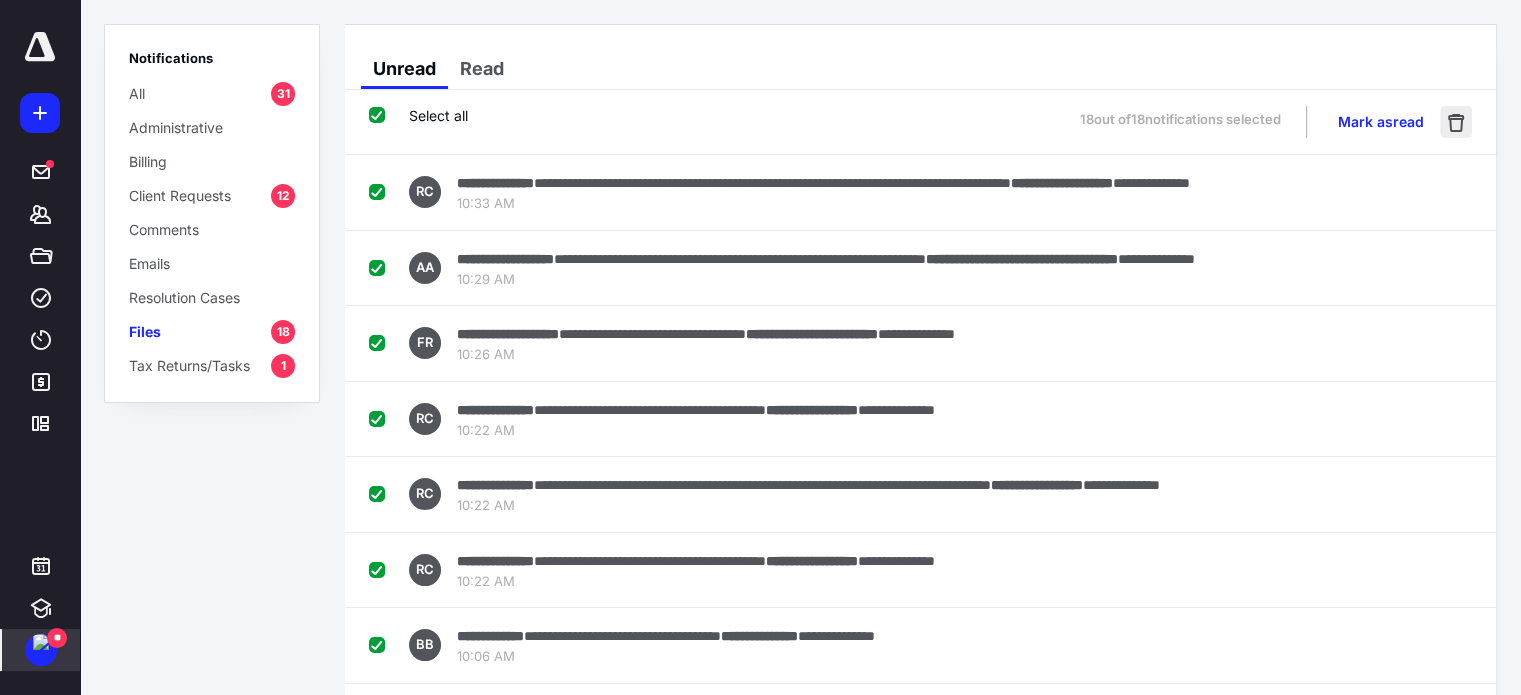 click at bounding box center [1456, 122] 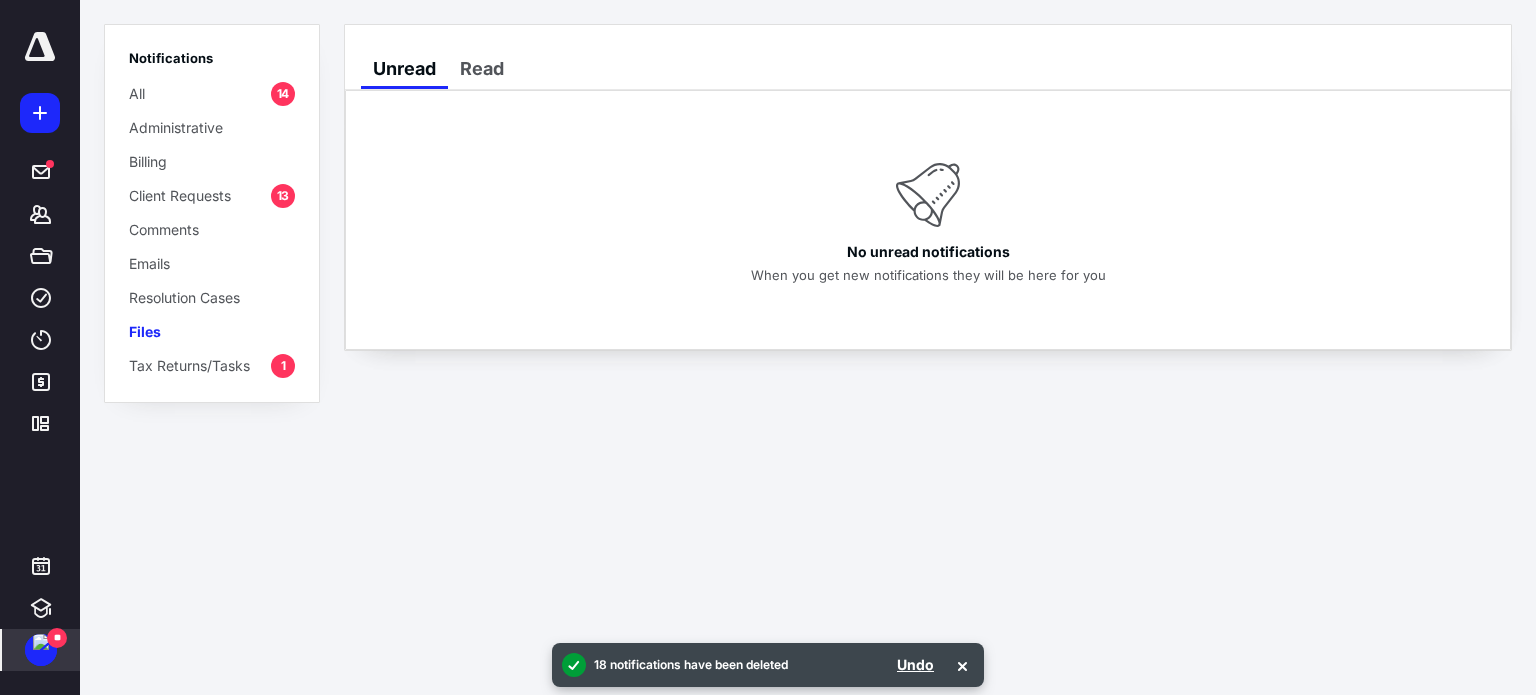 click on "Client Requests" at bounding box center (180, 195) 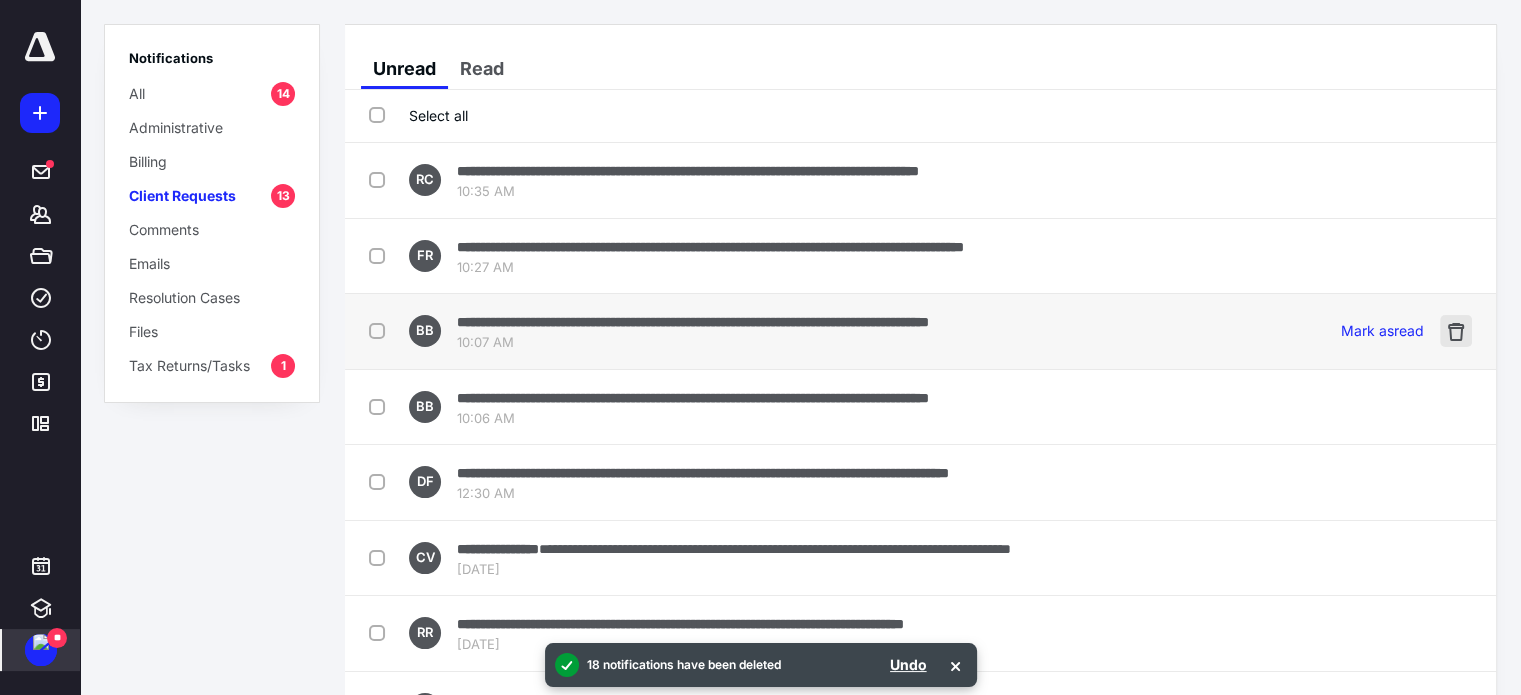 click at bounding box center (1456, 331) 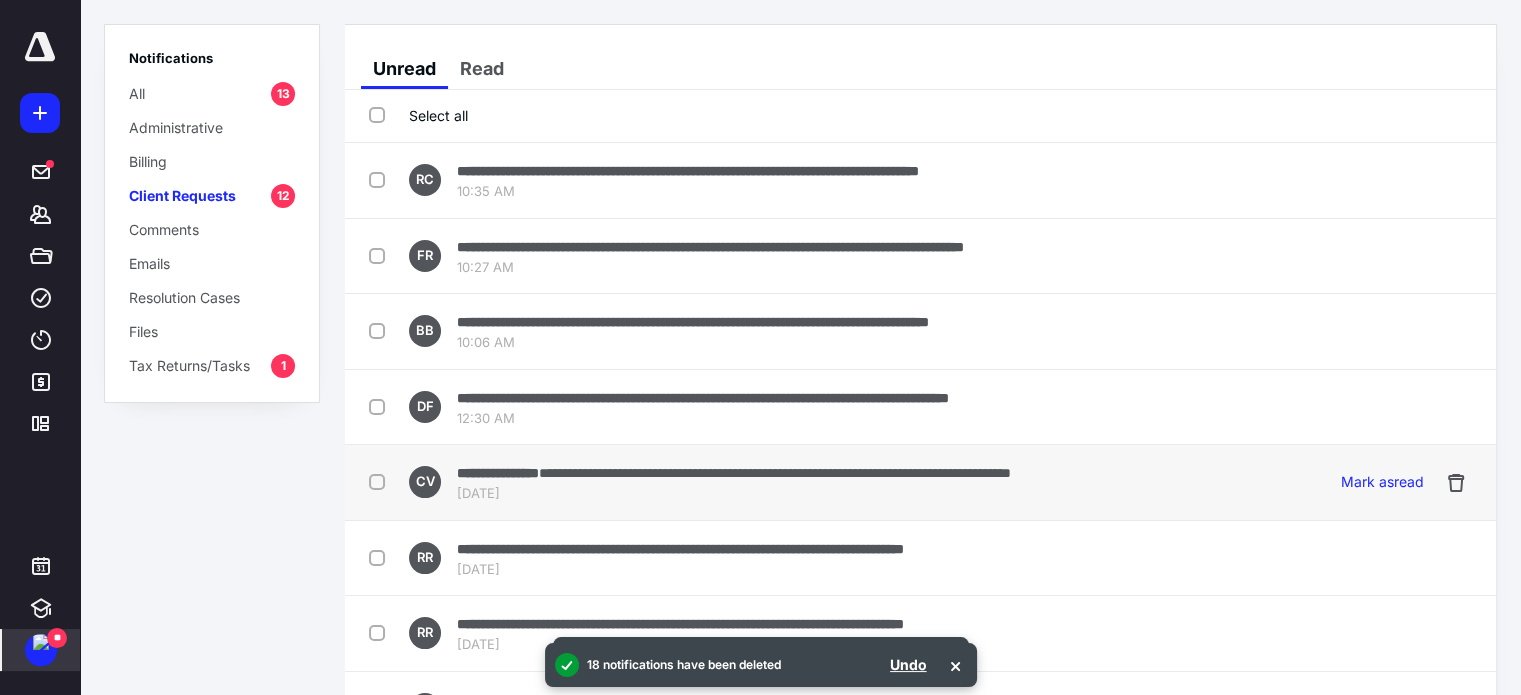 click on "**********" at bounding box center [775, 473] 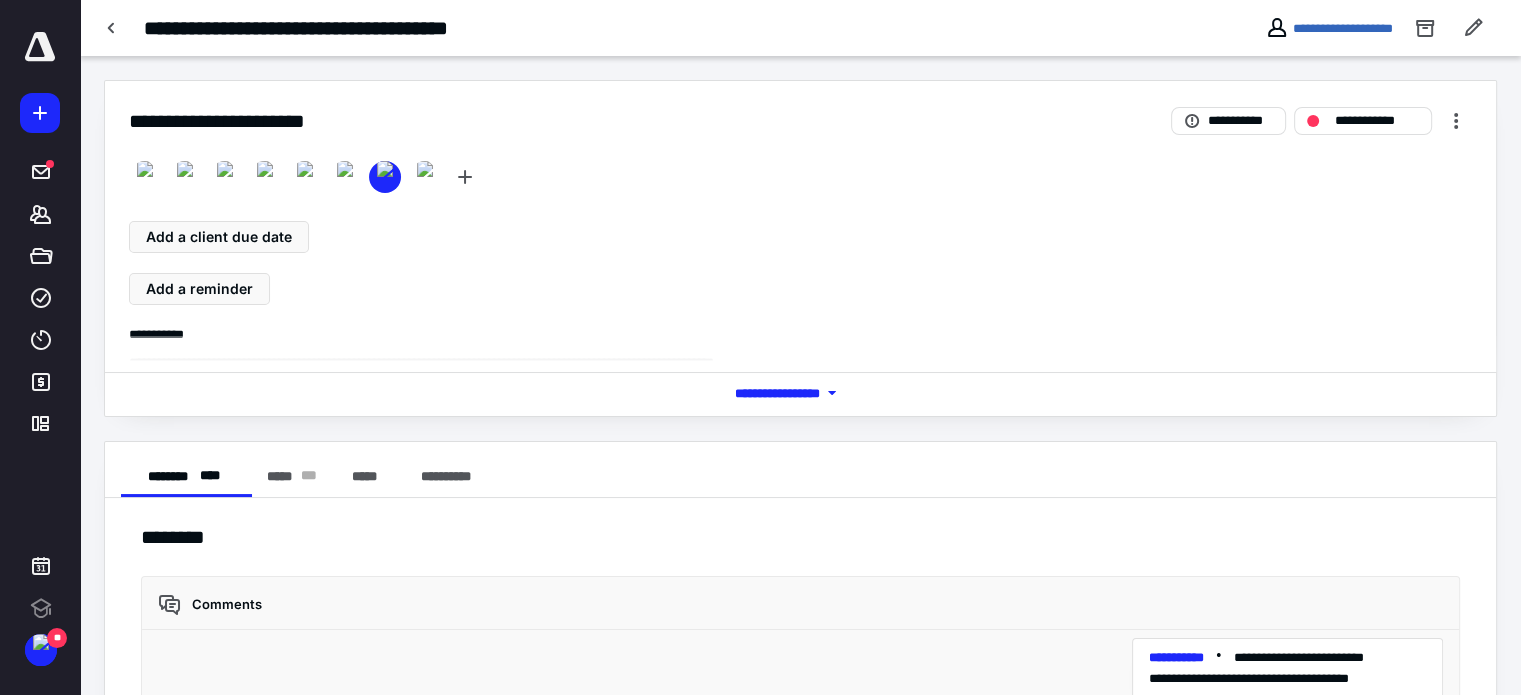 scroll, scrollTop: 420, scrollLeft: 0, axis: vertical 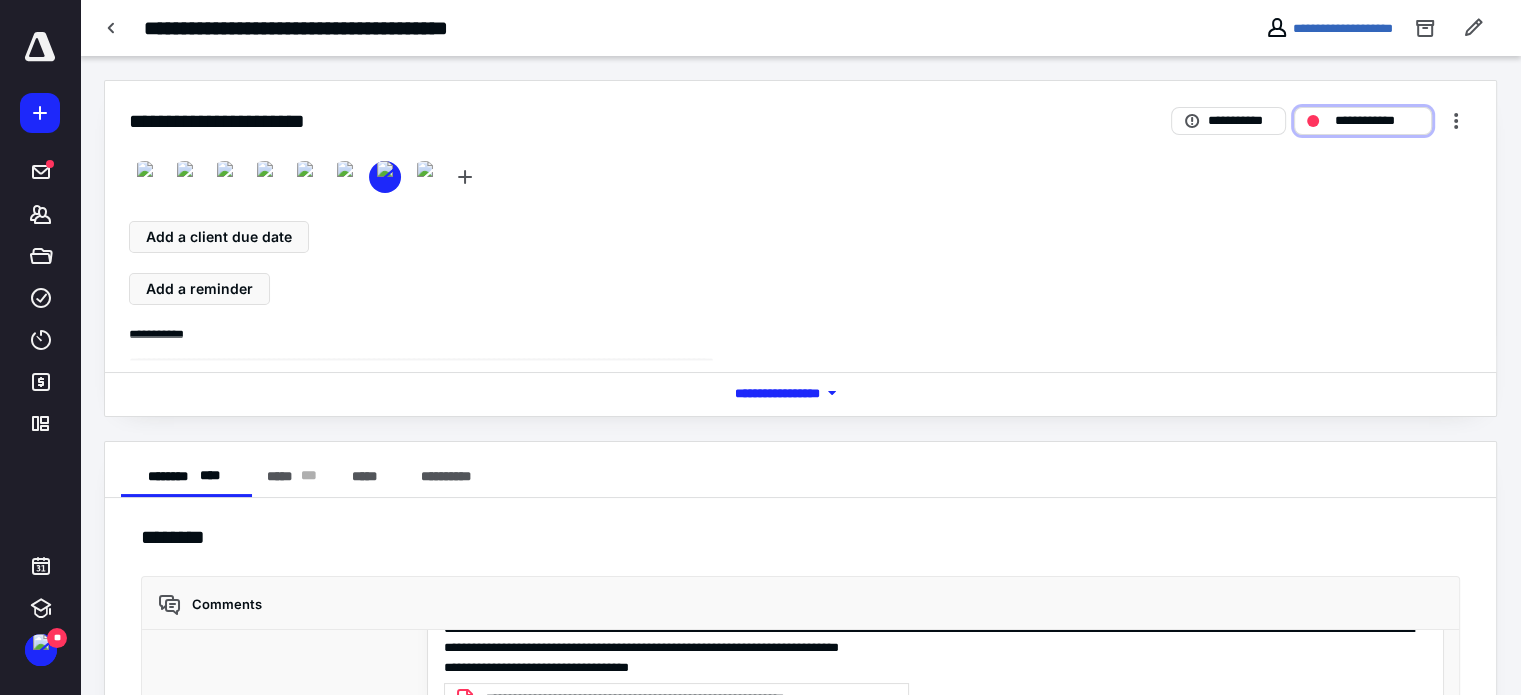 click on "**********" at bounding box center (1377, 121) 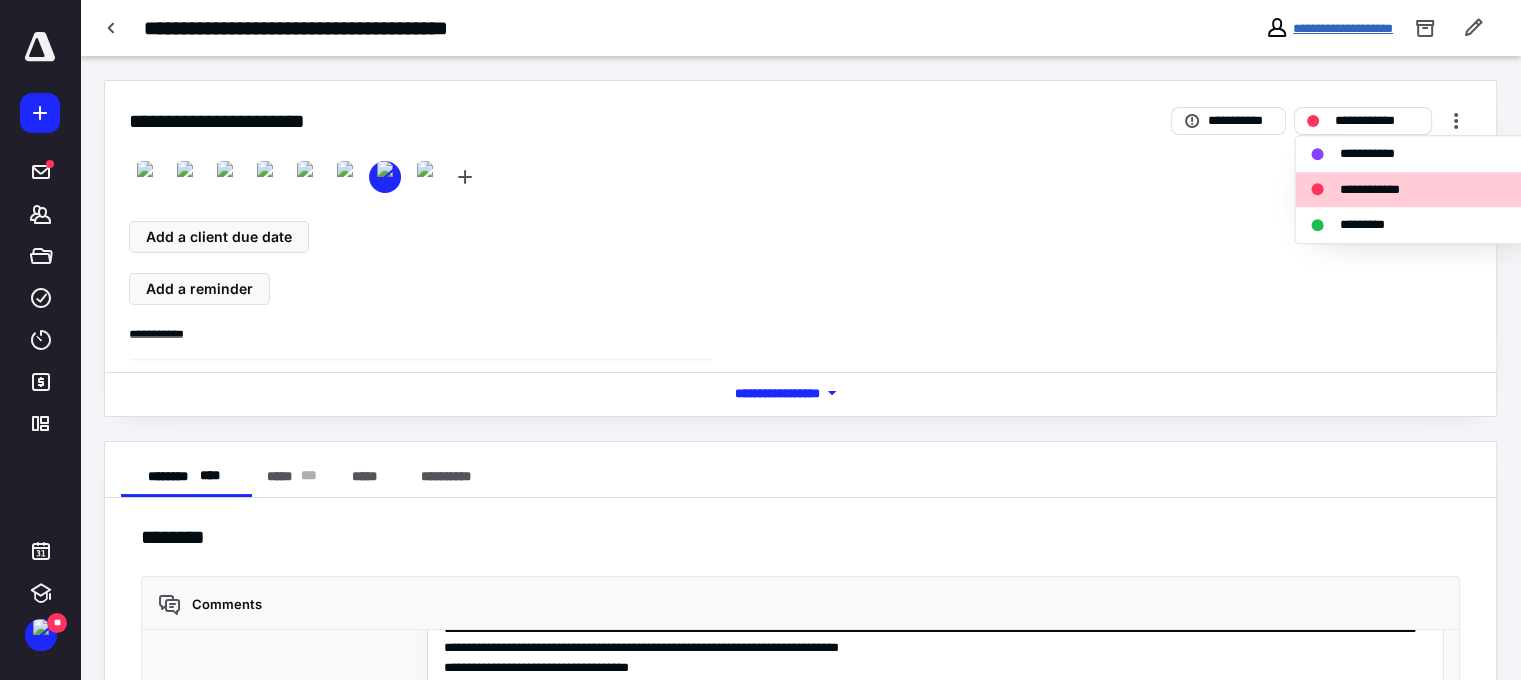 click on "**********" at bounding box center (1343, 28) 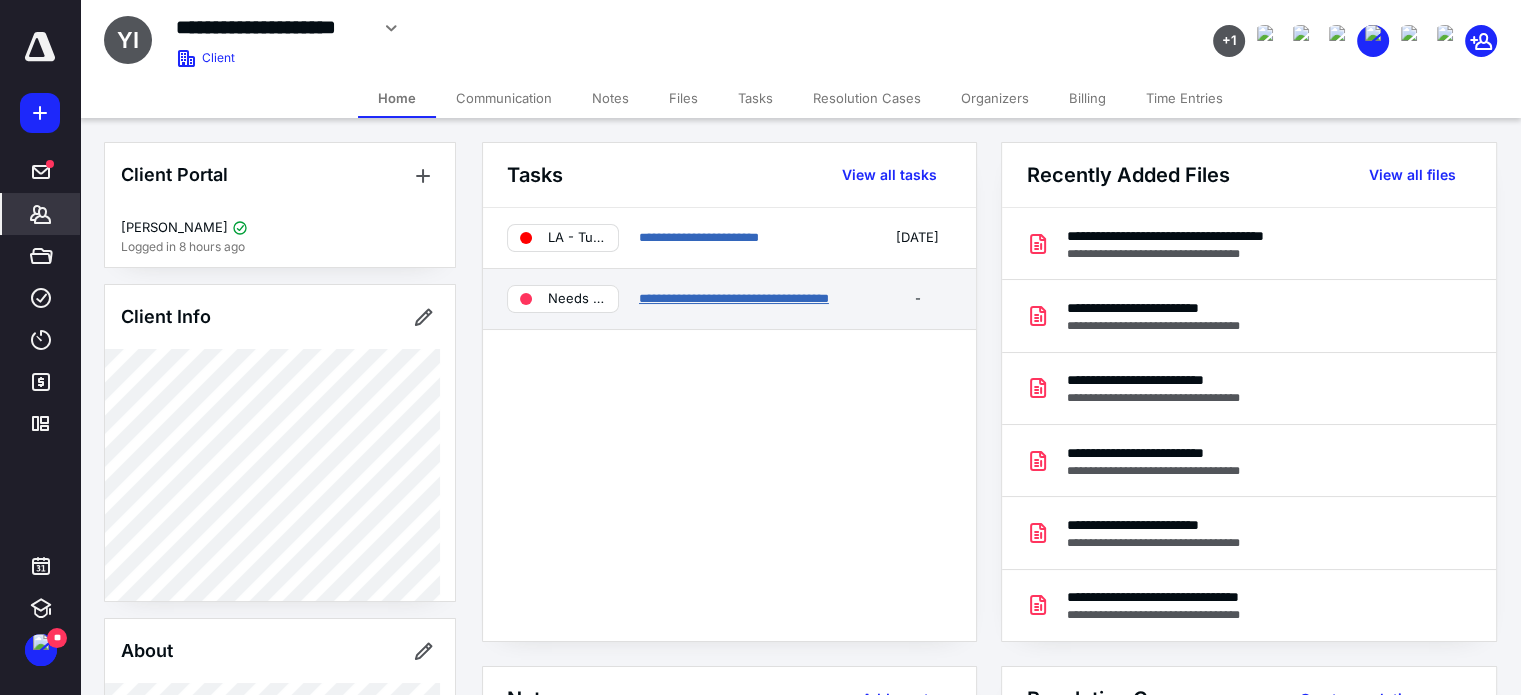 click on "**********" at bounding box center [734, 298] 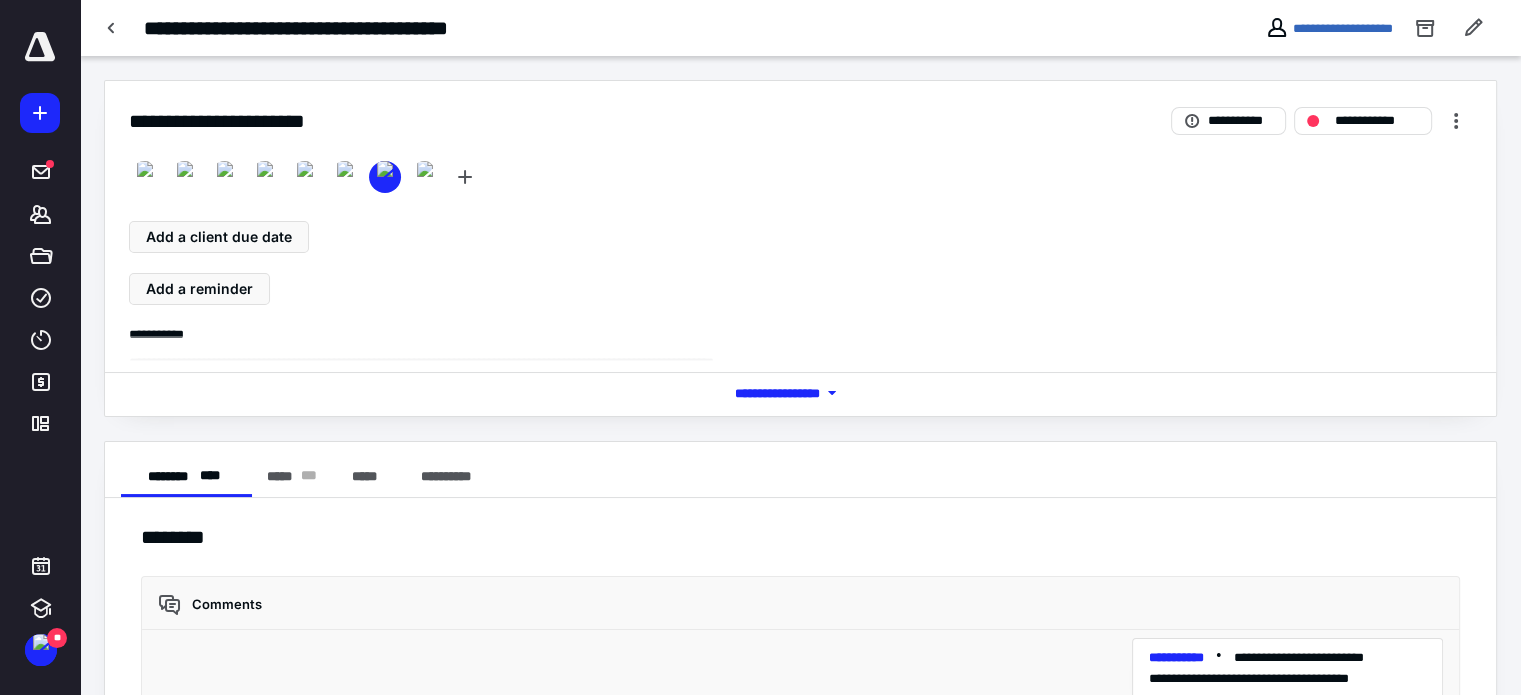 scroll, scrollTop: 4460, scrollLeft: 0, axis: vertical 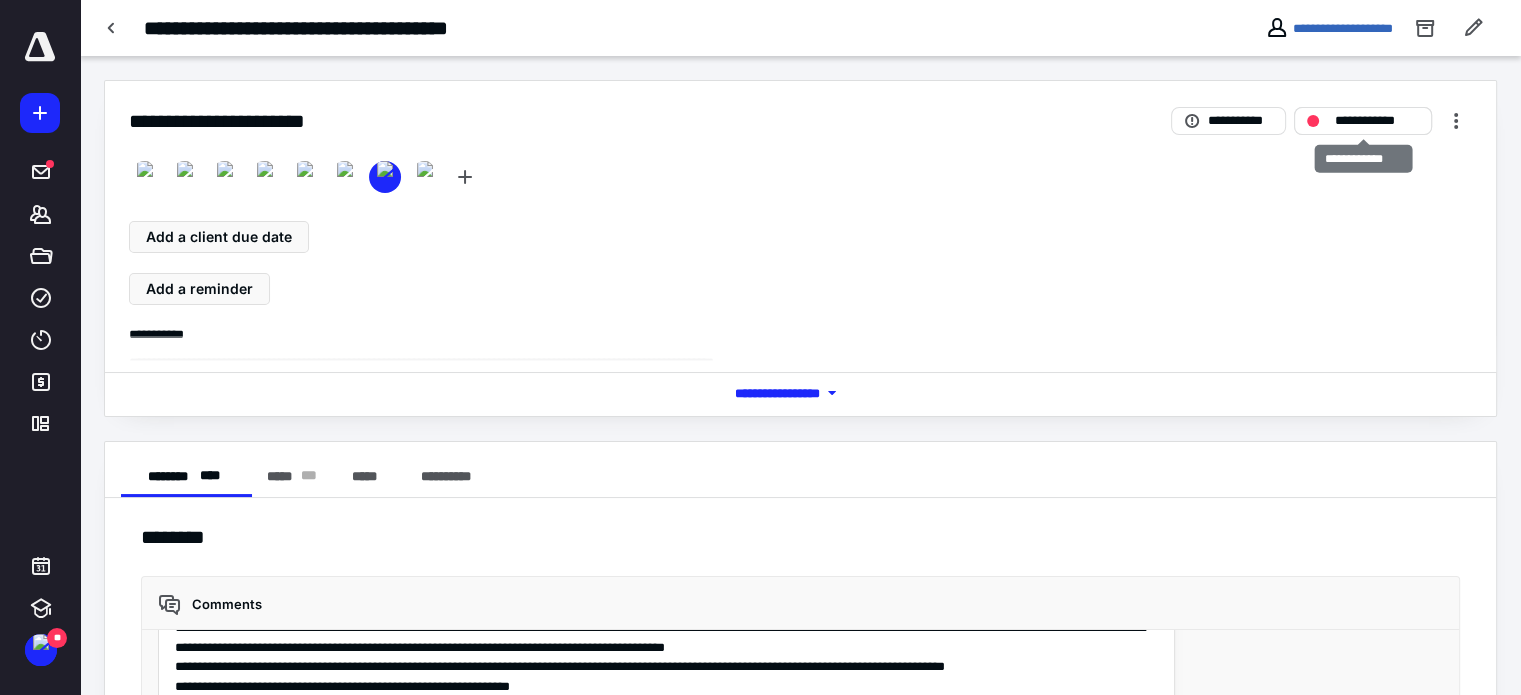 click on "**********" at bounding box center [1377, 121] 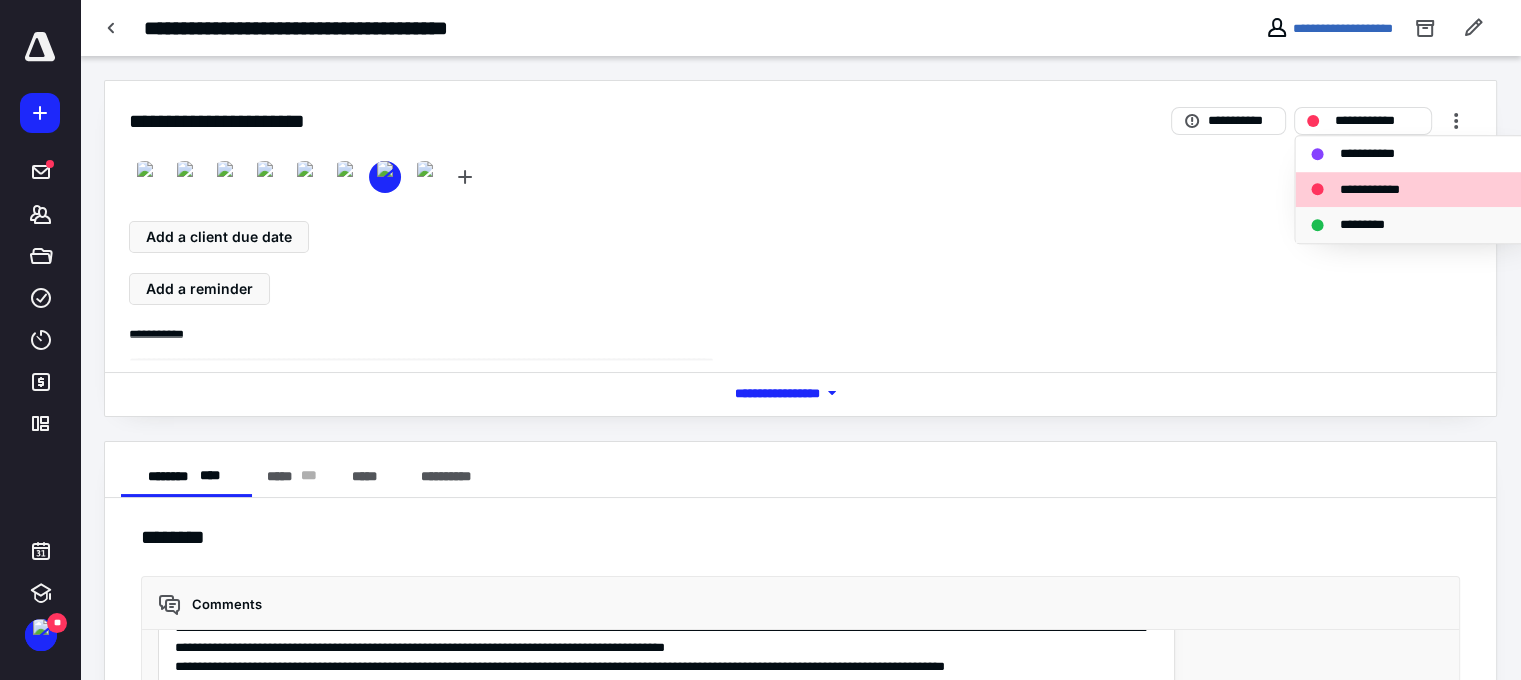 click on "*********" at bounding box center (1372, 225) 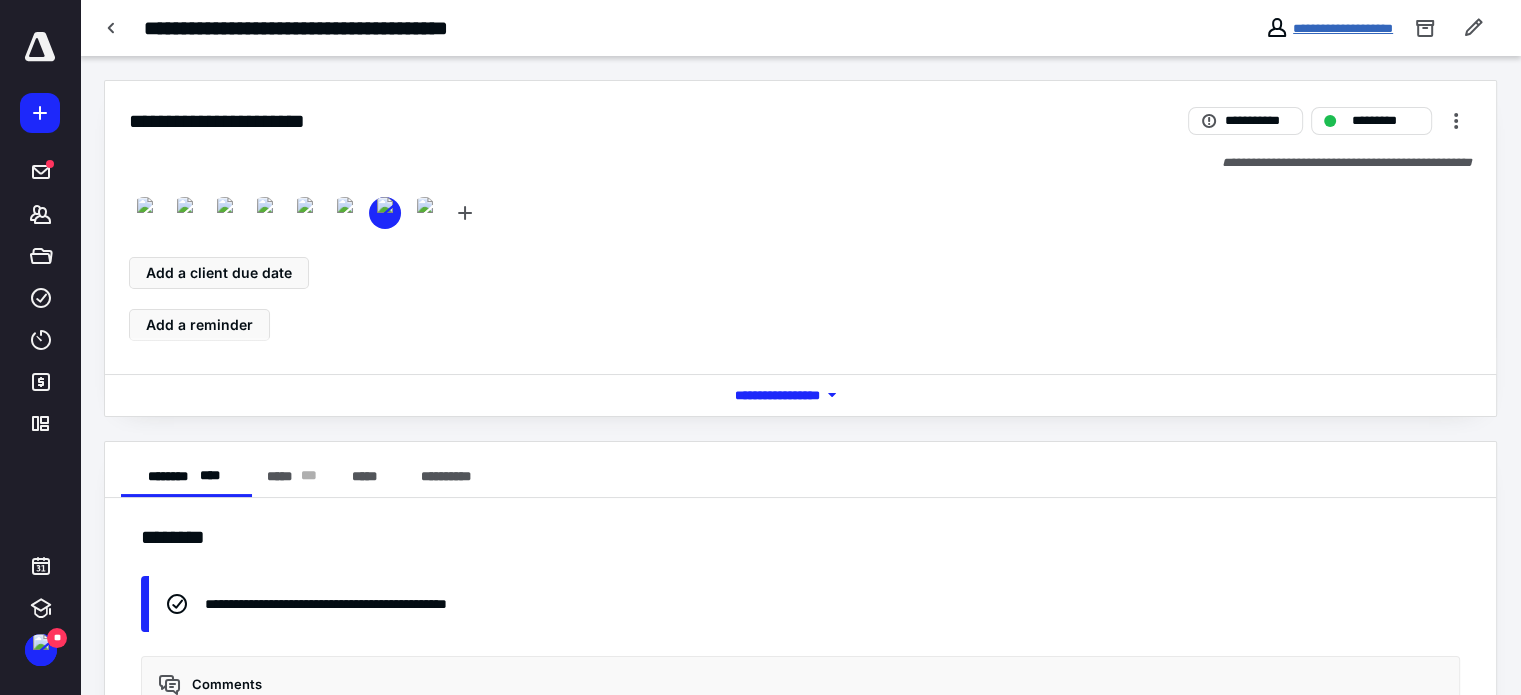 click on "**********" at bounding box center (1343, 28) 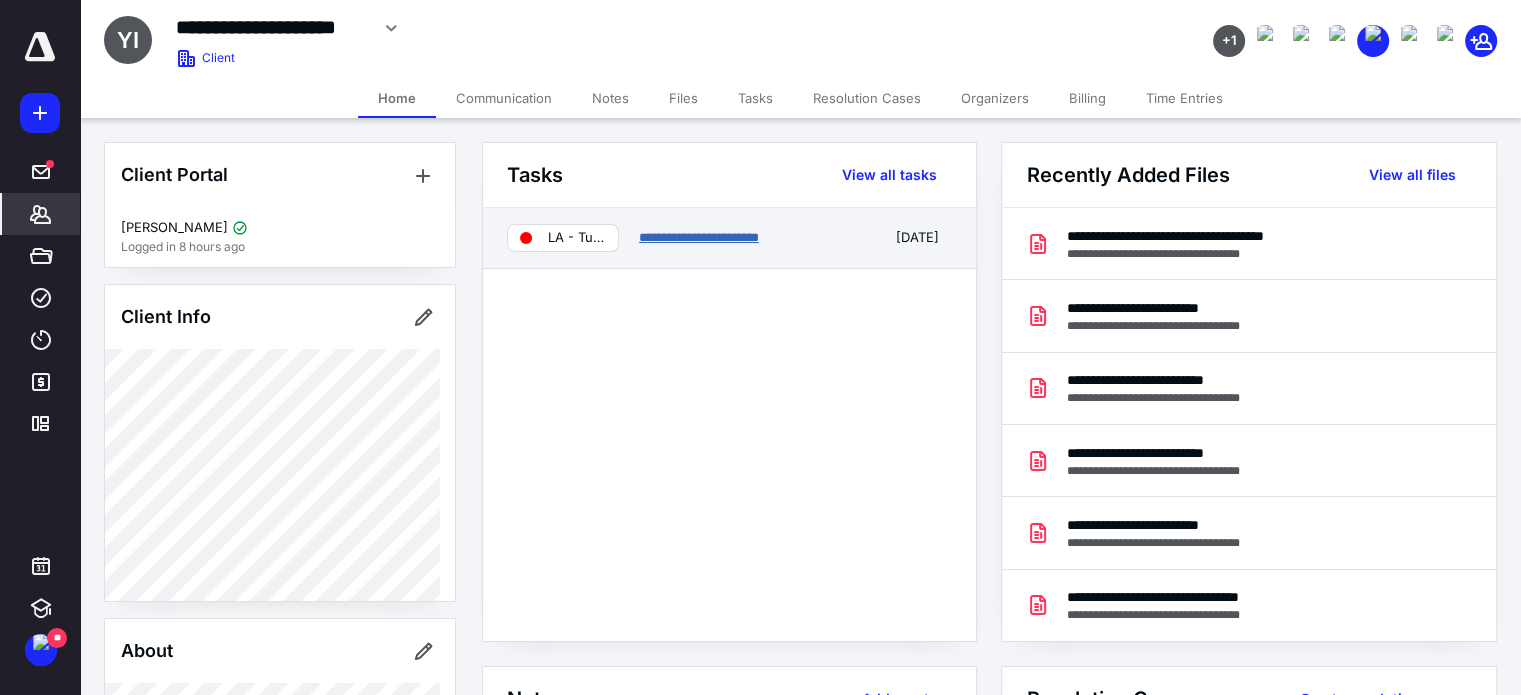 click on "**********" at bounding box center [699, 237] 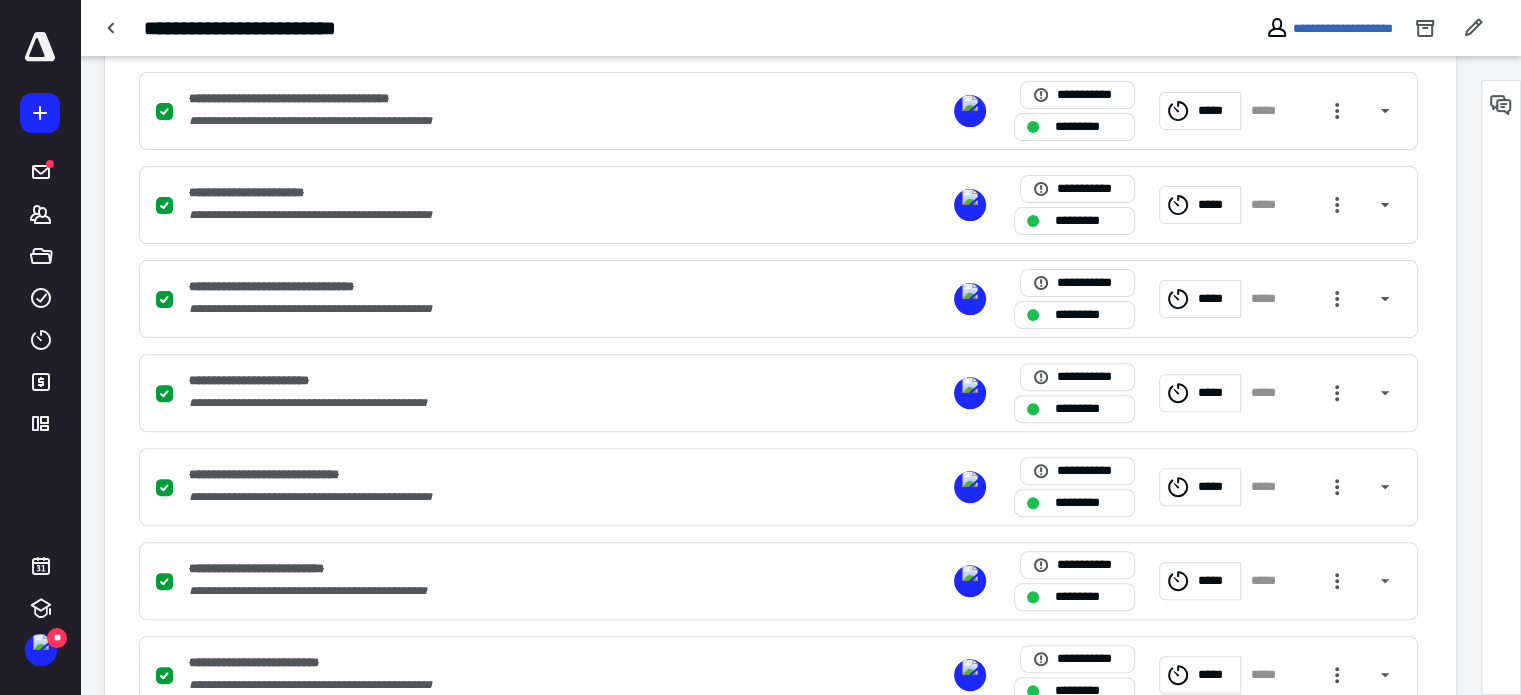 scroll, scrollTop: 1100, scrollLeft: 0, axis: vertical 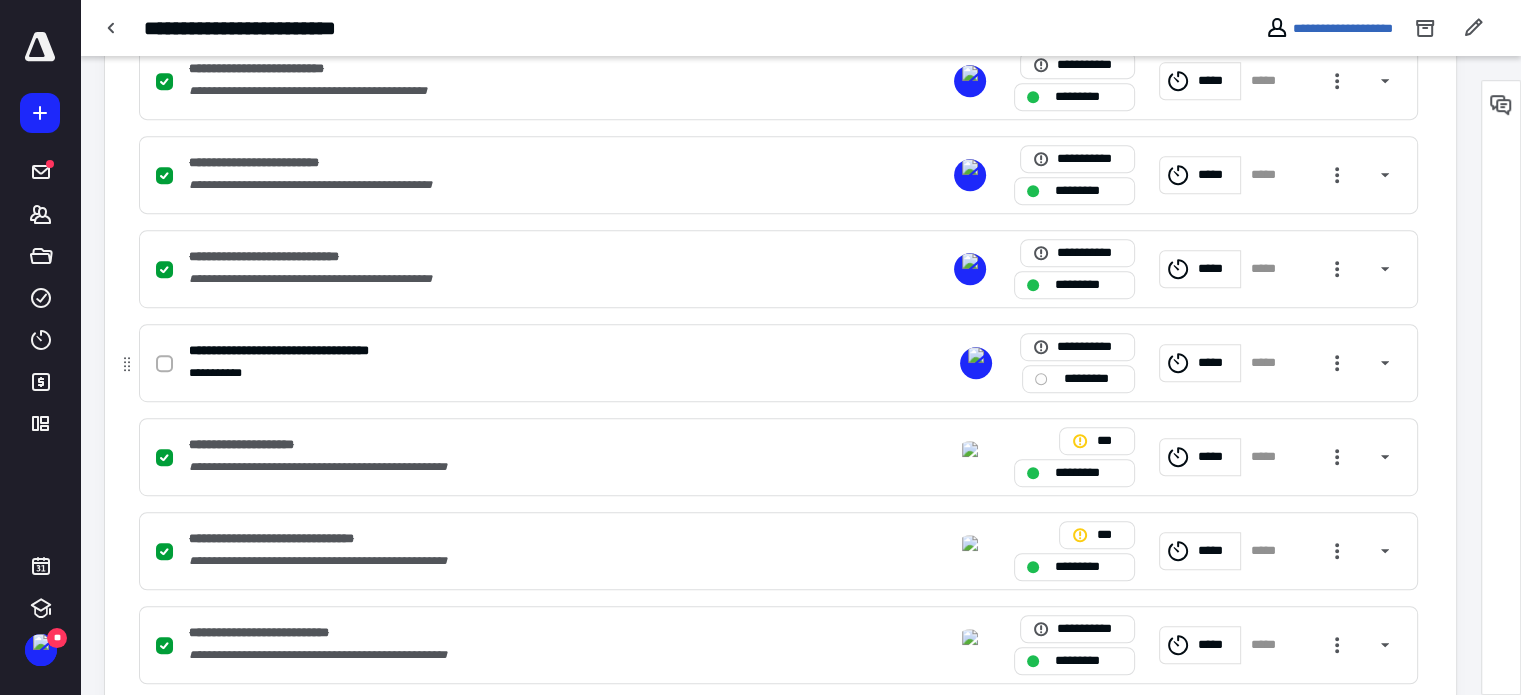 drag, startPoint x: 168, startPoint y: 359, endPoint x: 224, endPoint y: 355, distance: 56.142673 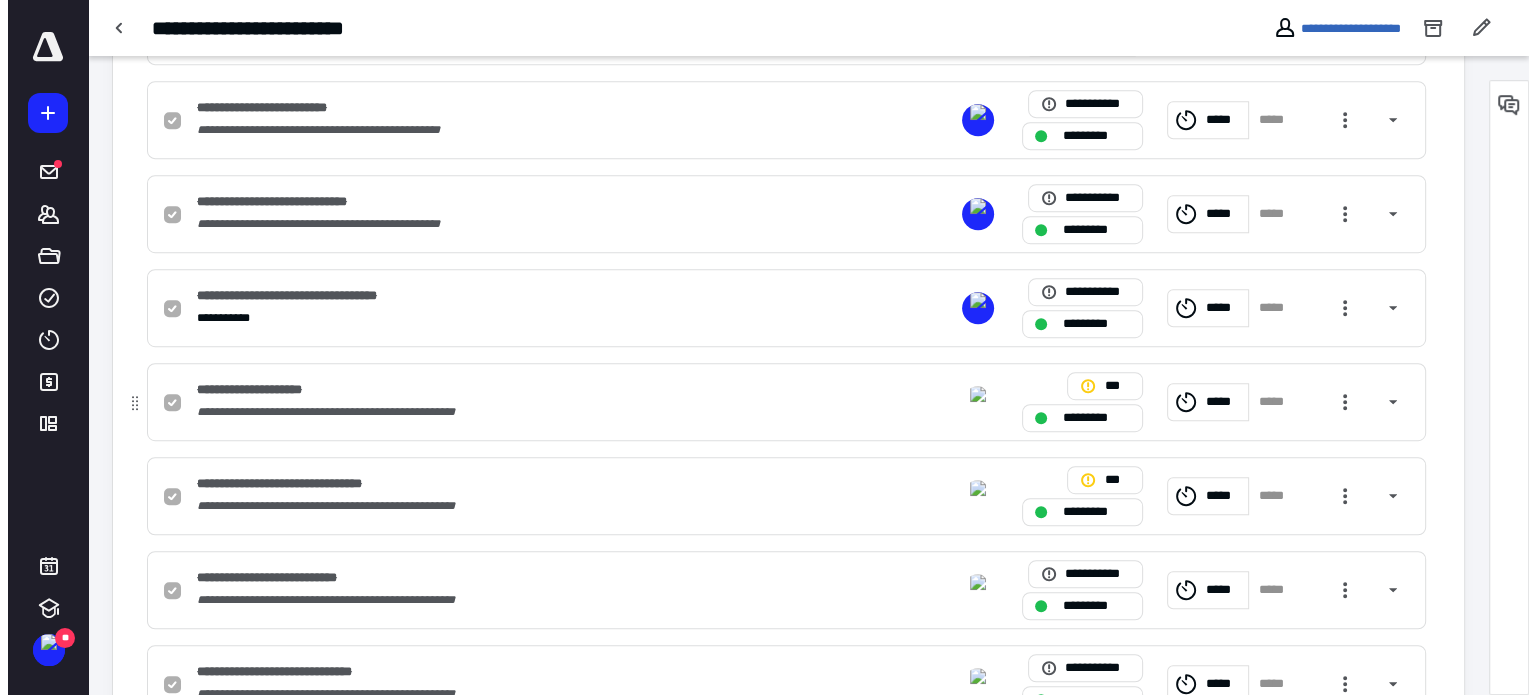 scroll, scrollTop: 1513, scrollLeft: 0, axis: vertical 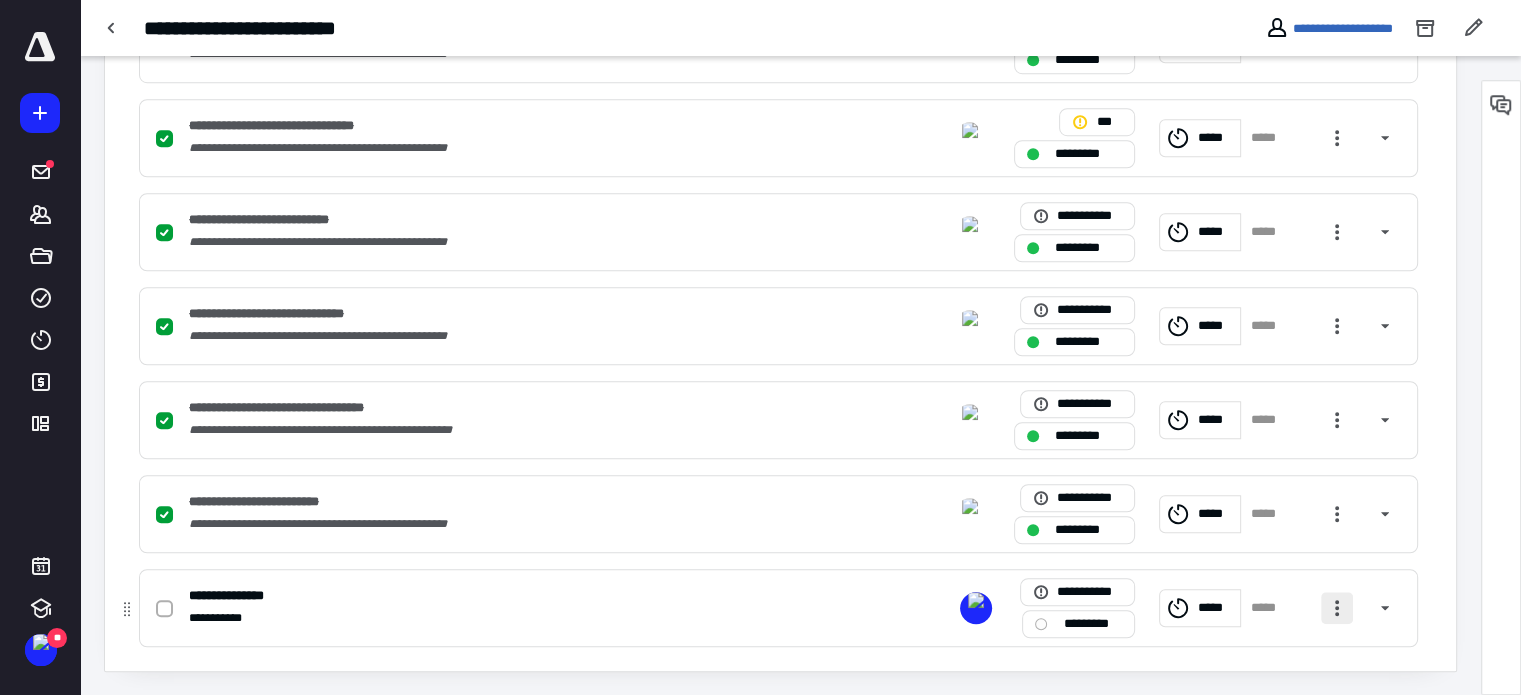 click at bounding box center (1337, 608) 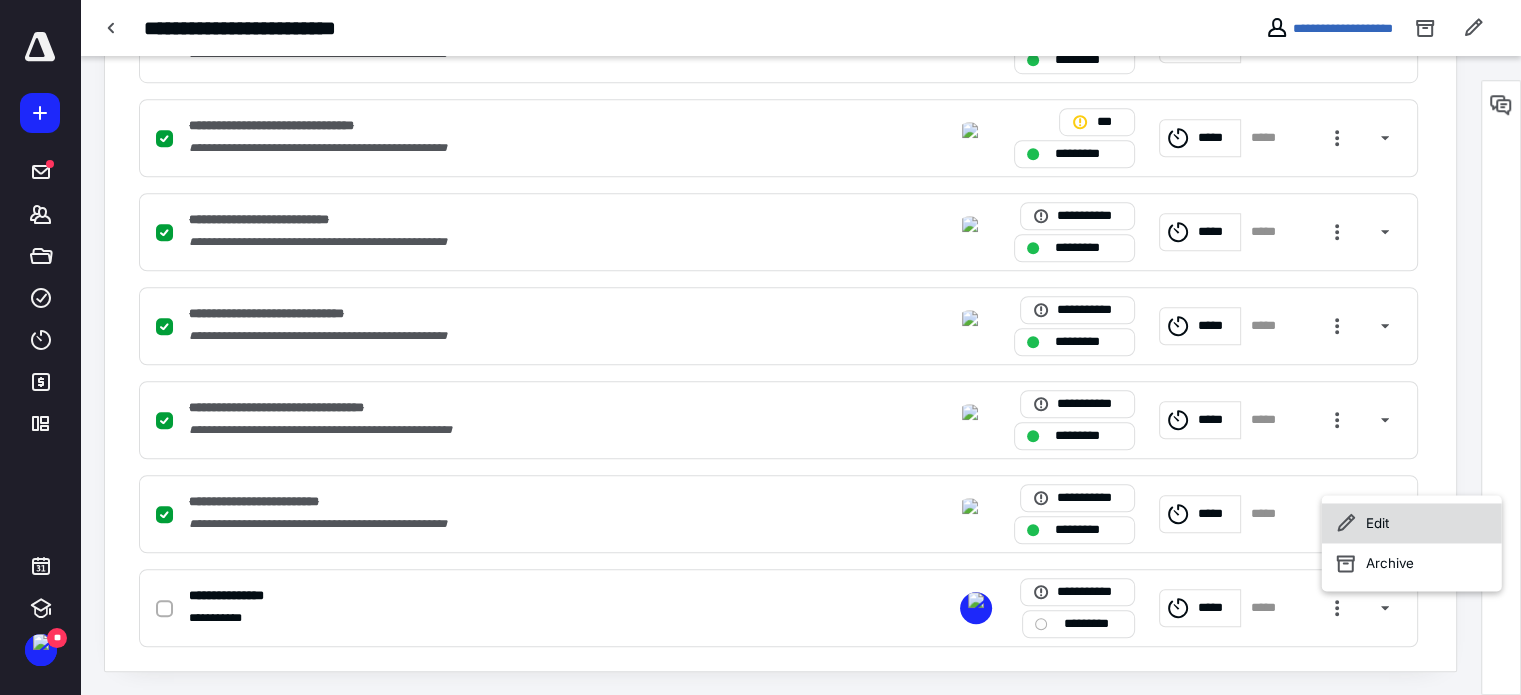 click on "Edit" at bounding box center [1412, 523] 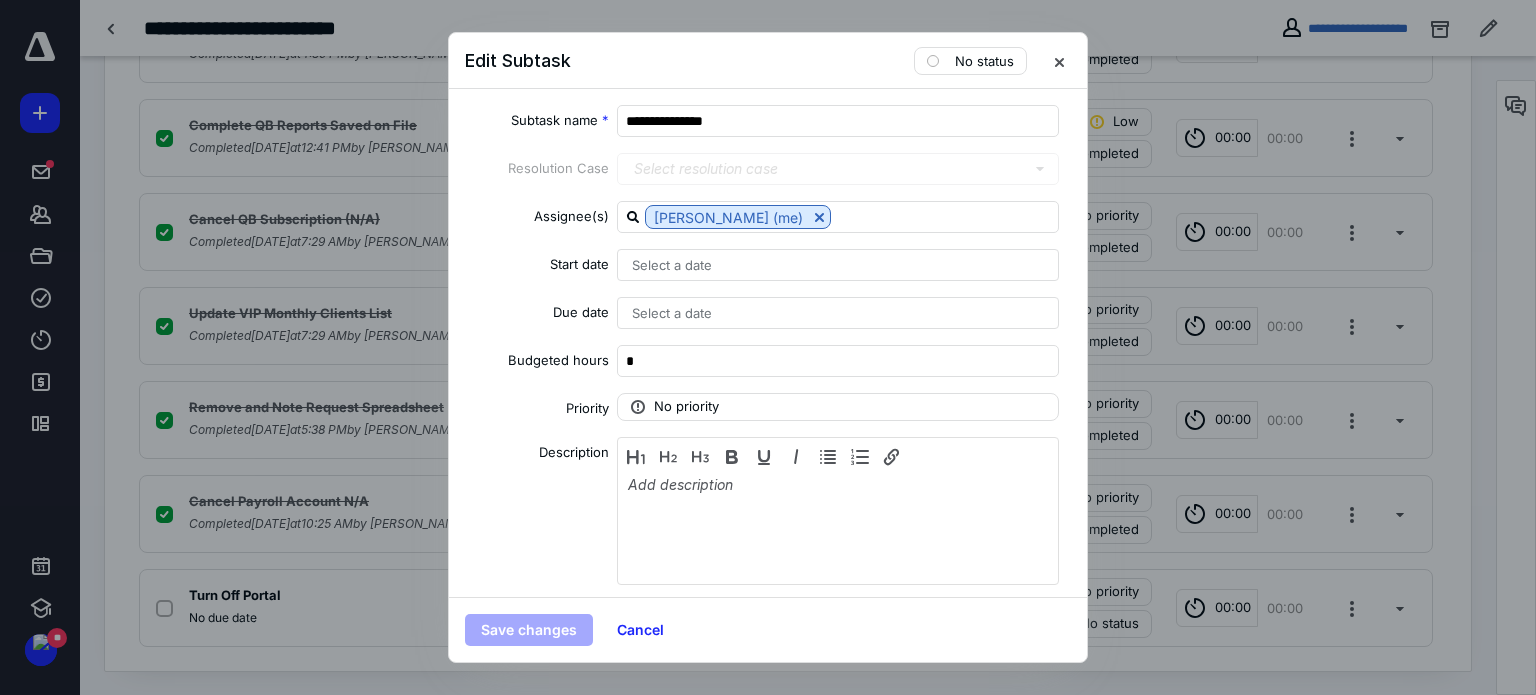 click on "Select a date" at bounding box center [672, 313] 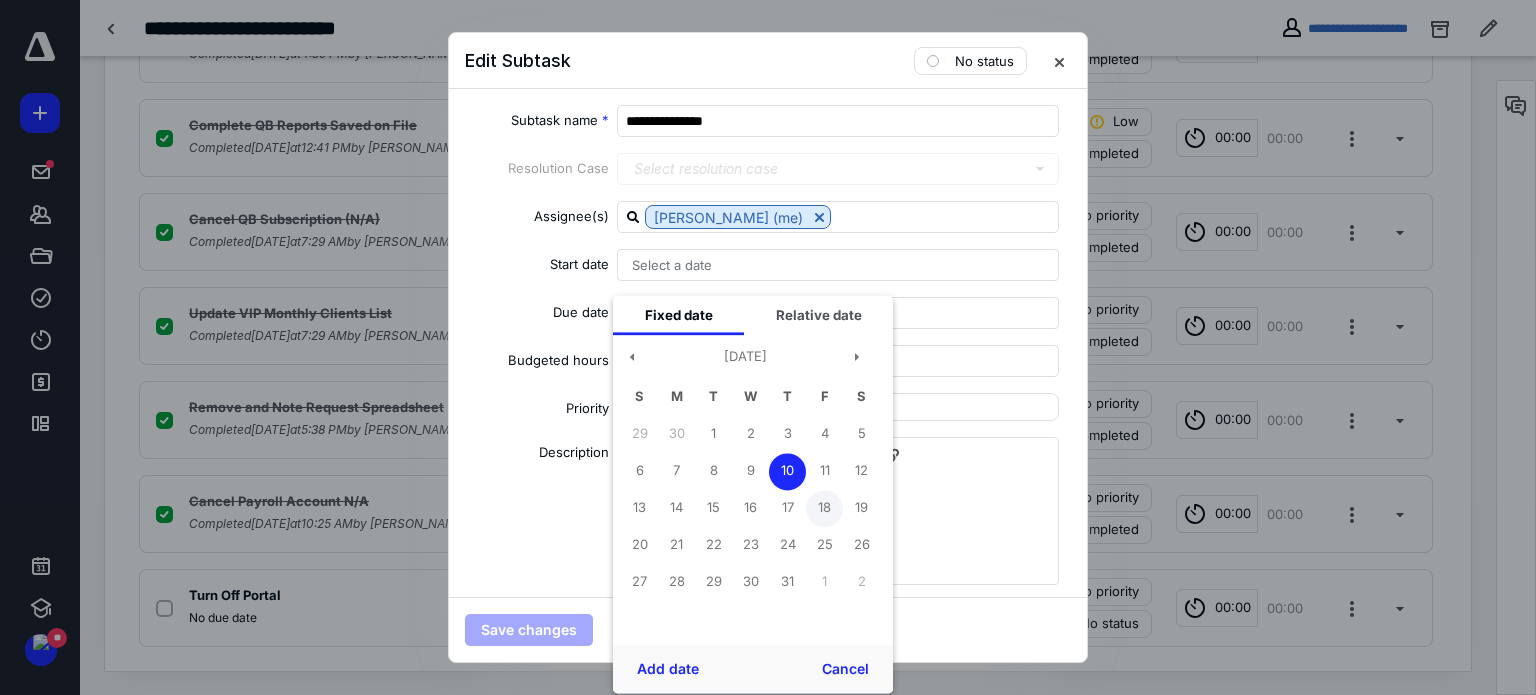 click on "18" at bounding box center [824, 508] 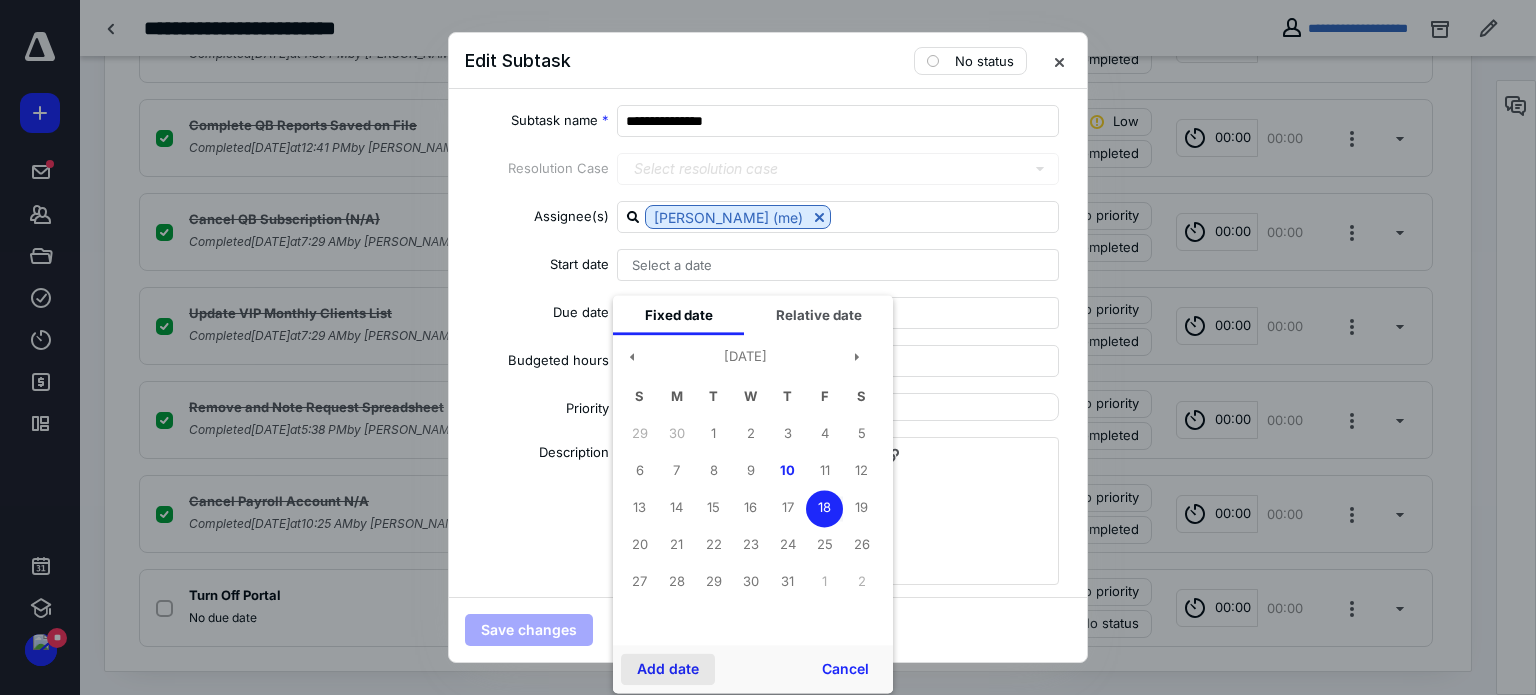 click on "Add date" at bounding box center [668, 669] 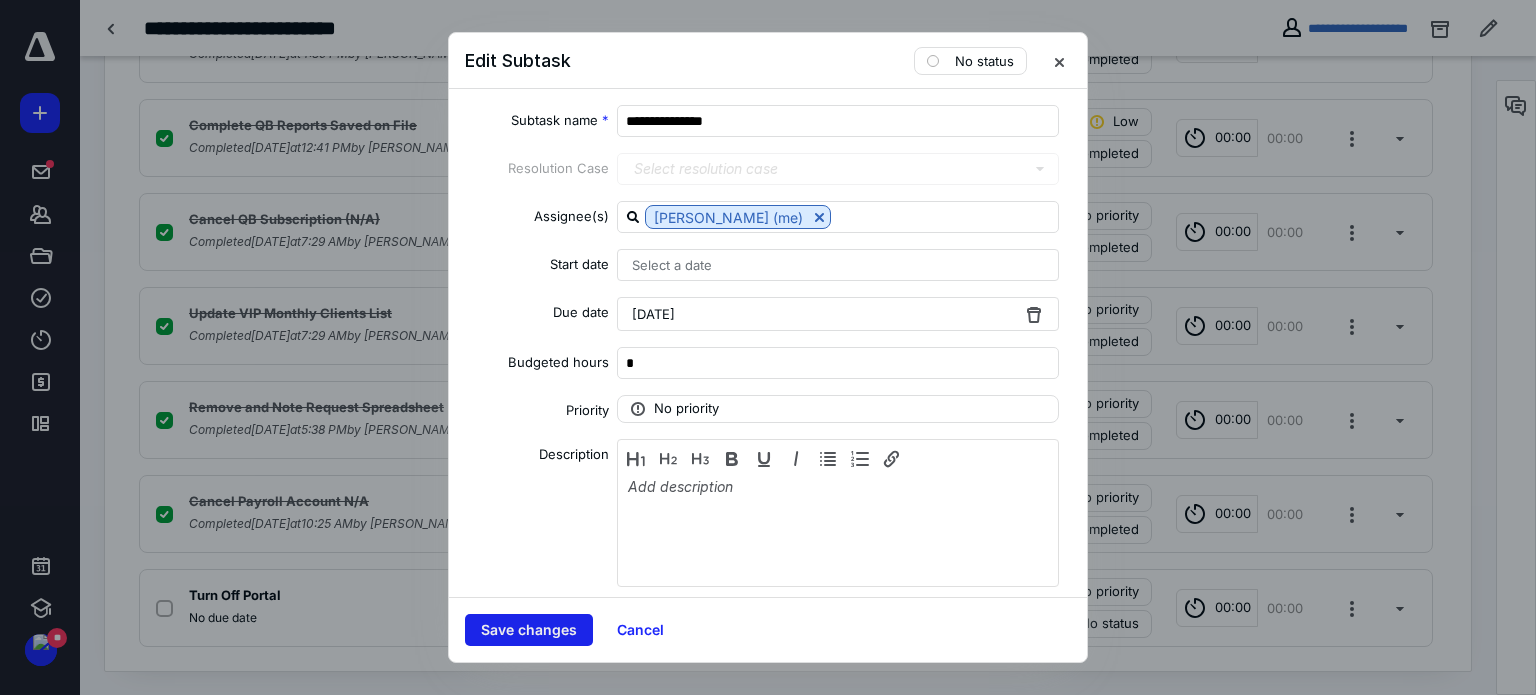 click on "Save changes" at bounding box center (529, 630) 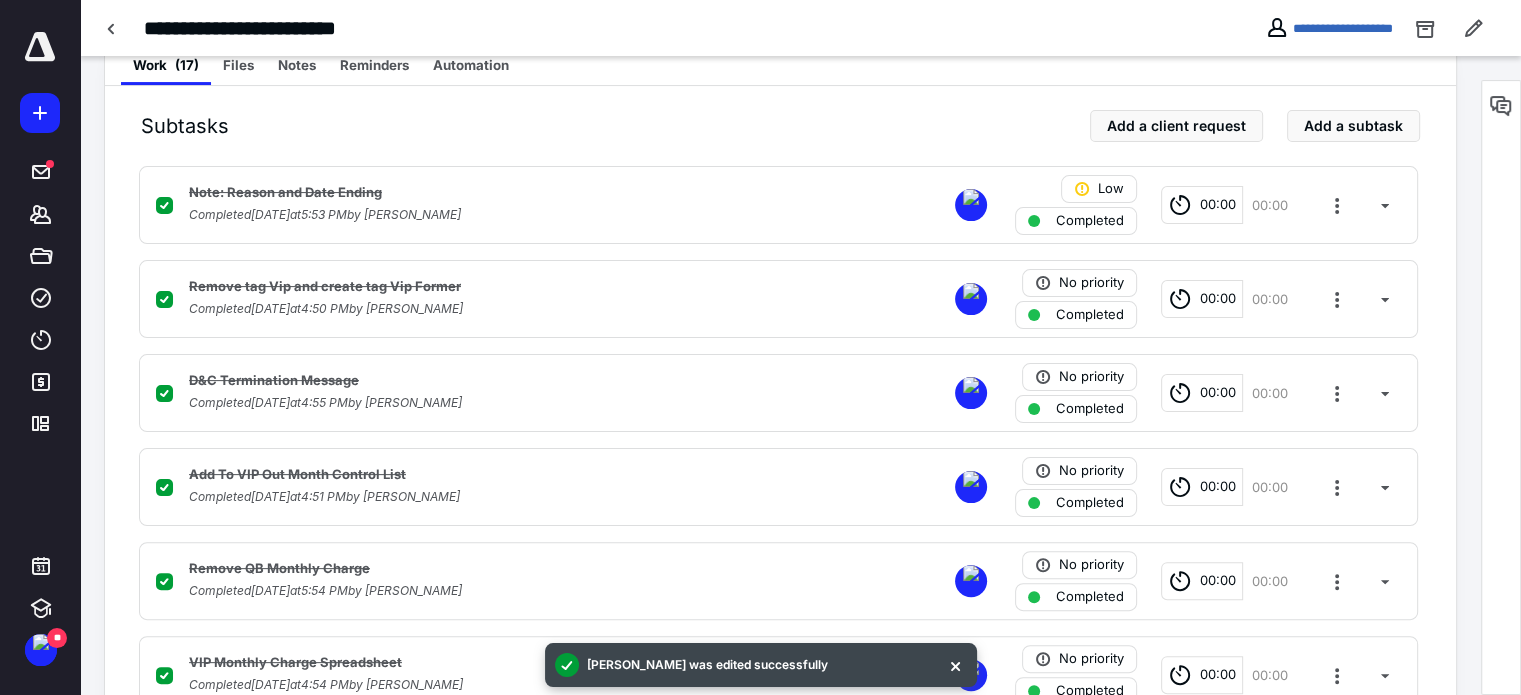 scroll, scrollTop: 0, scrollLeft: 0, axis: both 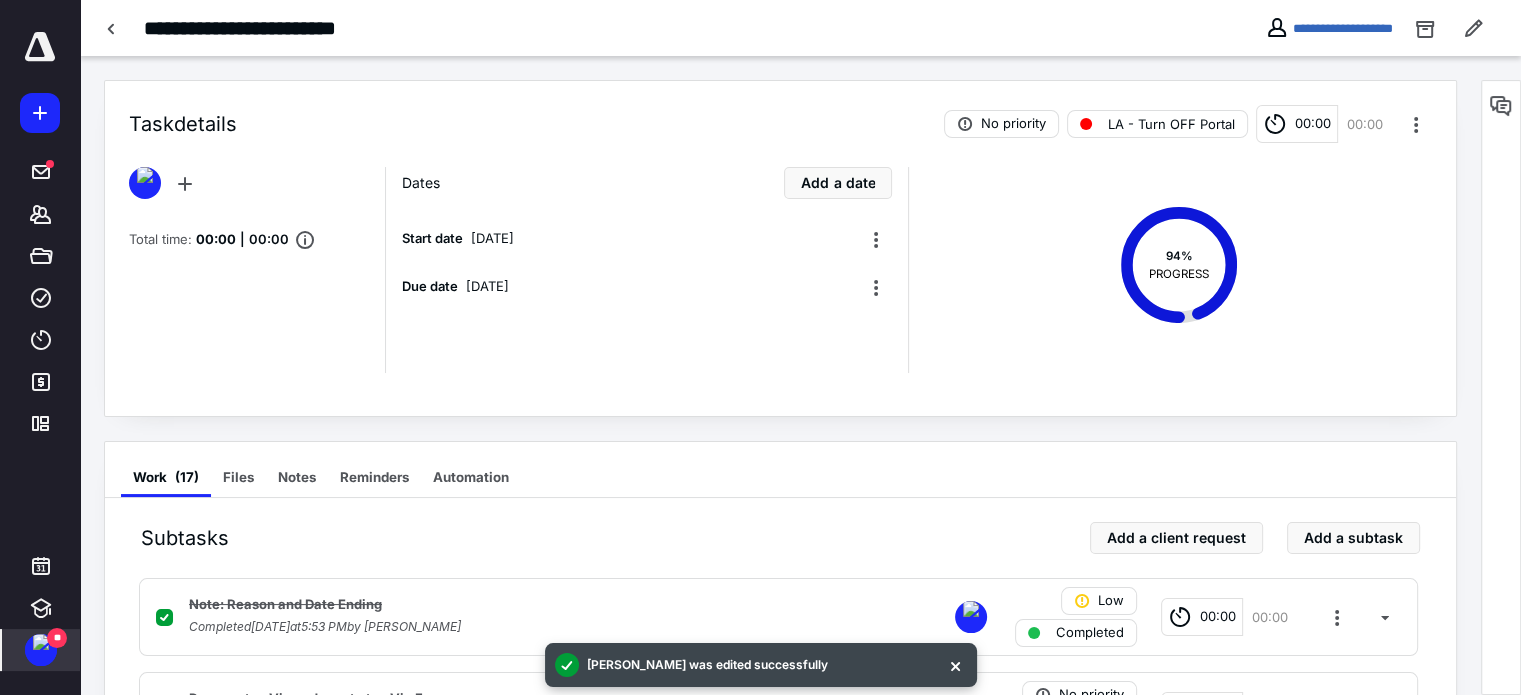 click on "**" at bounding box center [57, 638] 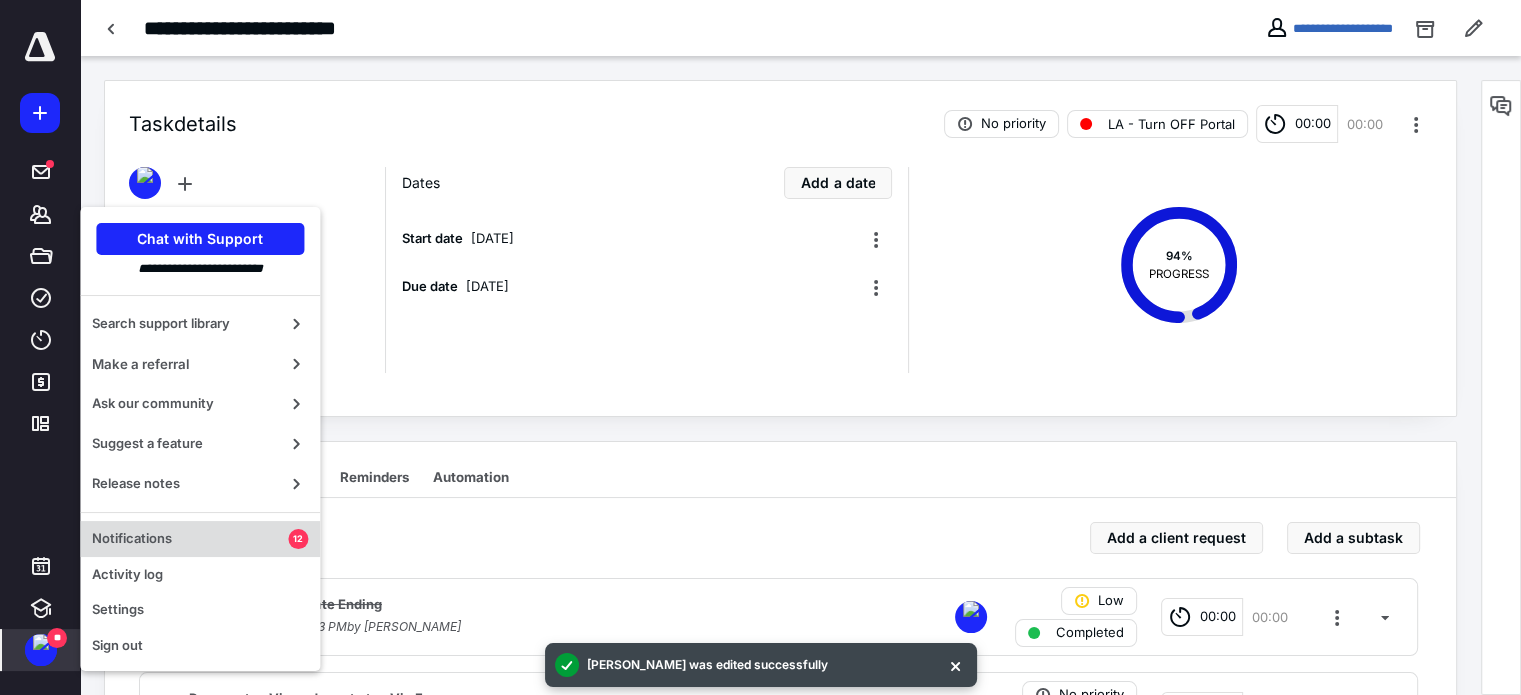 click on "Notifications" at bounding box center [190, 539] 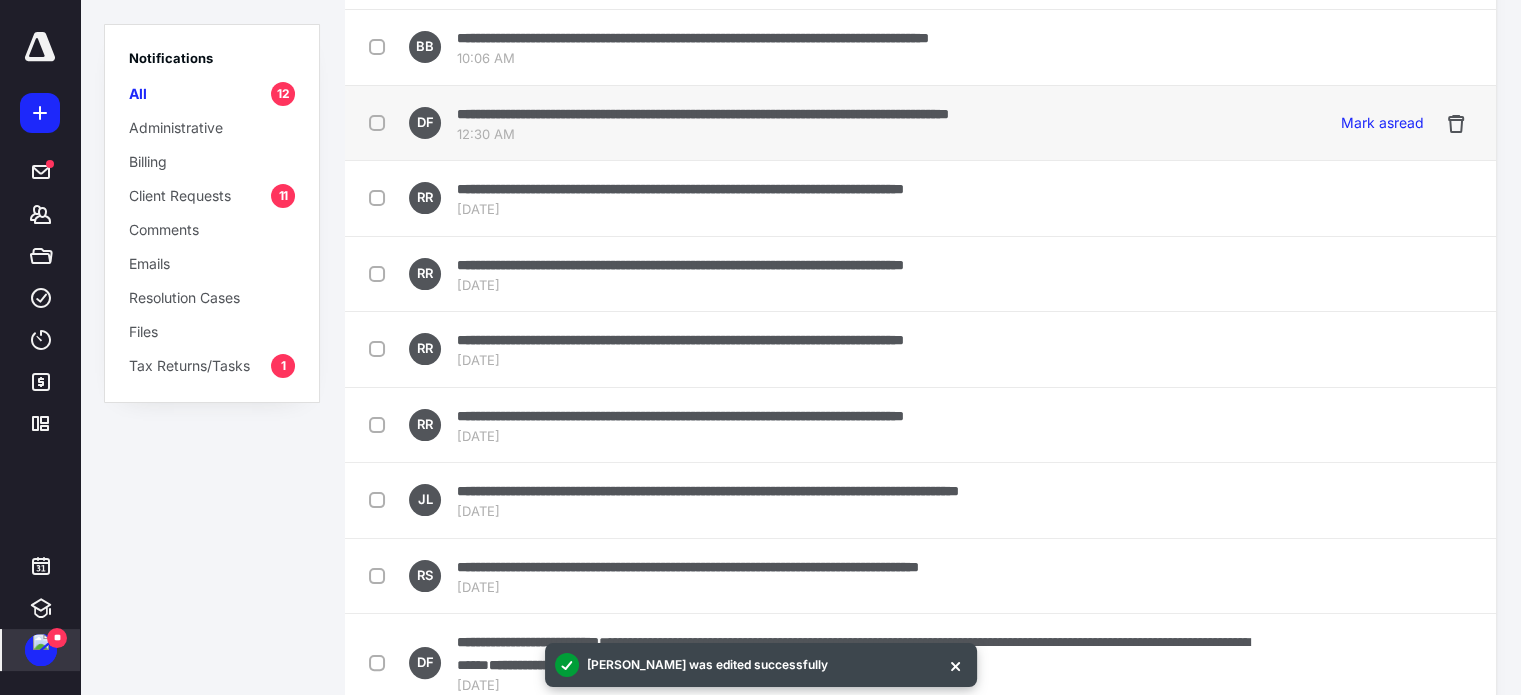 scroll, scrollTop: 372, scrollLeft: 0, axis: vertical 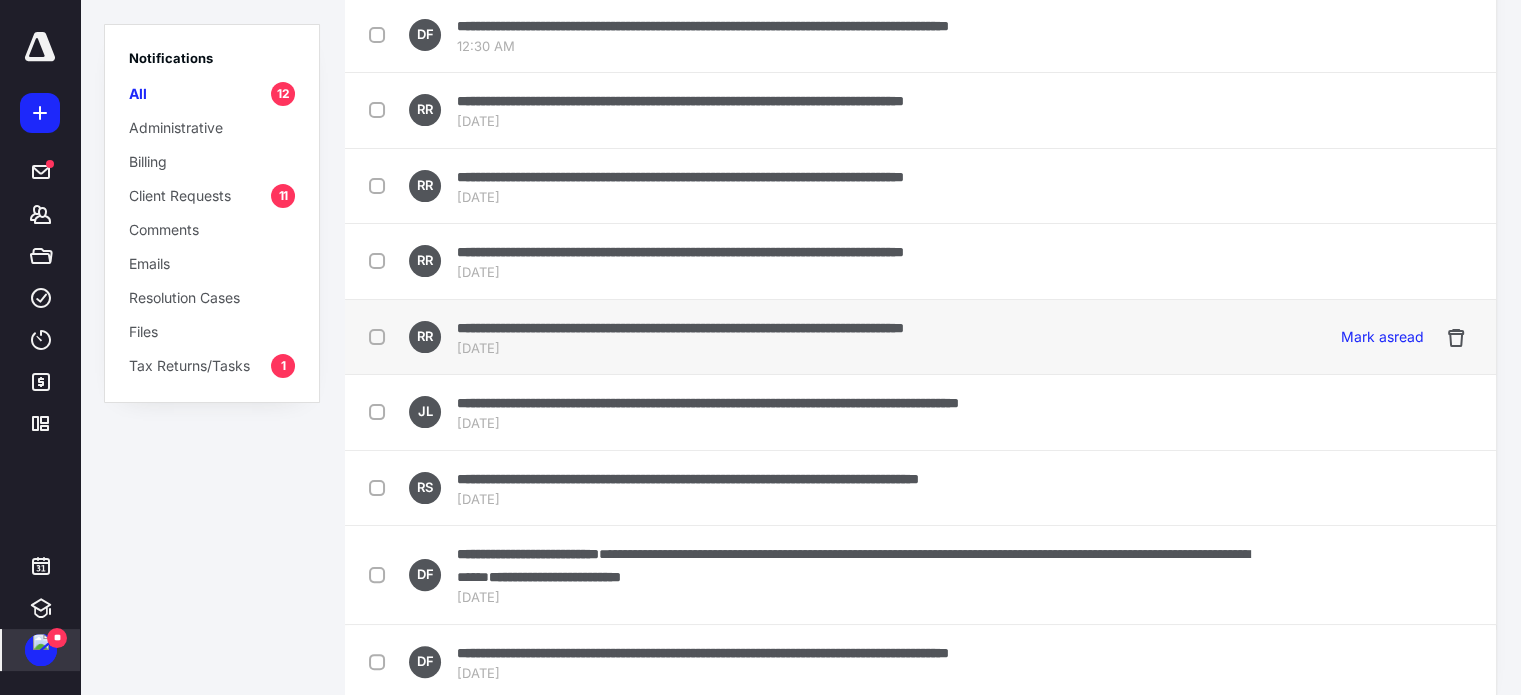 click at bounding box center (381, 336) 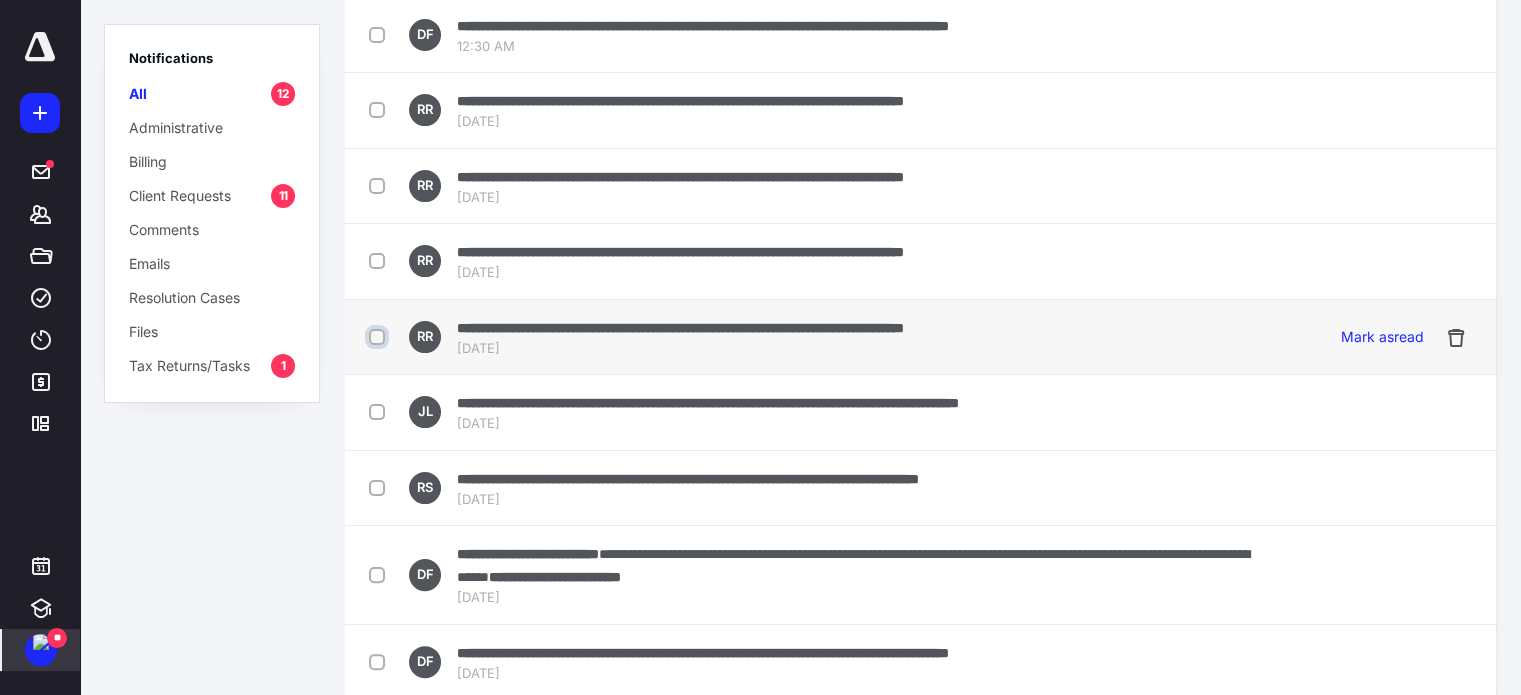 click at bounding box center [379, 337] 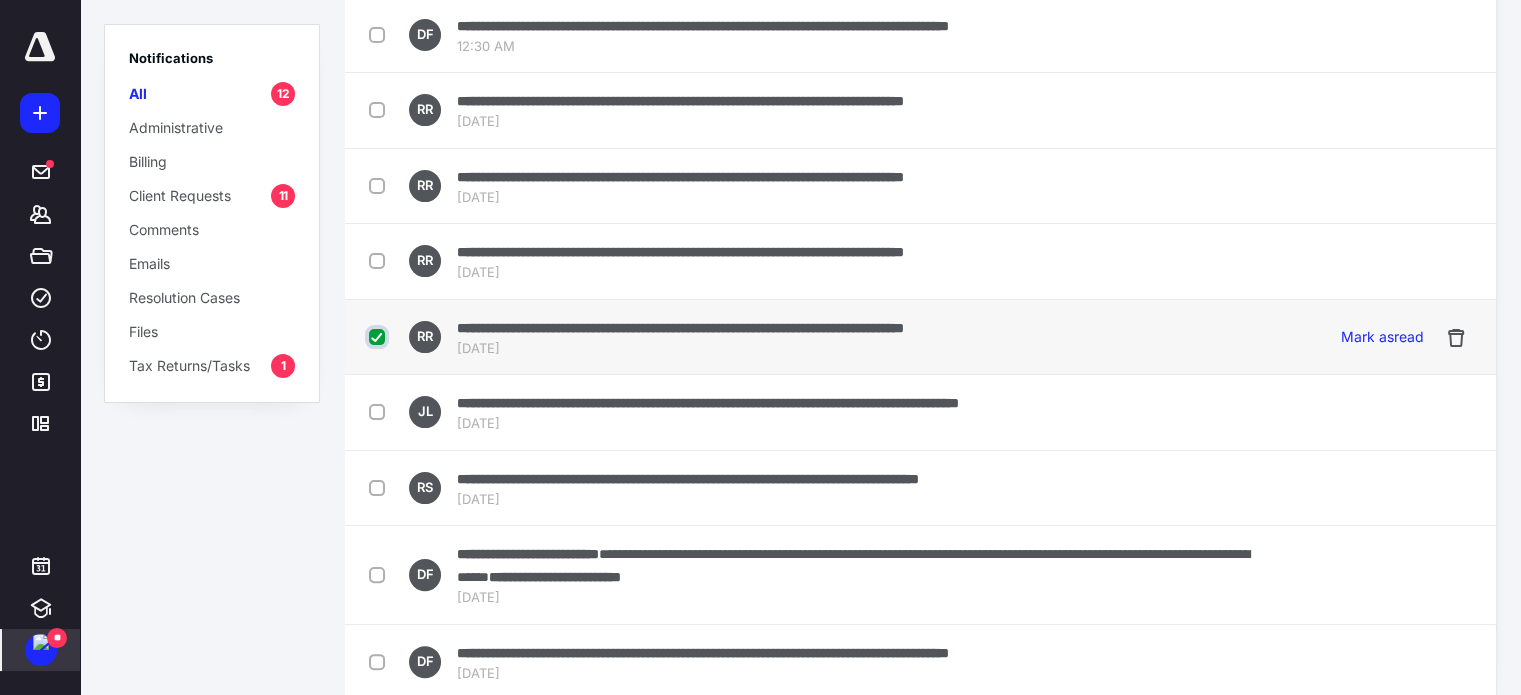 checkbox on "true" 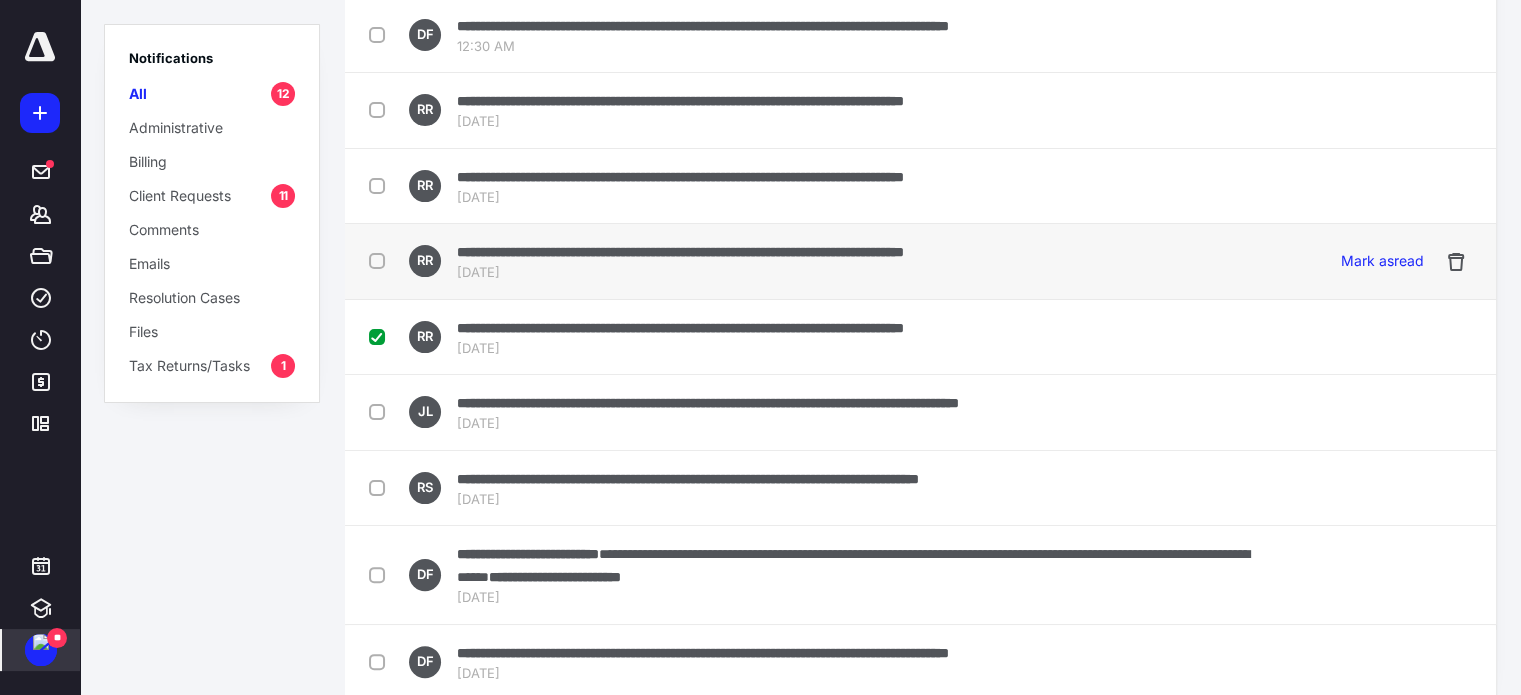 click at bounding box center [381, 260] 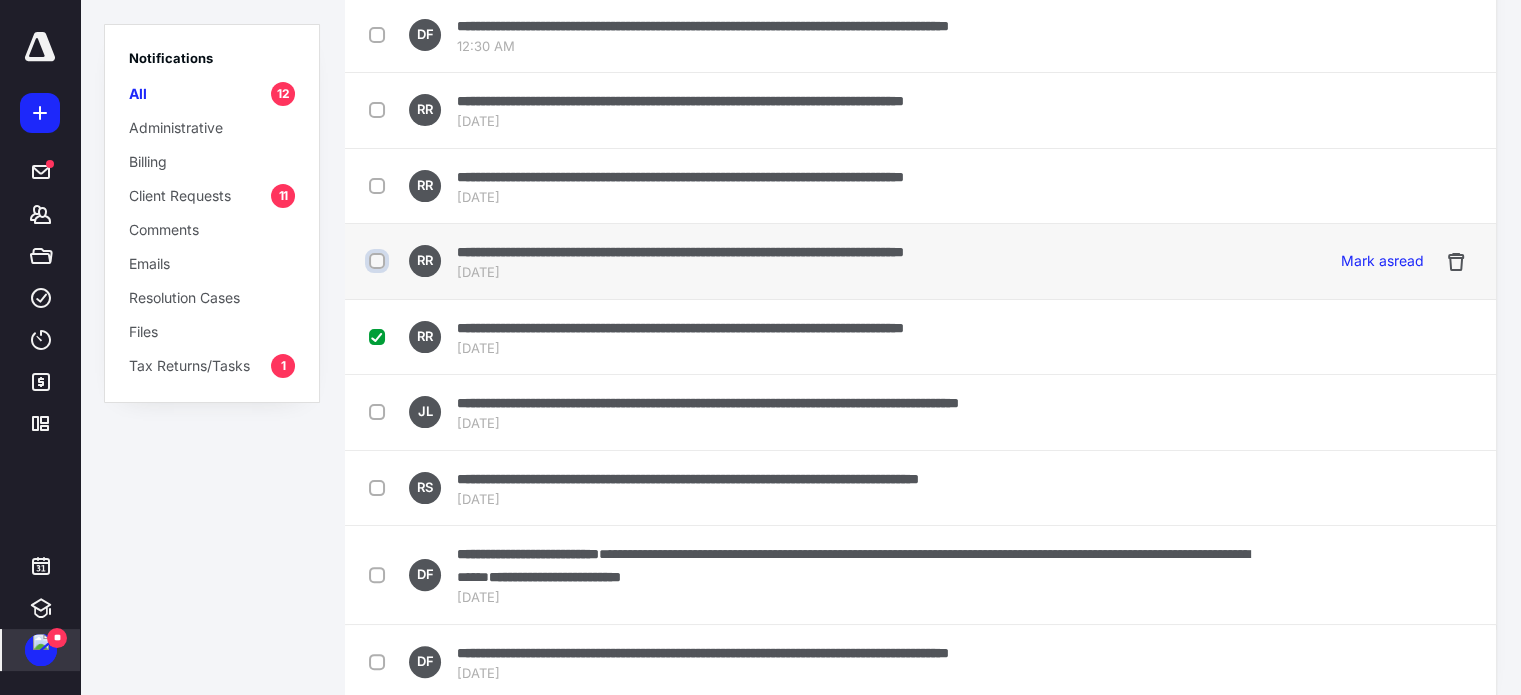 click at bounding box center (379, 261) 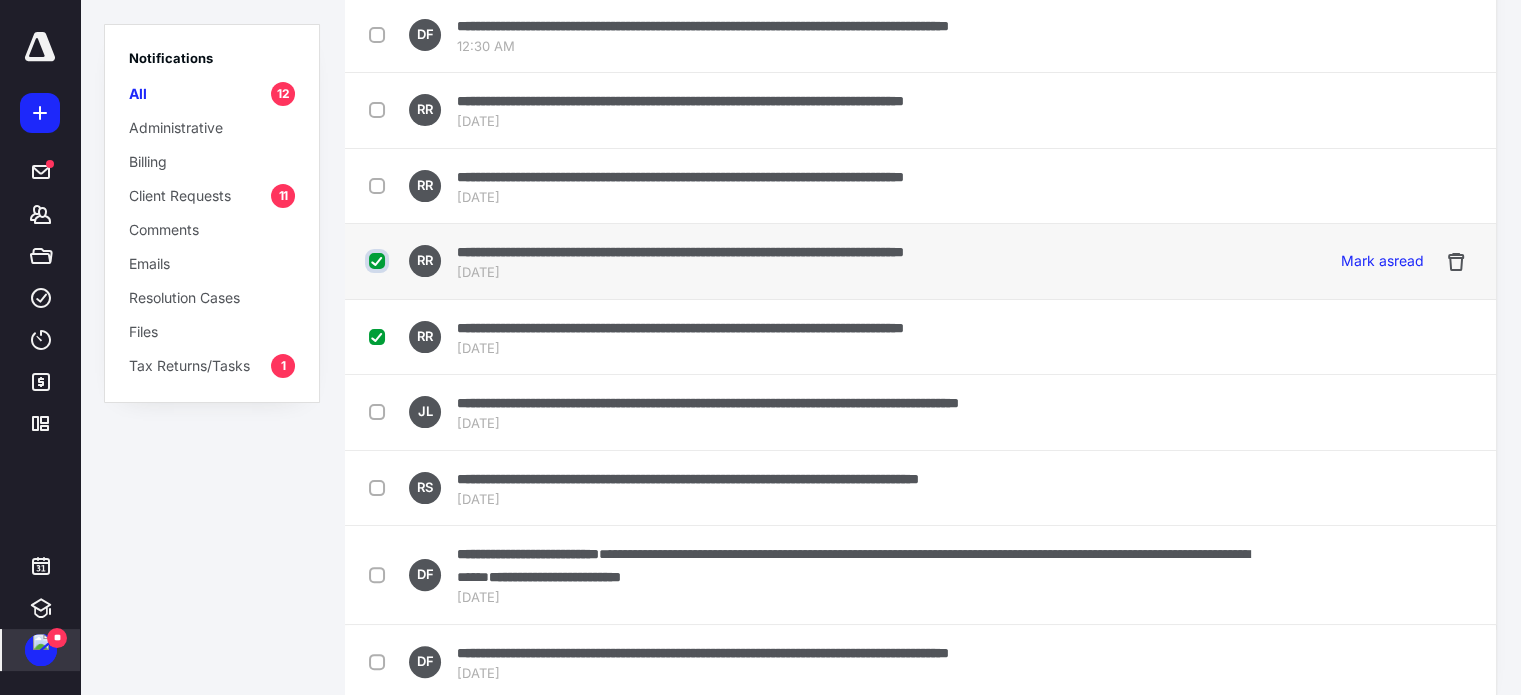 checkbox on "true" 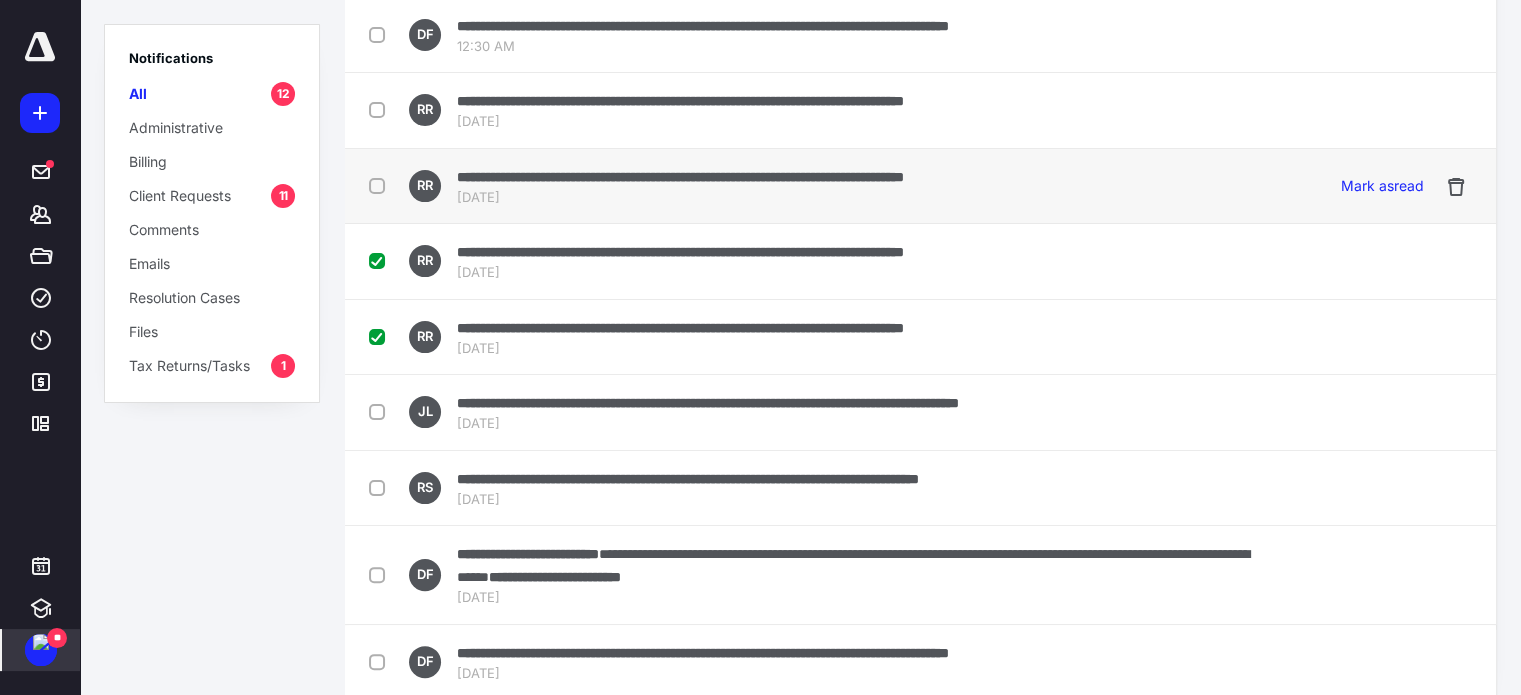click at bounding box center (381, 185) 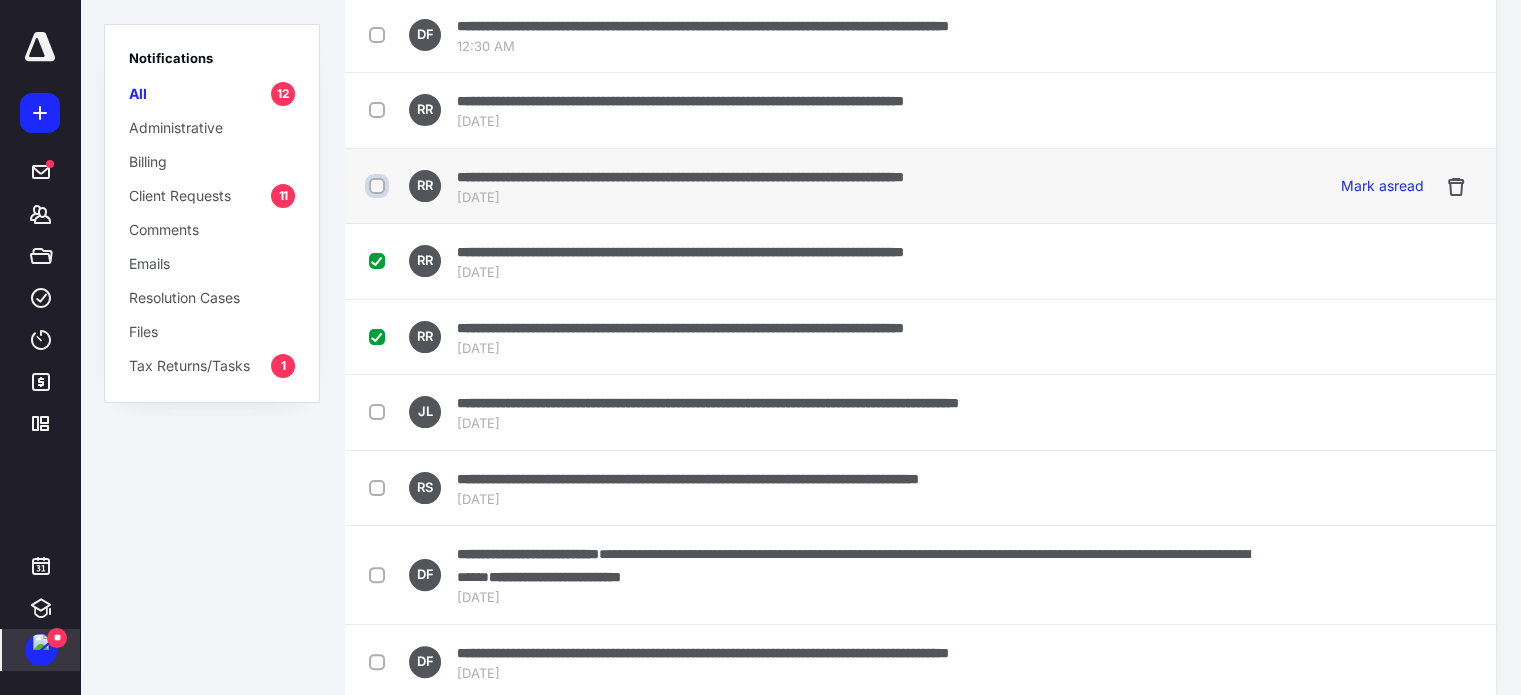 click at bounding box center (379, 186) 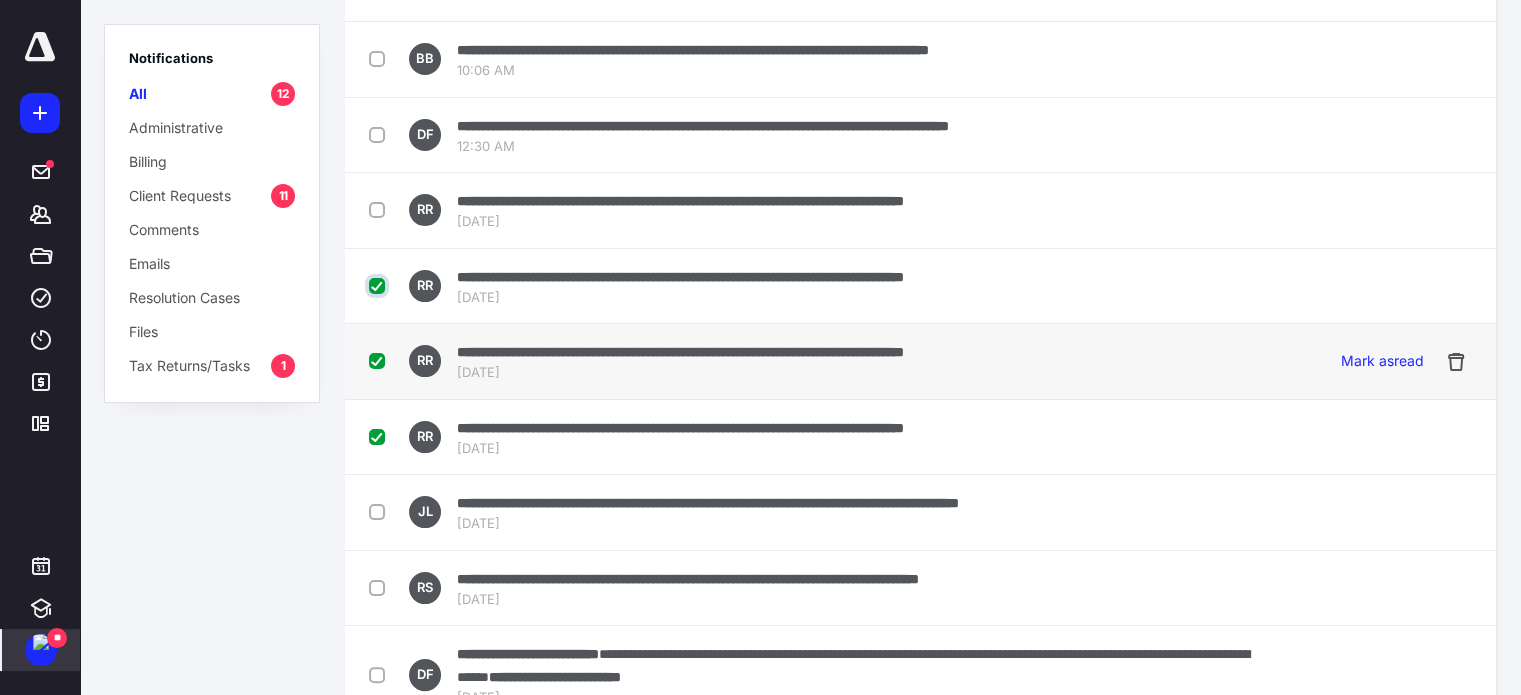 scroll, scrollTop: 384, scrollLeft: 0, axis: vertical 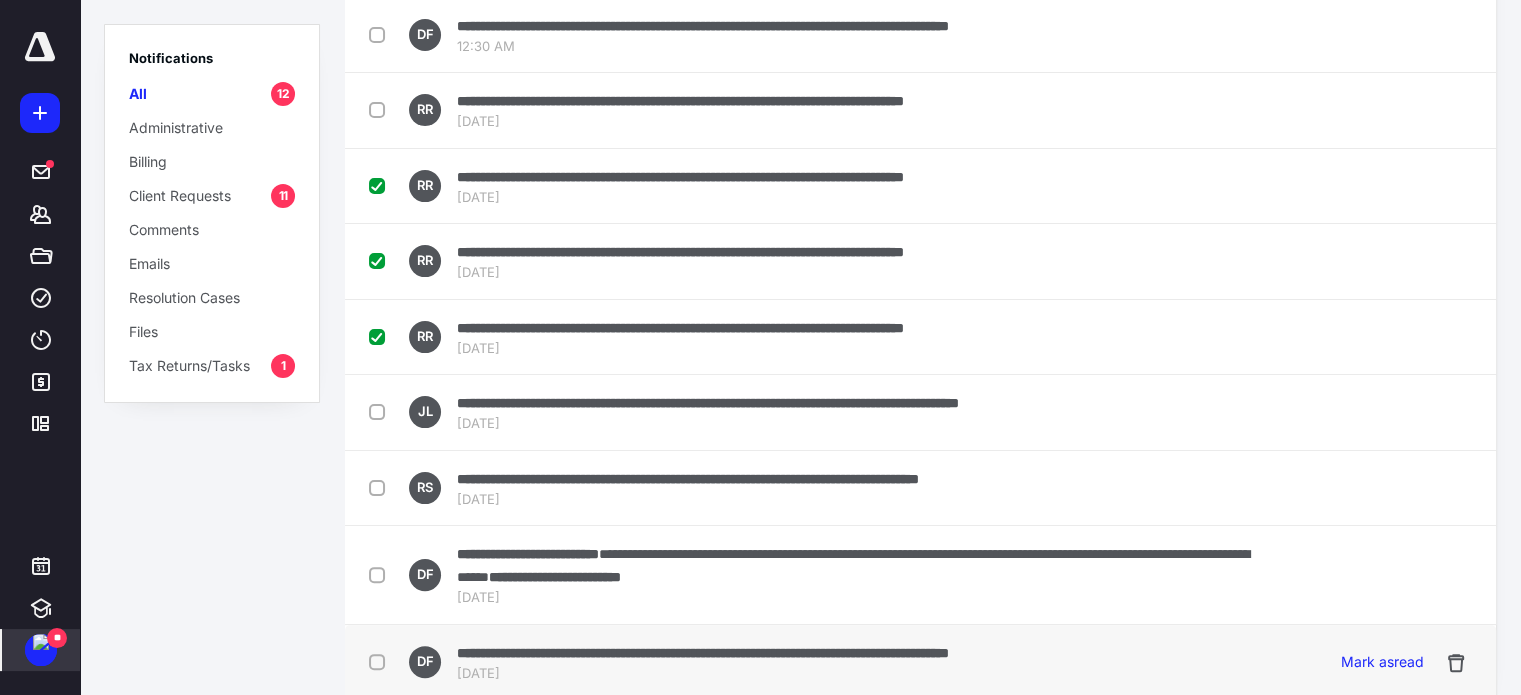 click at bounding box center (381, 661) 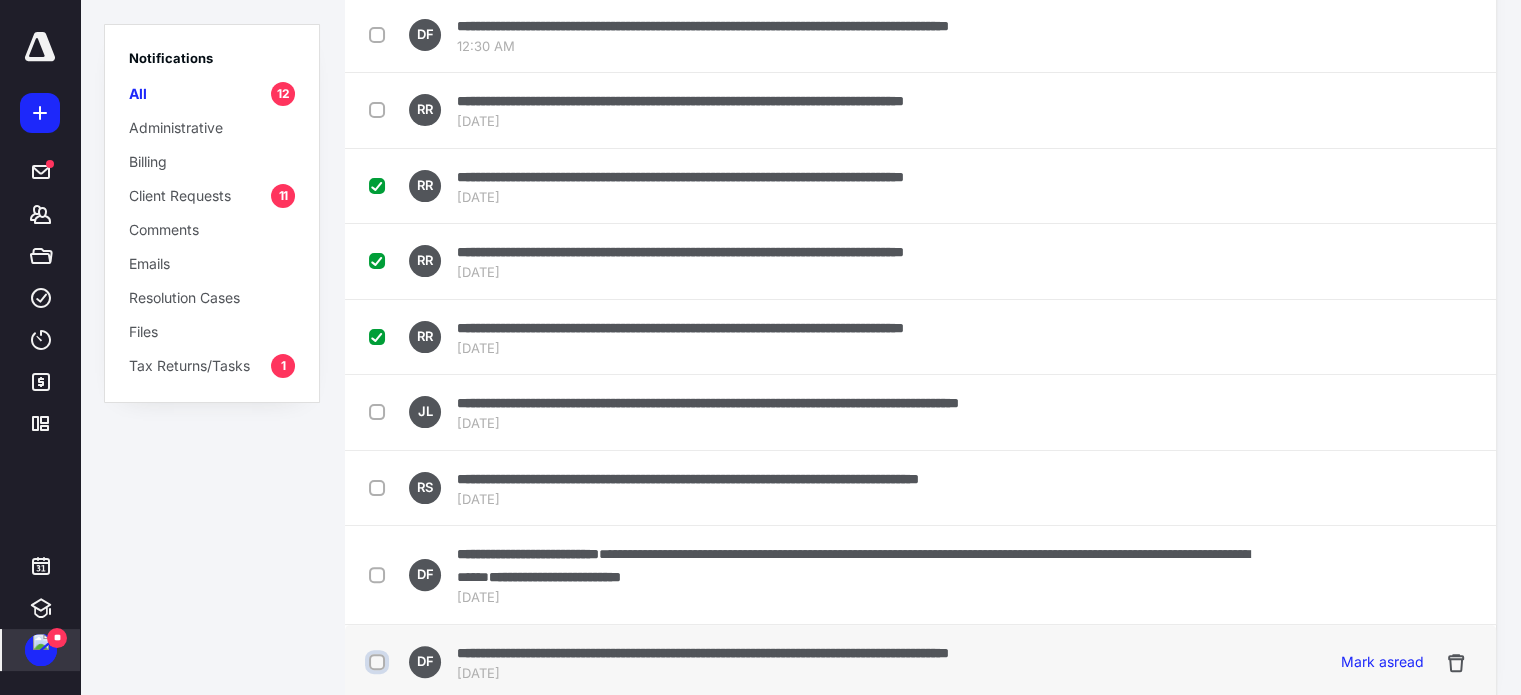 click at bounding box center [379, 662] 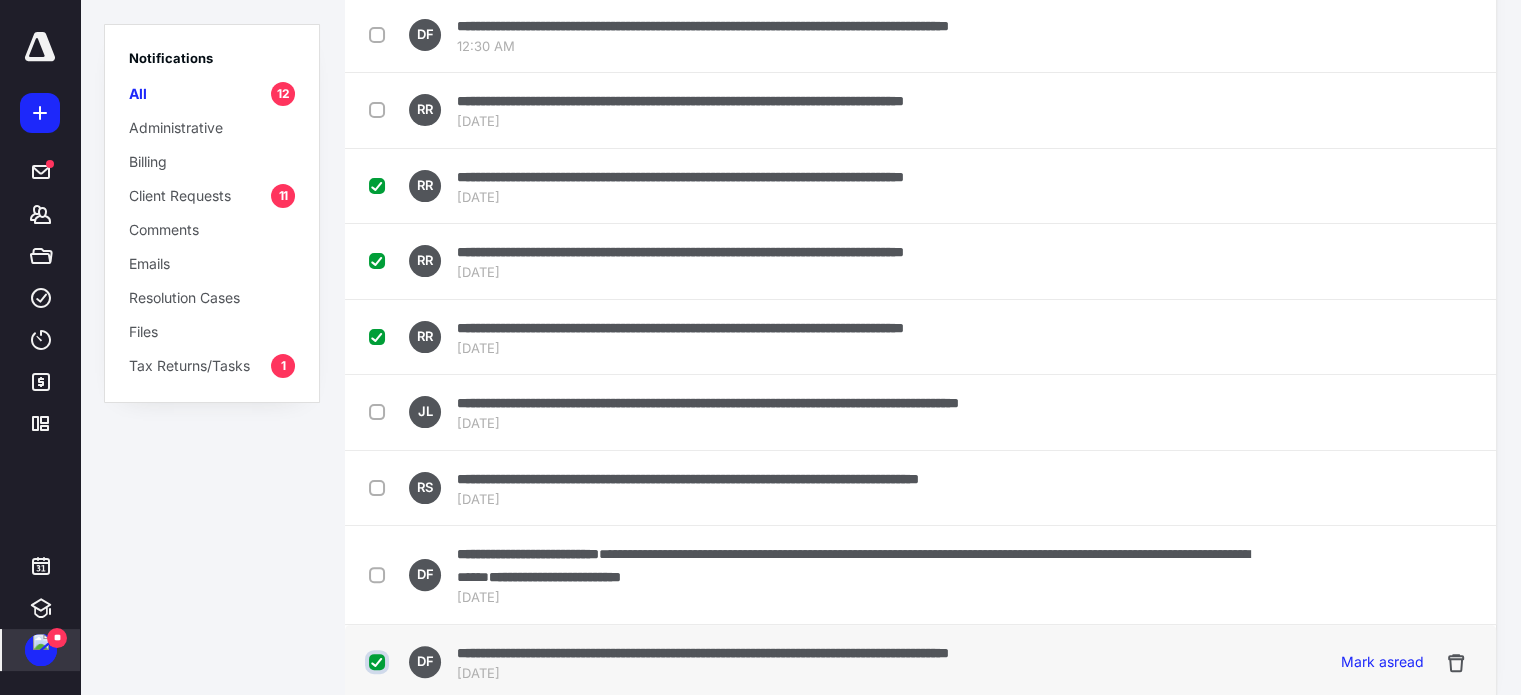 checkbox on "true" 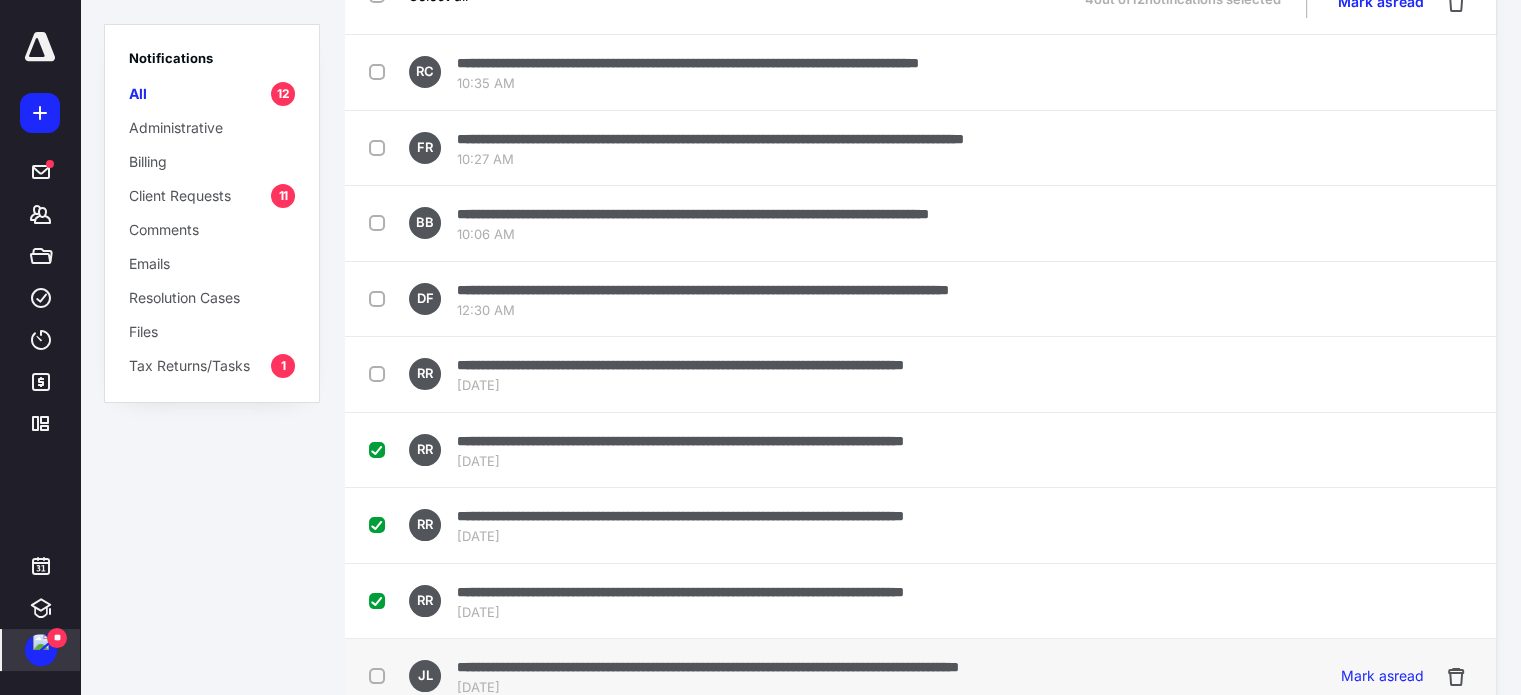 scroll, scrollTop: 0, scrollLeft: 0, axis: both 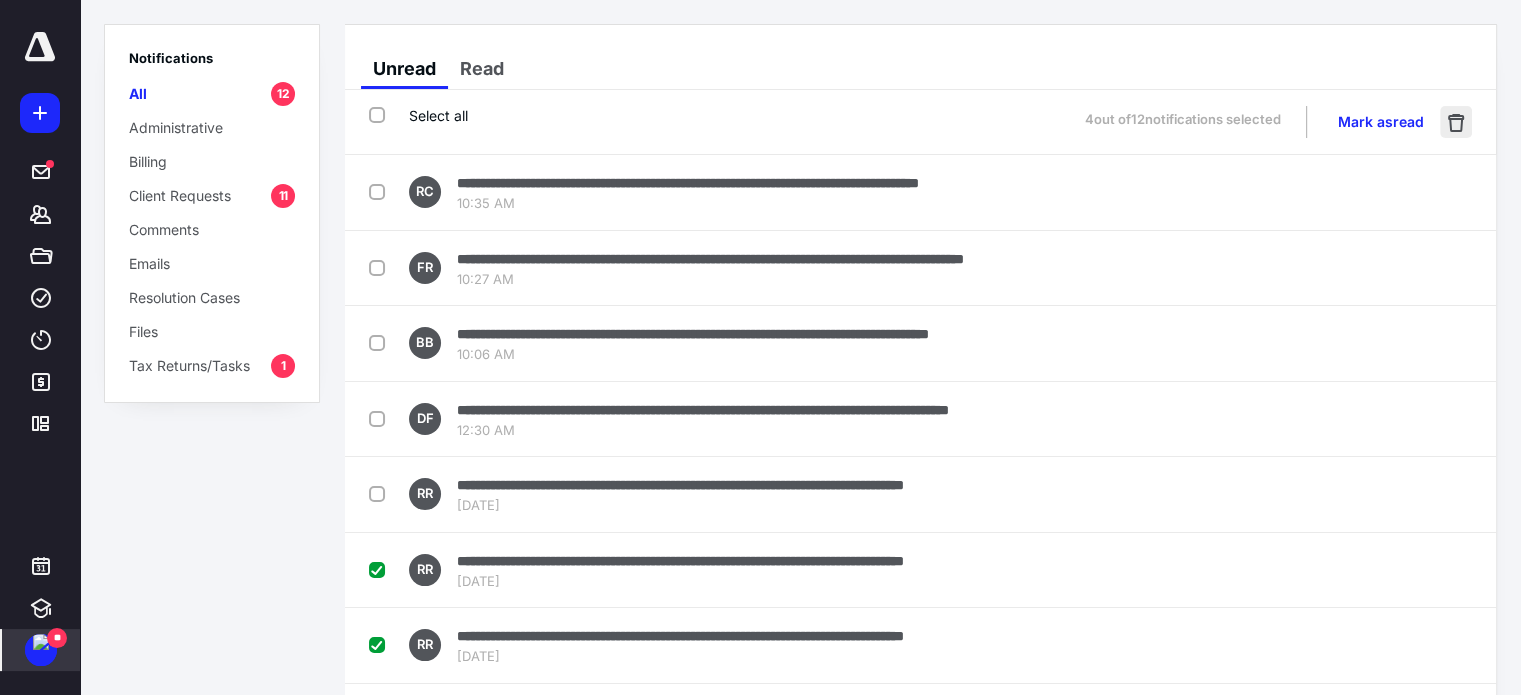 click at bounding box center [1456, 122] 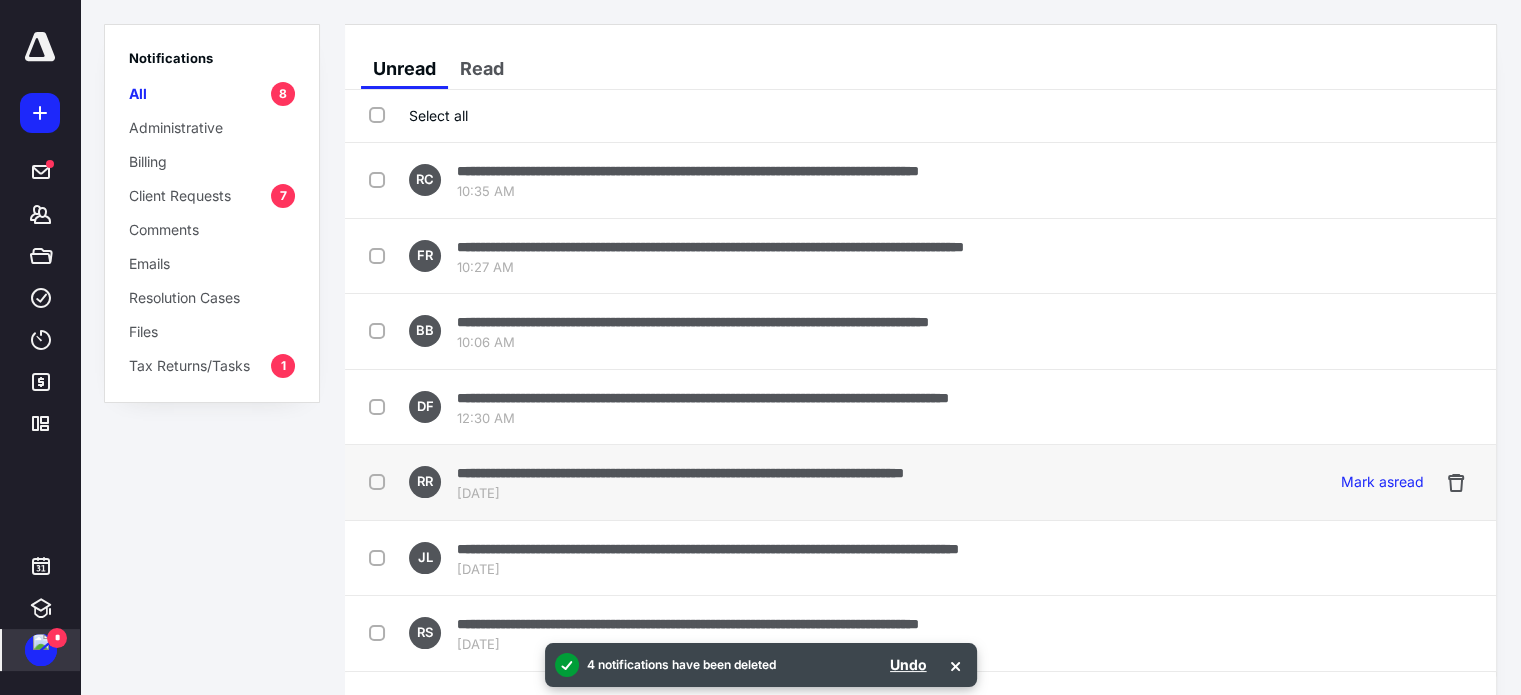 scroll, scrollTop: 78, scrollLeft: 0, axis: vertical 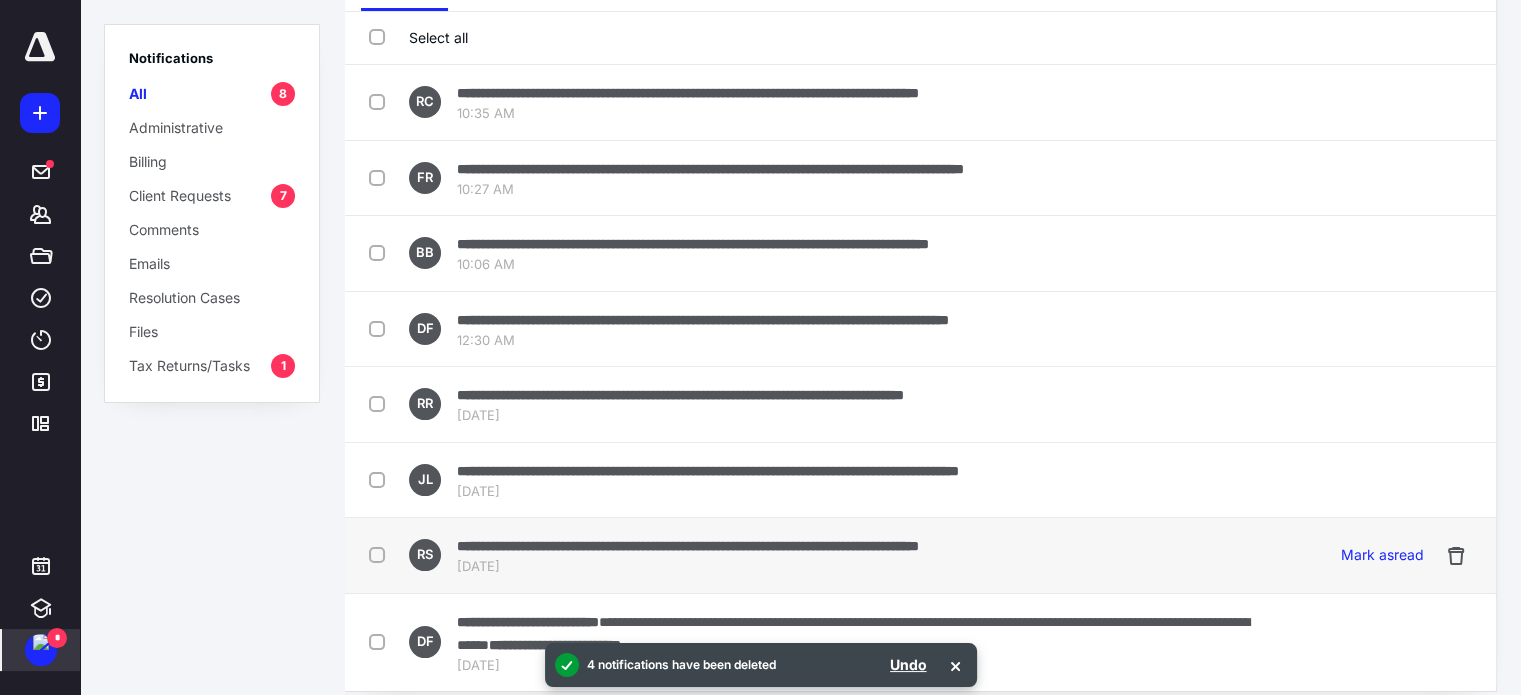 click on "**********" at bounding box center (688, 546) 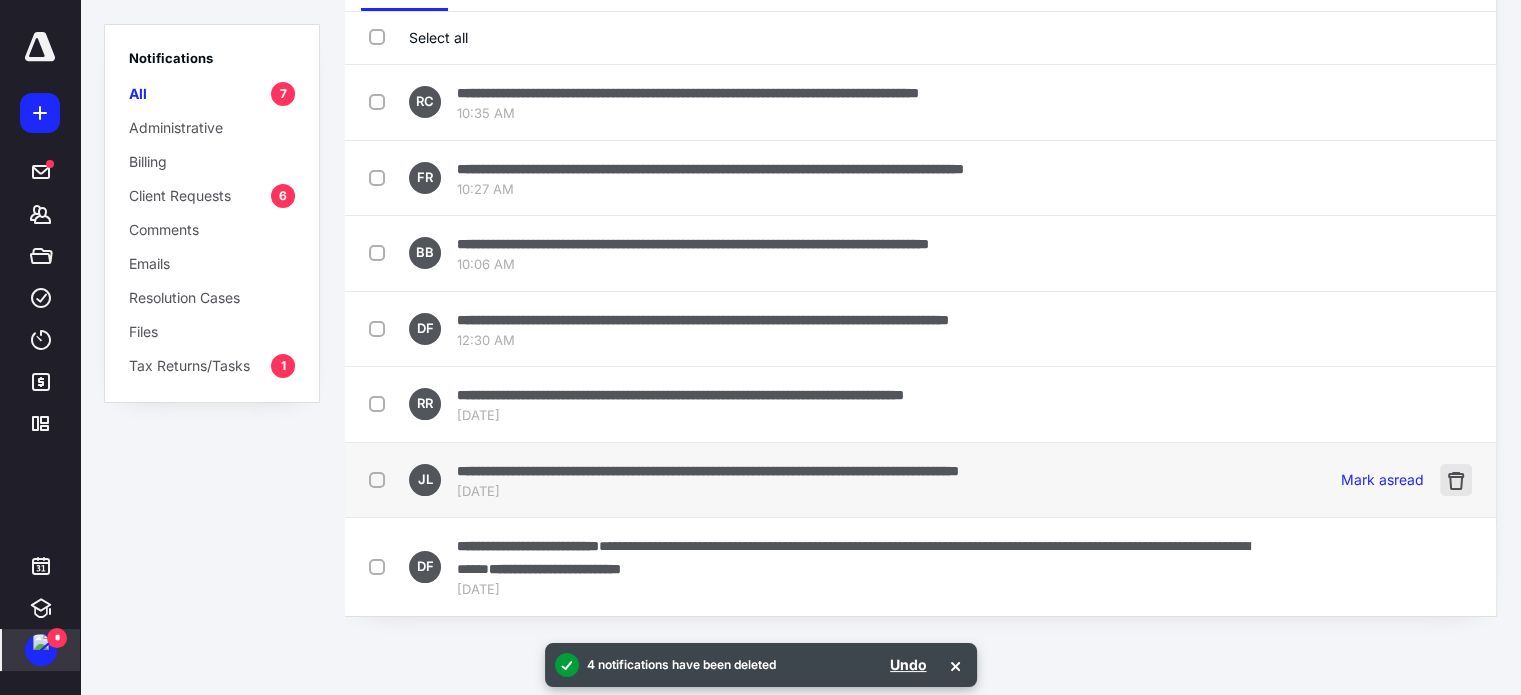 scroll, scrollTop: 0, scrollLeft: 0, axis: both 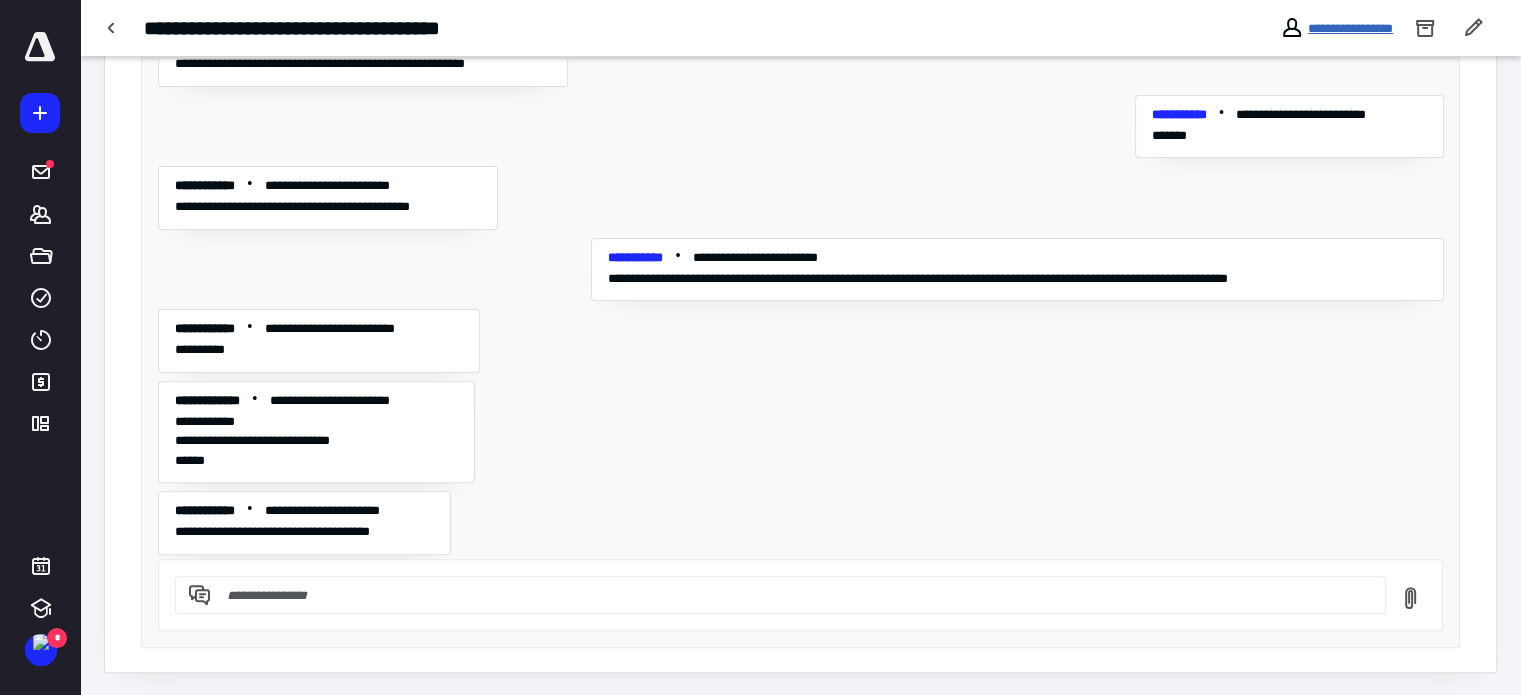 click on "**********" at bounding box center (1350, 28) 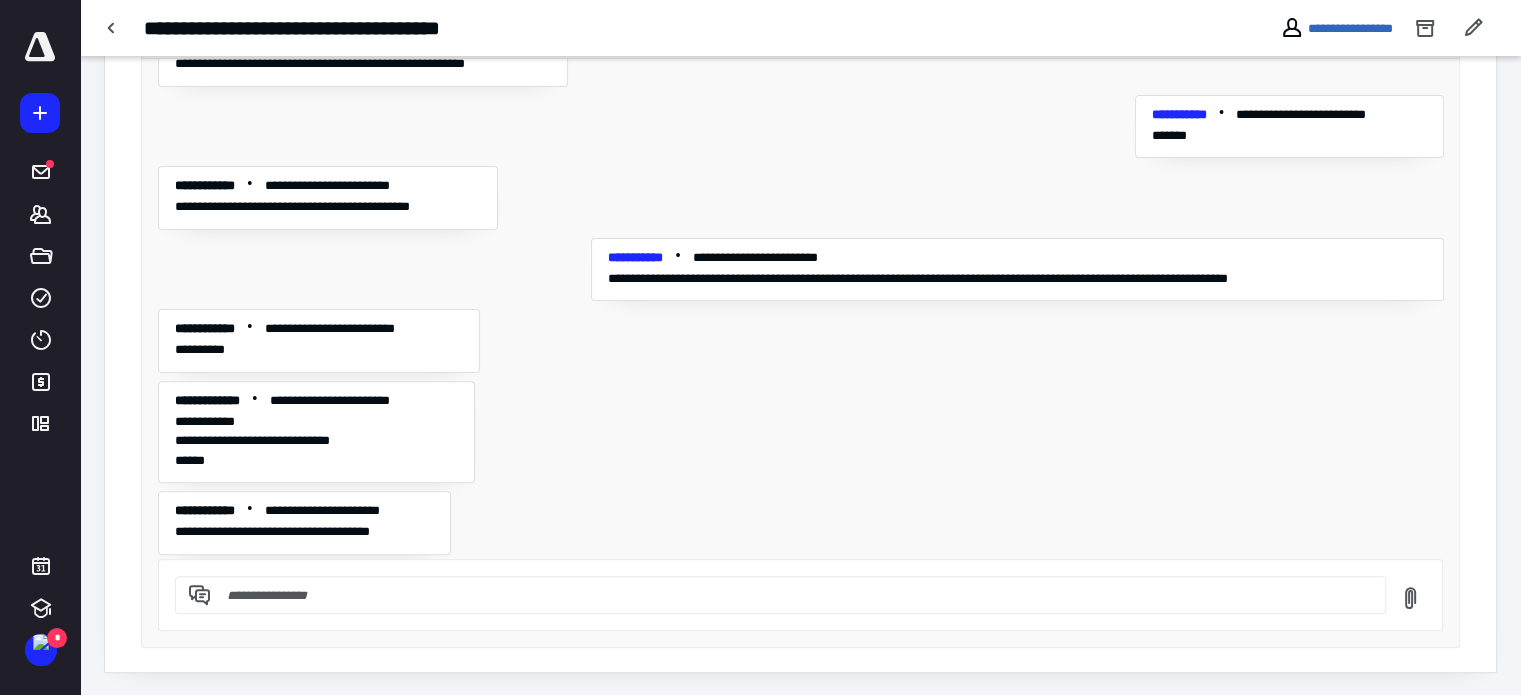 scroll, scrollTop: 0, scrollLeft: 0, axis: both 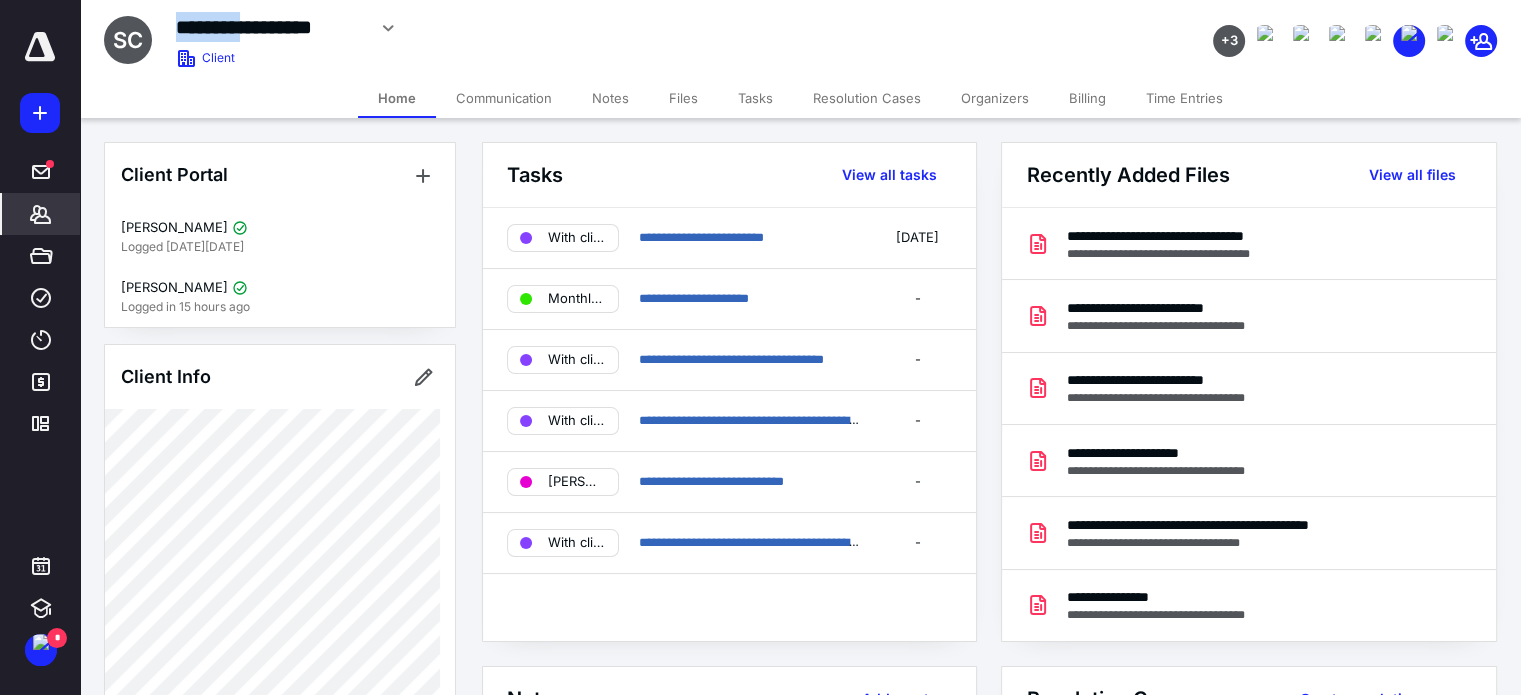 drag, startPoint x: 173, startPoint y: 27, endPoint x: 262, endPoint y: 36, distance: 89.453896 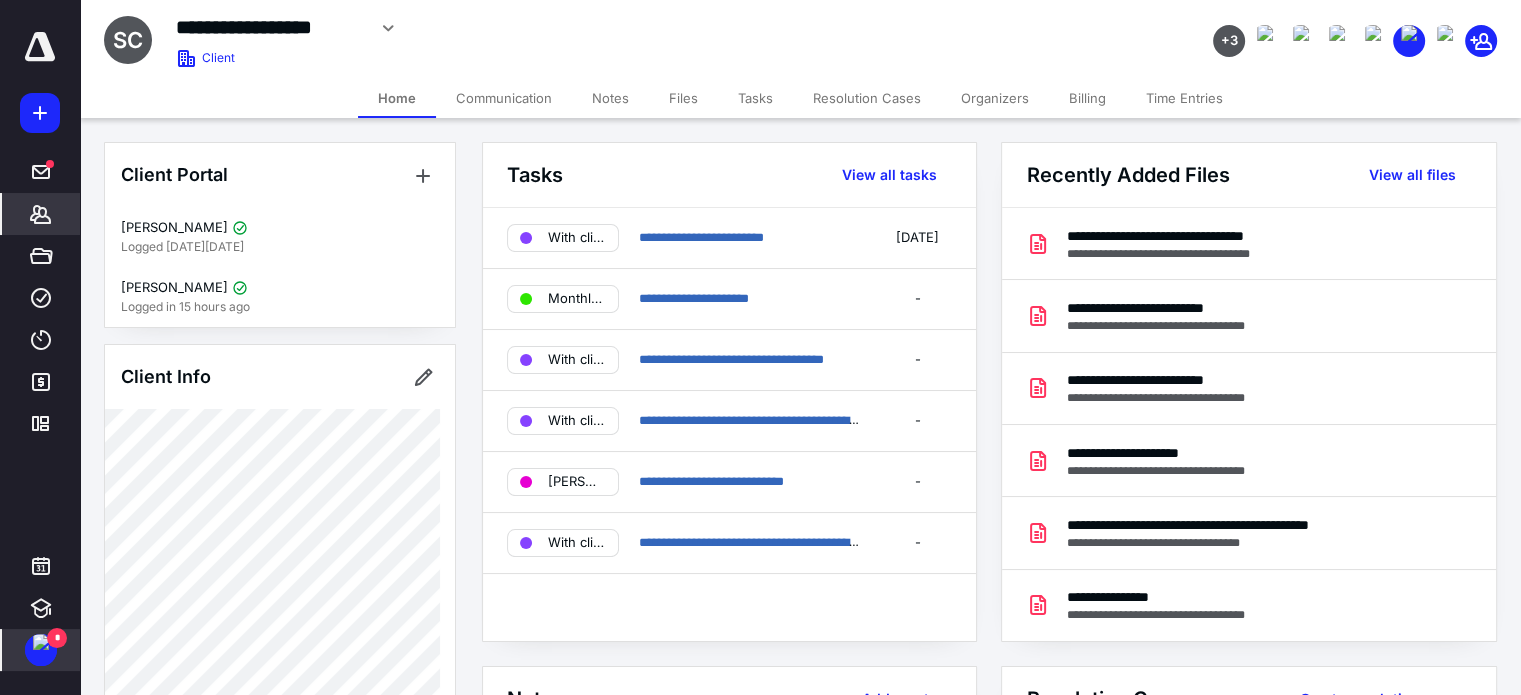 click on "*" at bounding box center (57, 638) 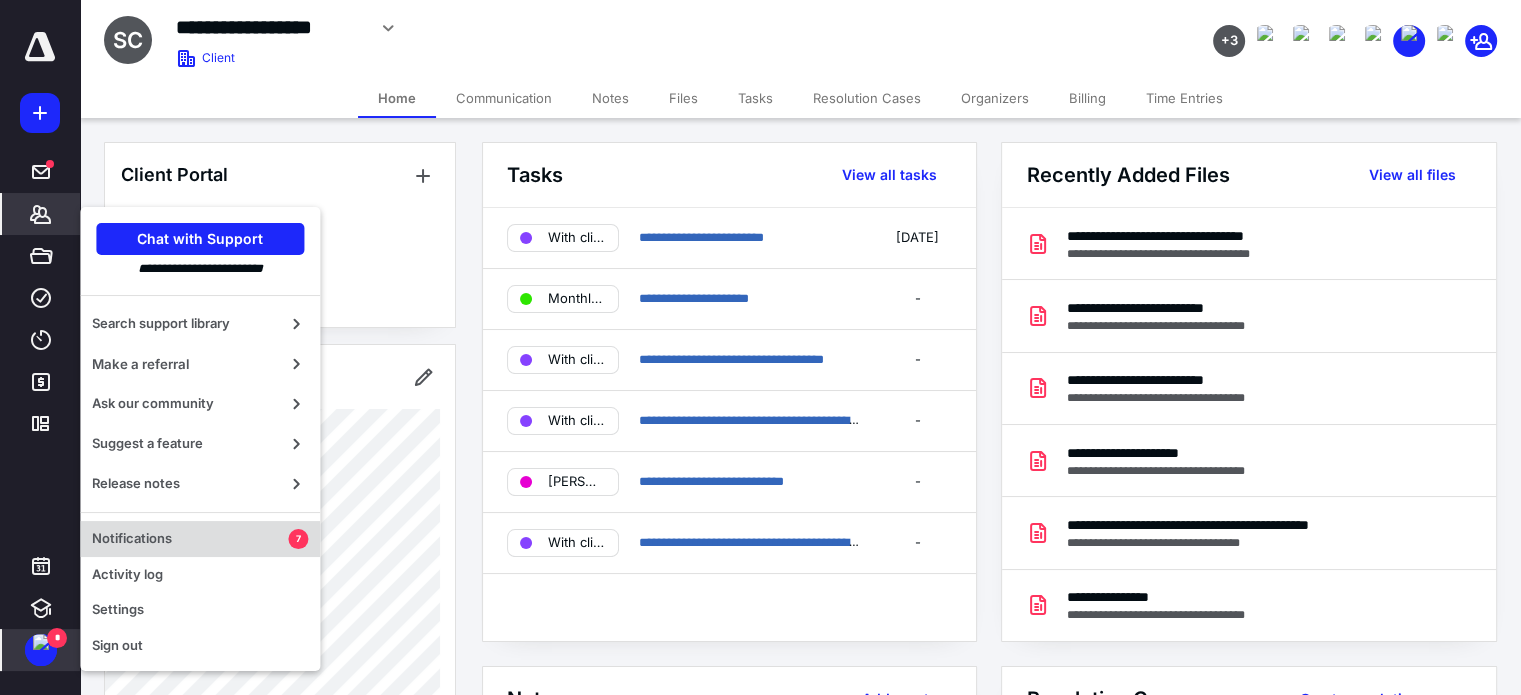 click on "Notifications" at bounding box center [190, 539] 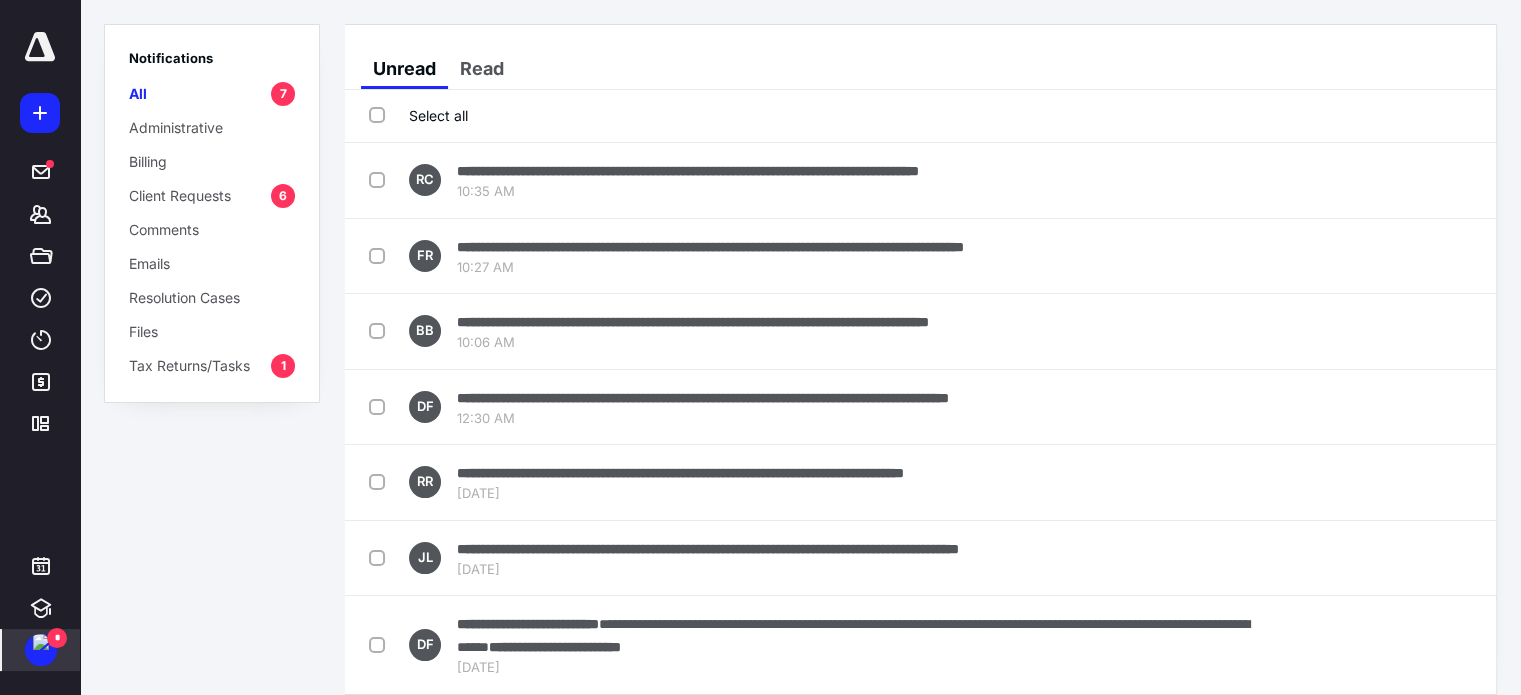 scroll, scrollTop: 5, scrollLeft: 0, axis: vertical 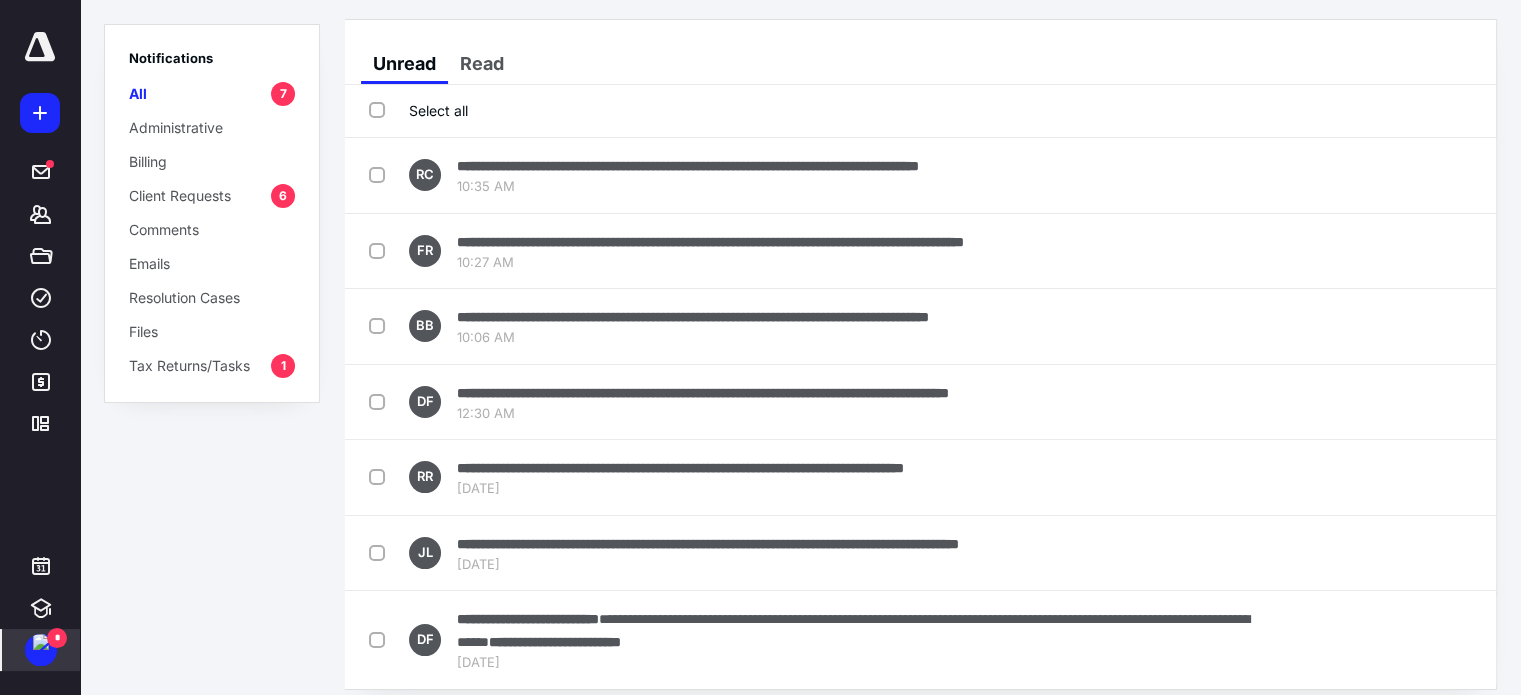 click on "**********" at bounding box center (708, 543) 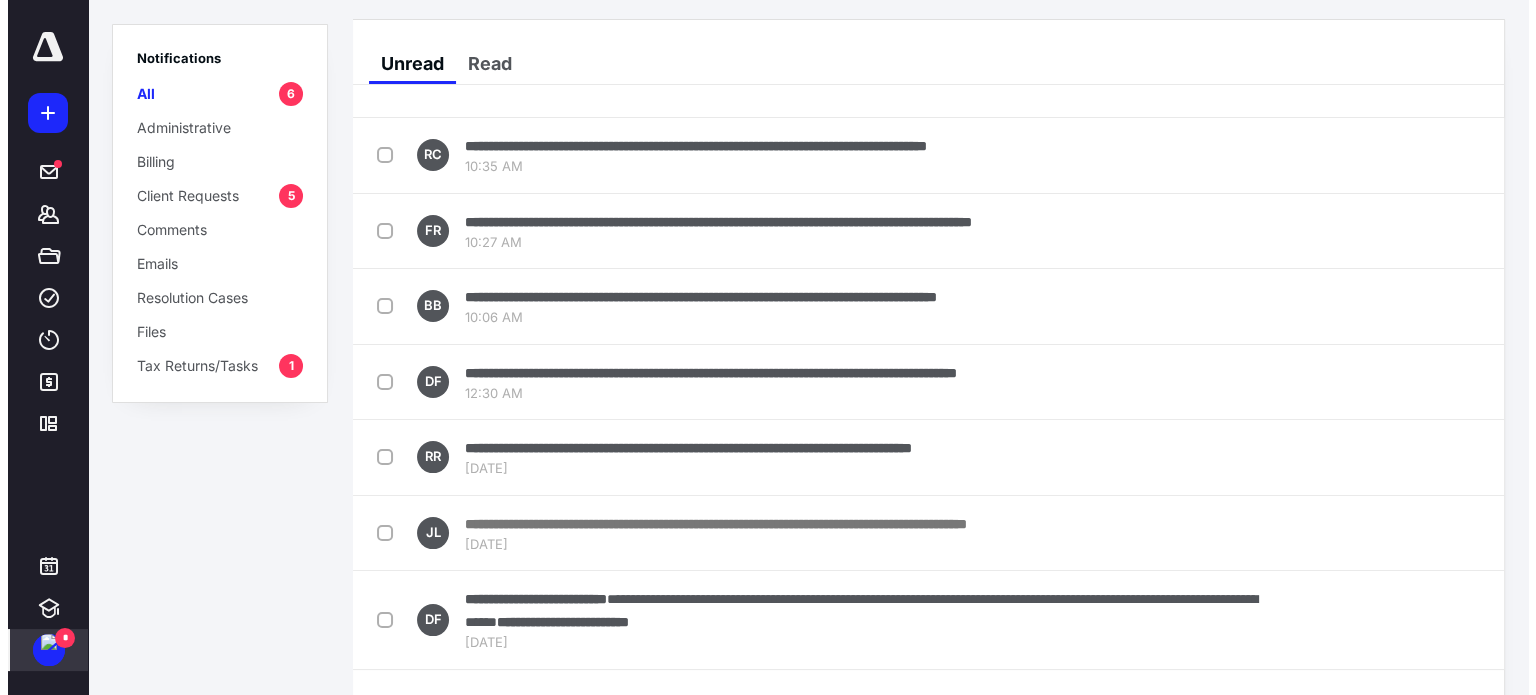 scroll, scrollTop: 0, scrollLeft: 0, axis: both 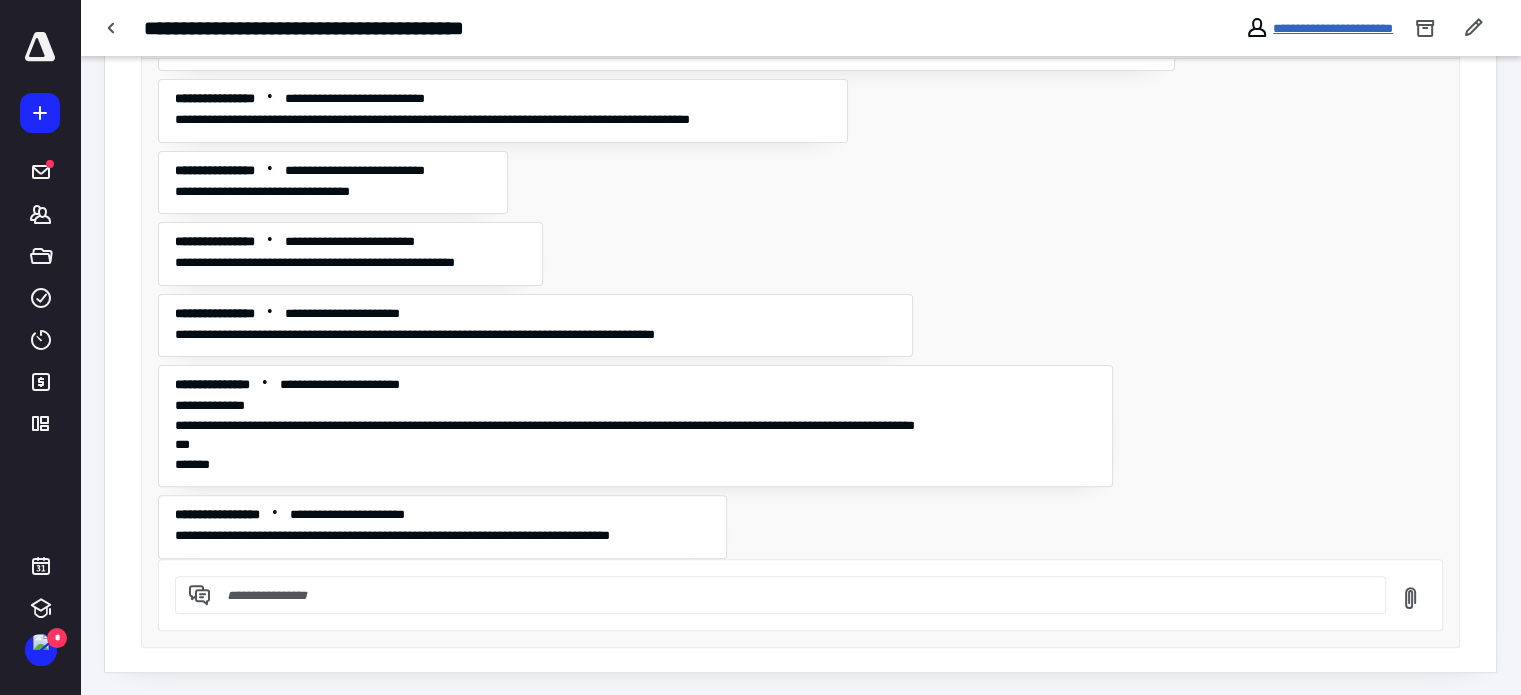 click on "**********" at bounding box center (1333, 28) 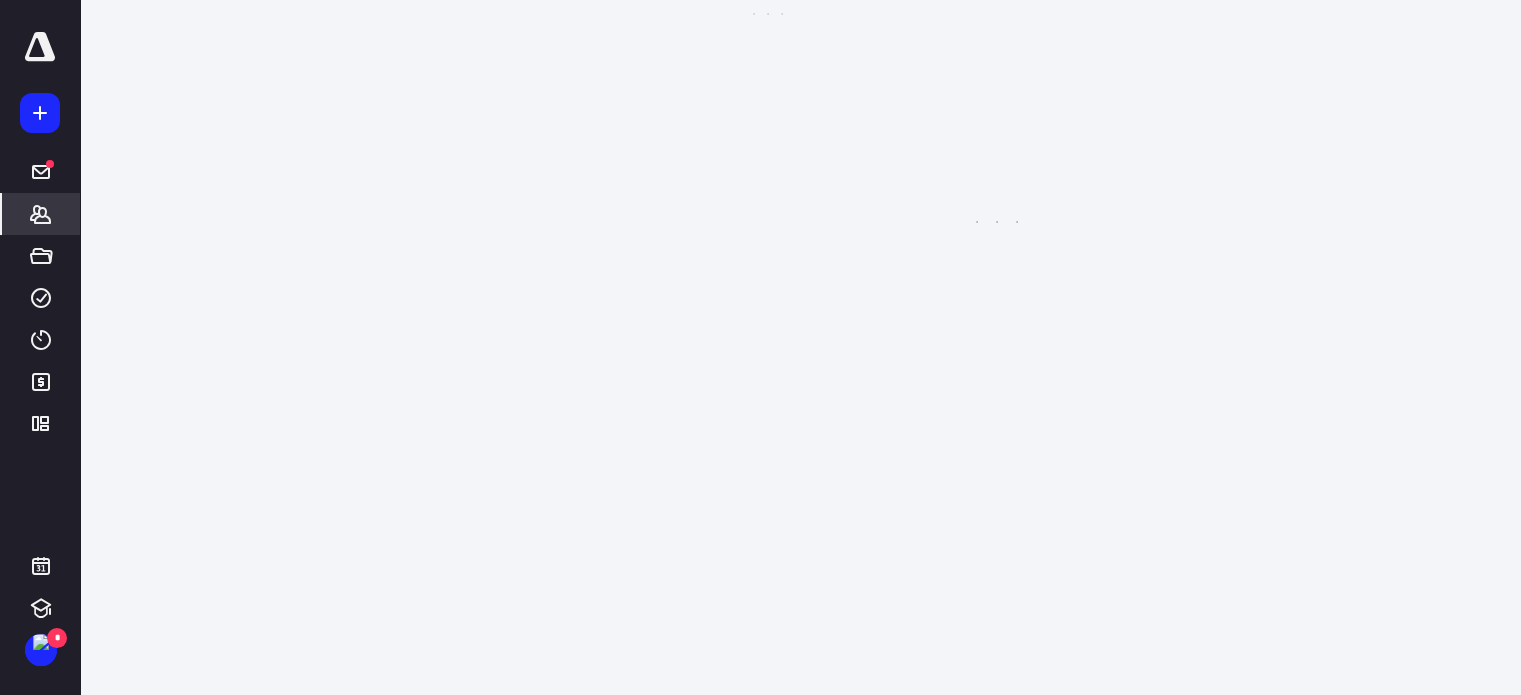scroll, scrollTop: 0, scrollLeft: 0, axis: both 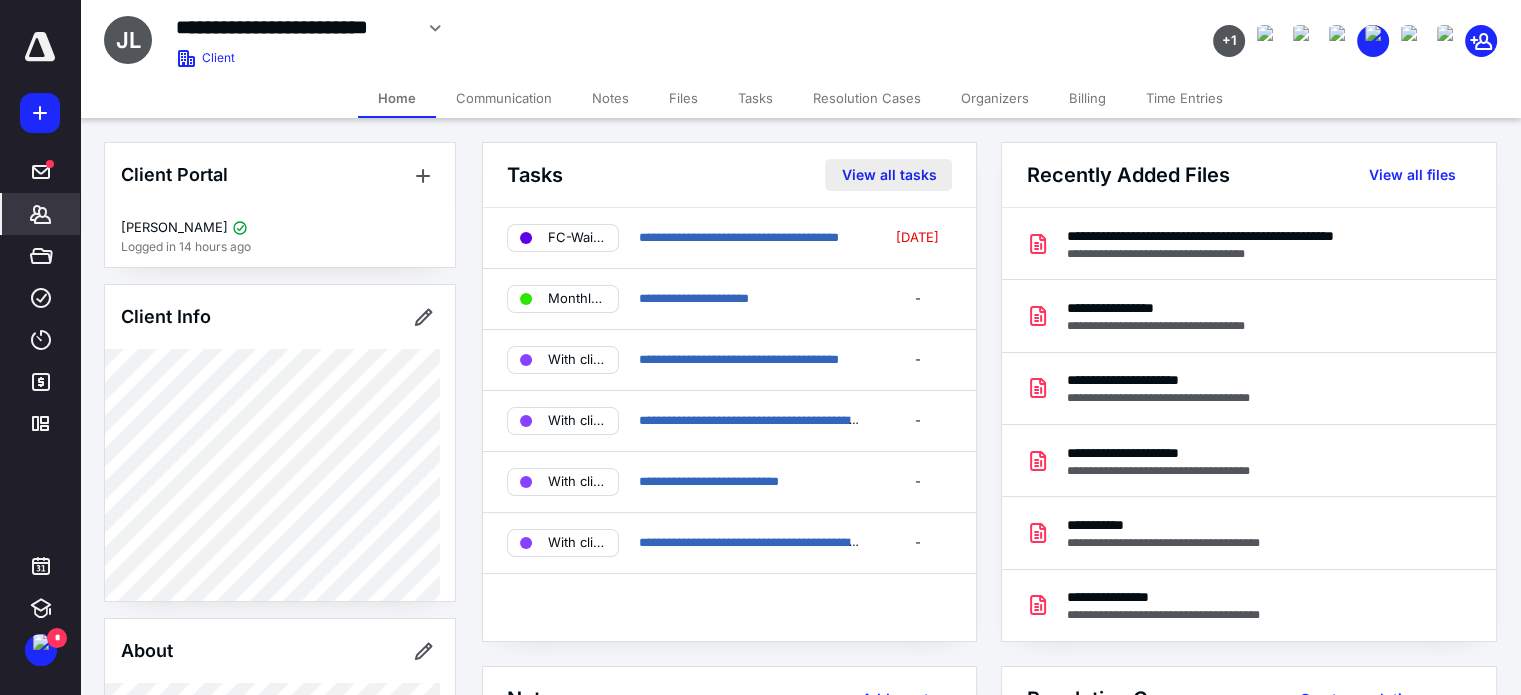 click on "View all tasks" at bounding box center (888, 175) 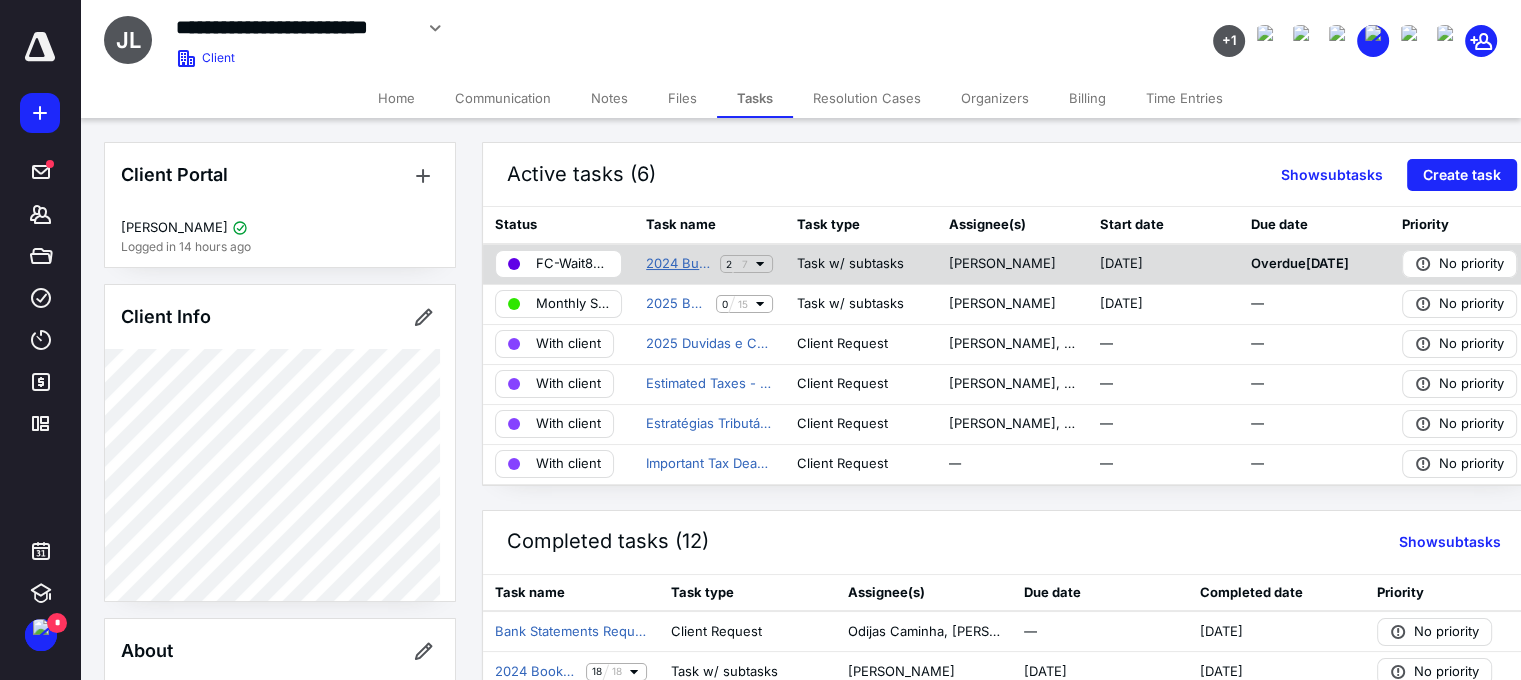 click on "2024 Business Tax Return - VIP (Fabiana)" at bounding box center [679, 264] 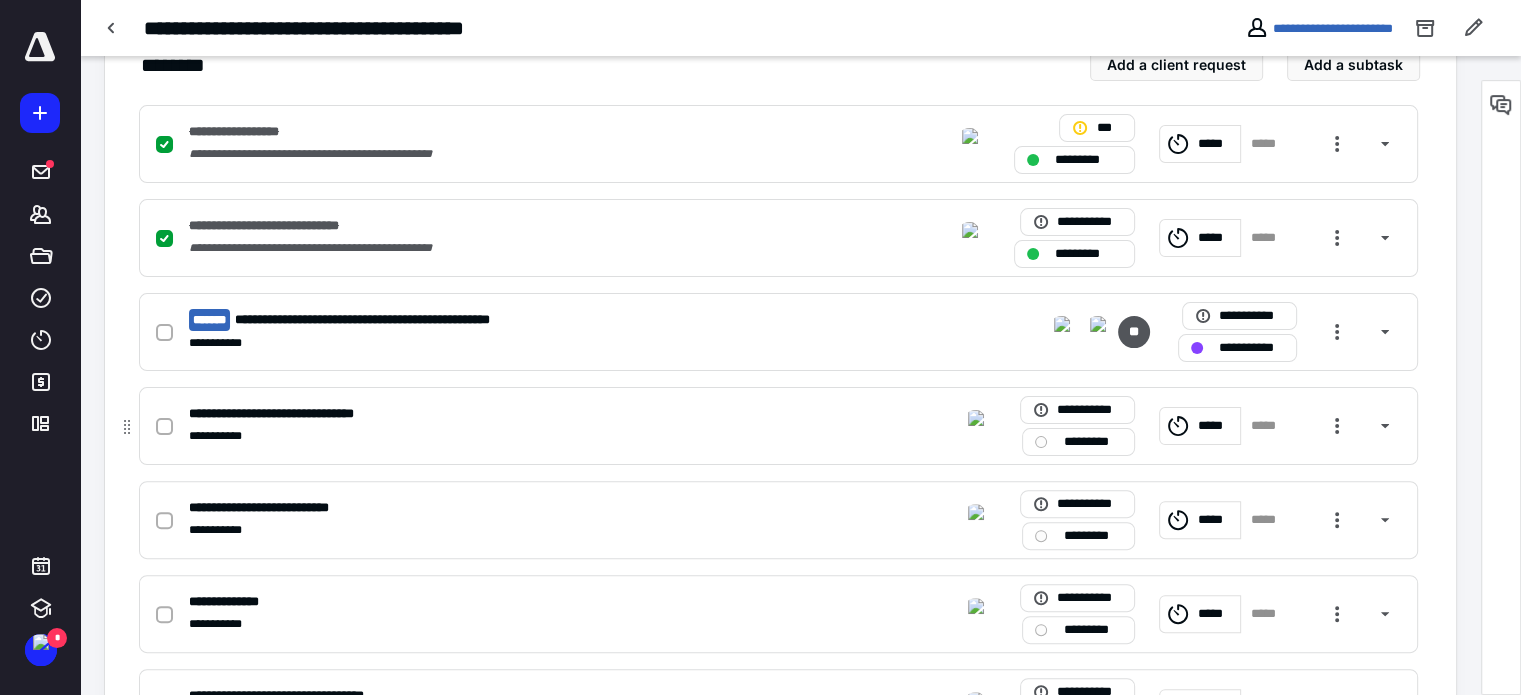 scroll, scrollTop: 500, scrollLeft: 0, axis: vertical 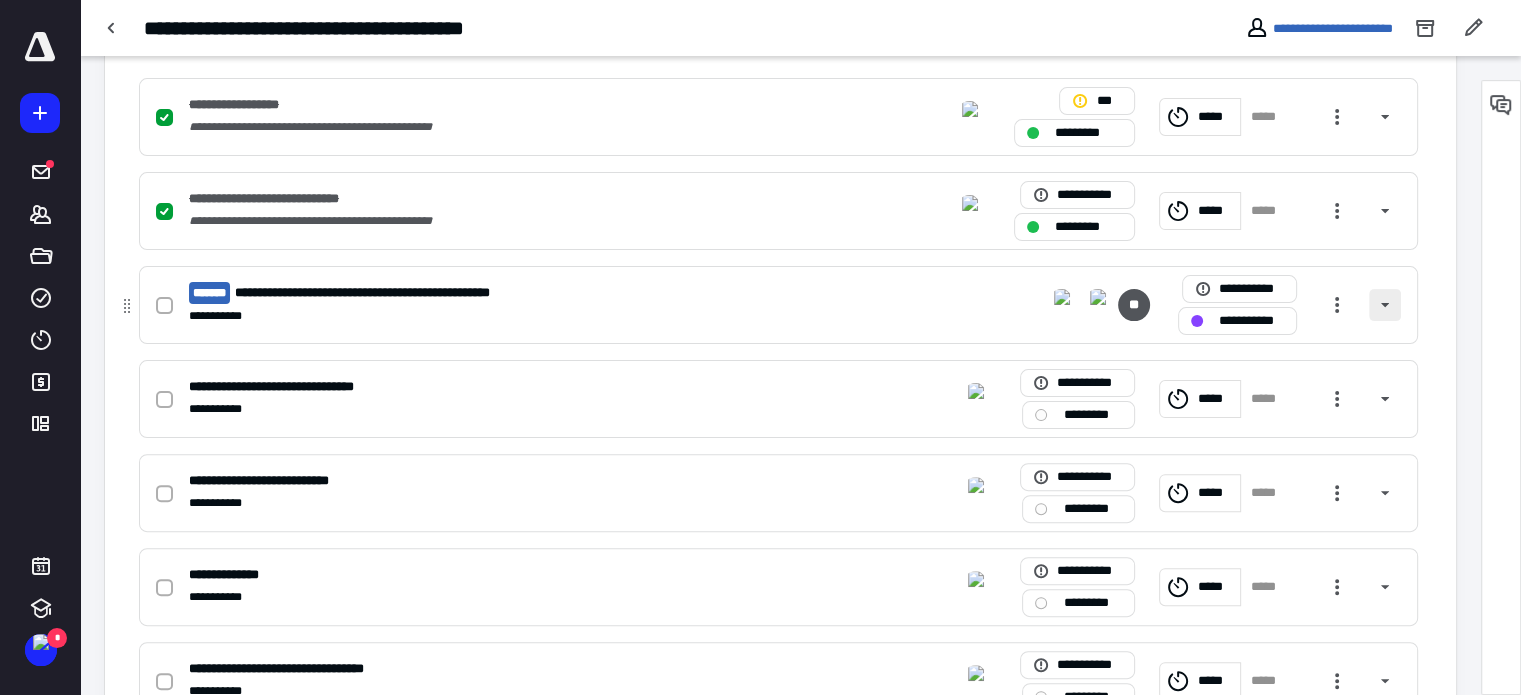 click at bounding box center [1385, 305] 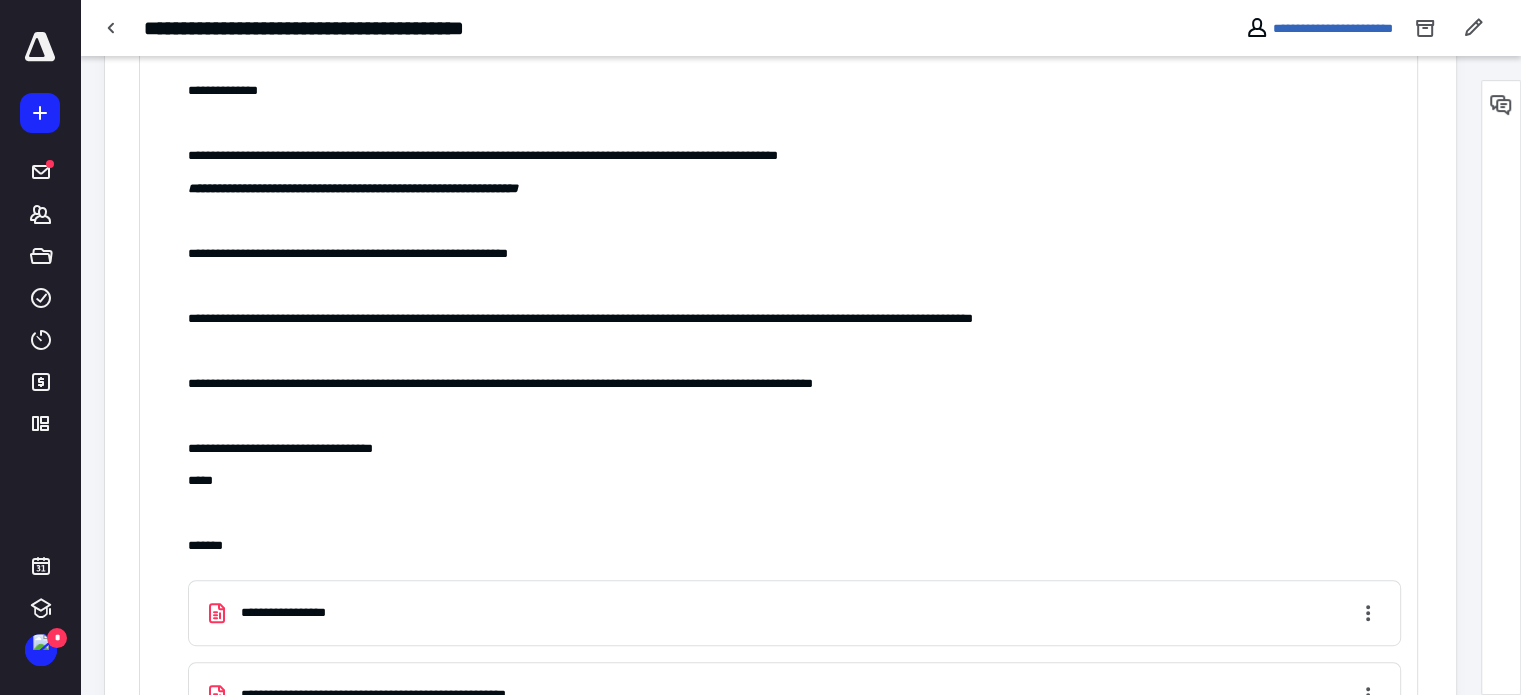 scroll, scrollTop: 800, scrollLeft: 0, axis: vertical 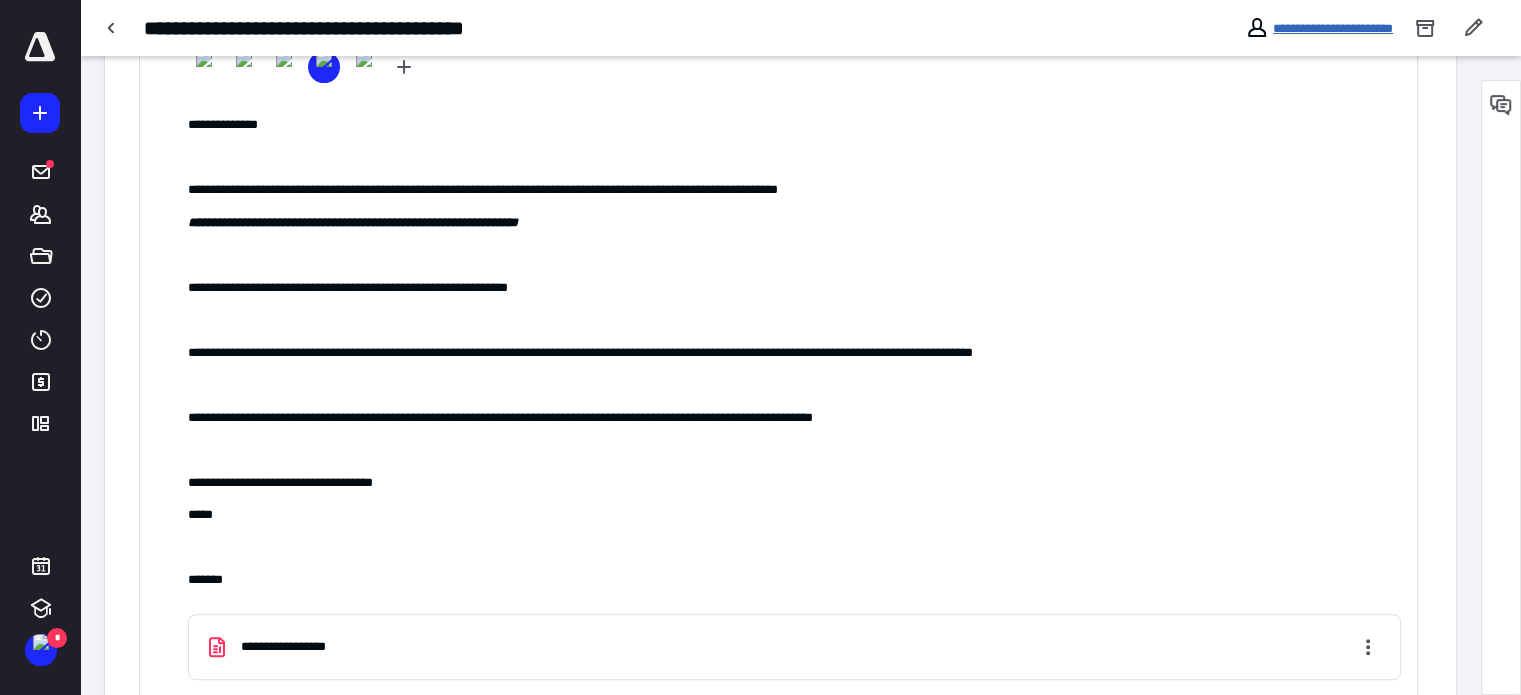 click on "**********" at bounding box center (1333, 28) 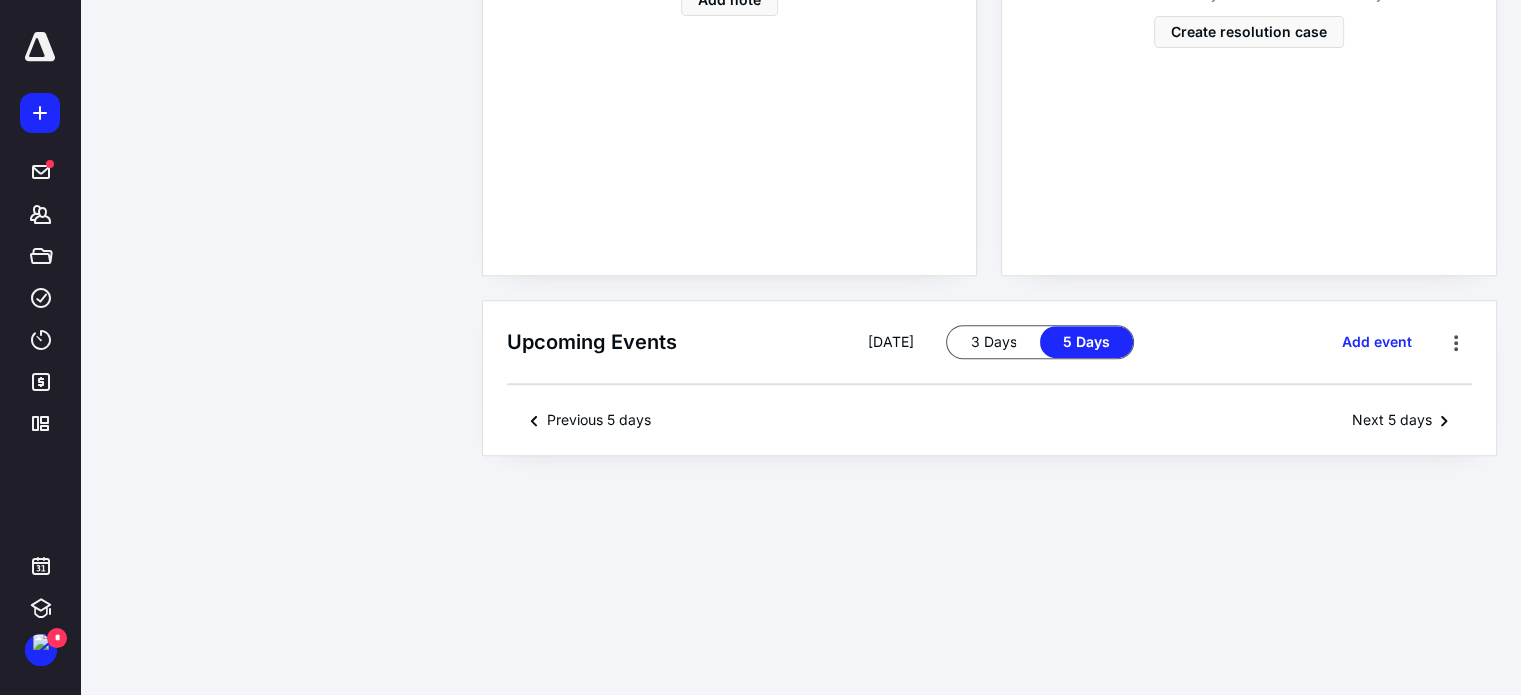 scroll, scrollTop: 0, scrollLeft: 0, axis: both 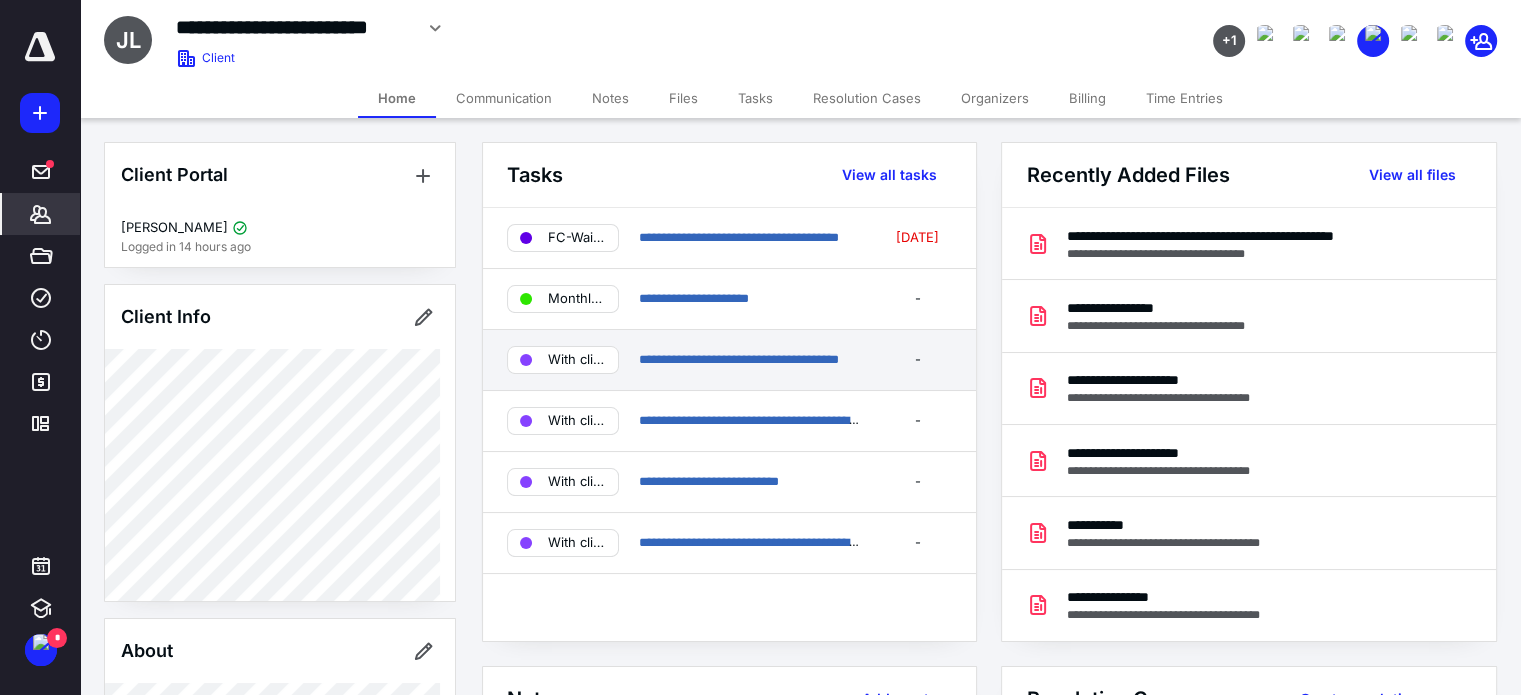 click on "**********" at bounding box center [729, 360] 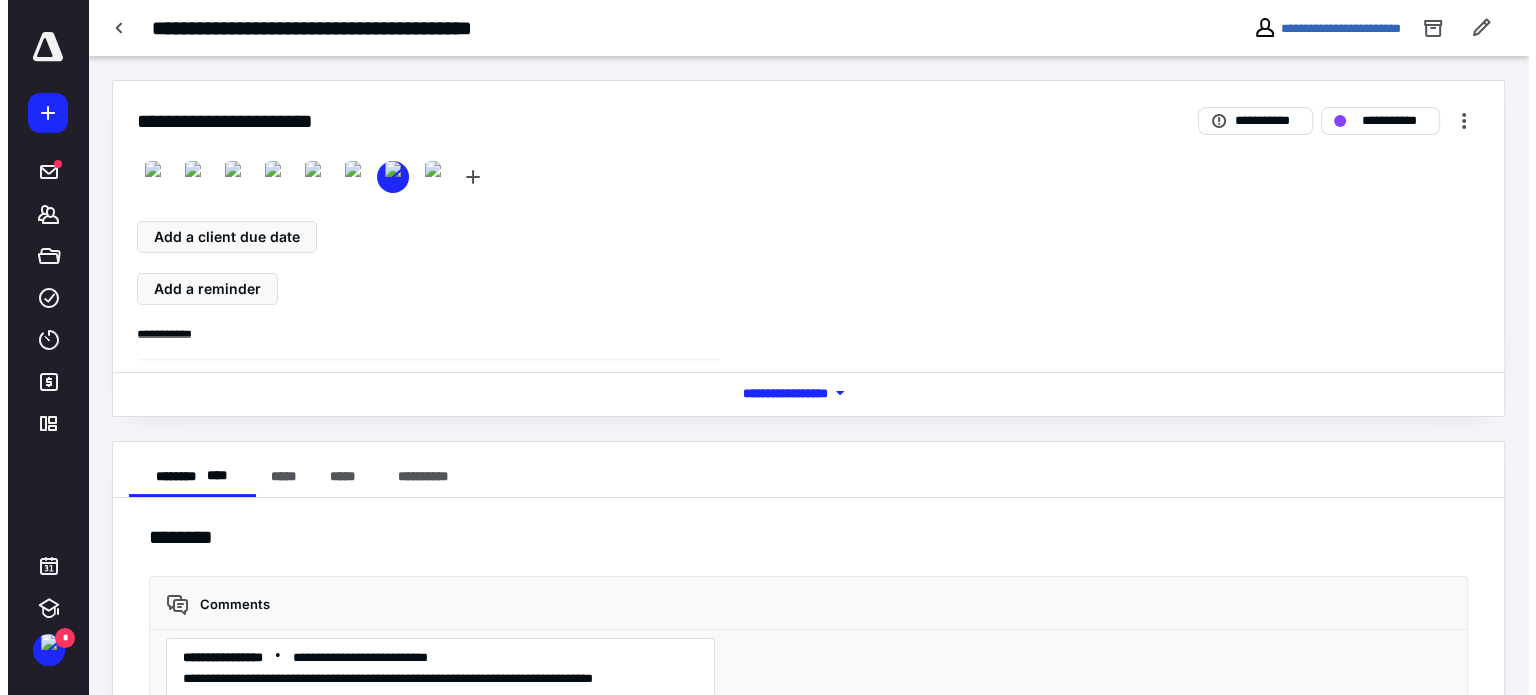 scroll, scrollTop: 1080, scrollLeft: 0, axis: vertical 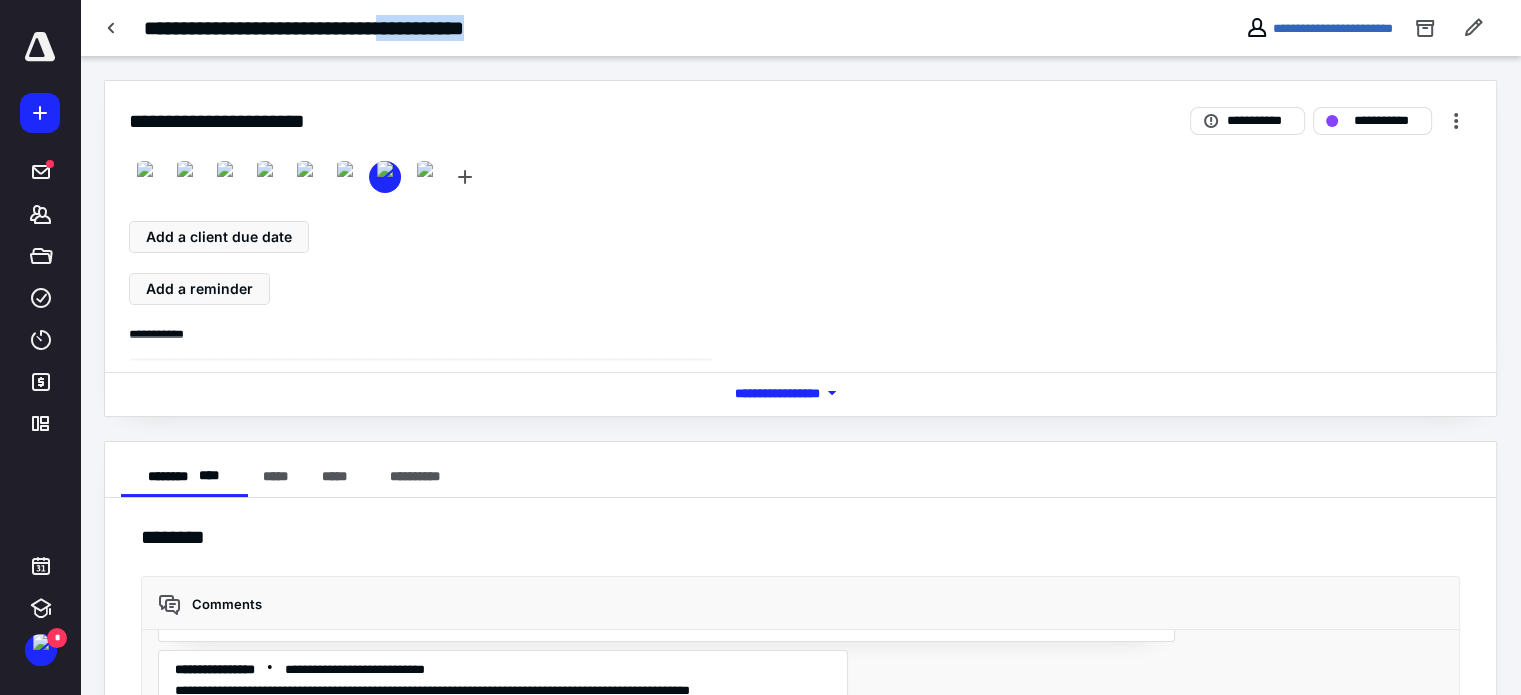drag, startPoint x: 444, startPoint y: 22, endPoint x: 560, endPoint y: 20, distance: 116.01724 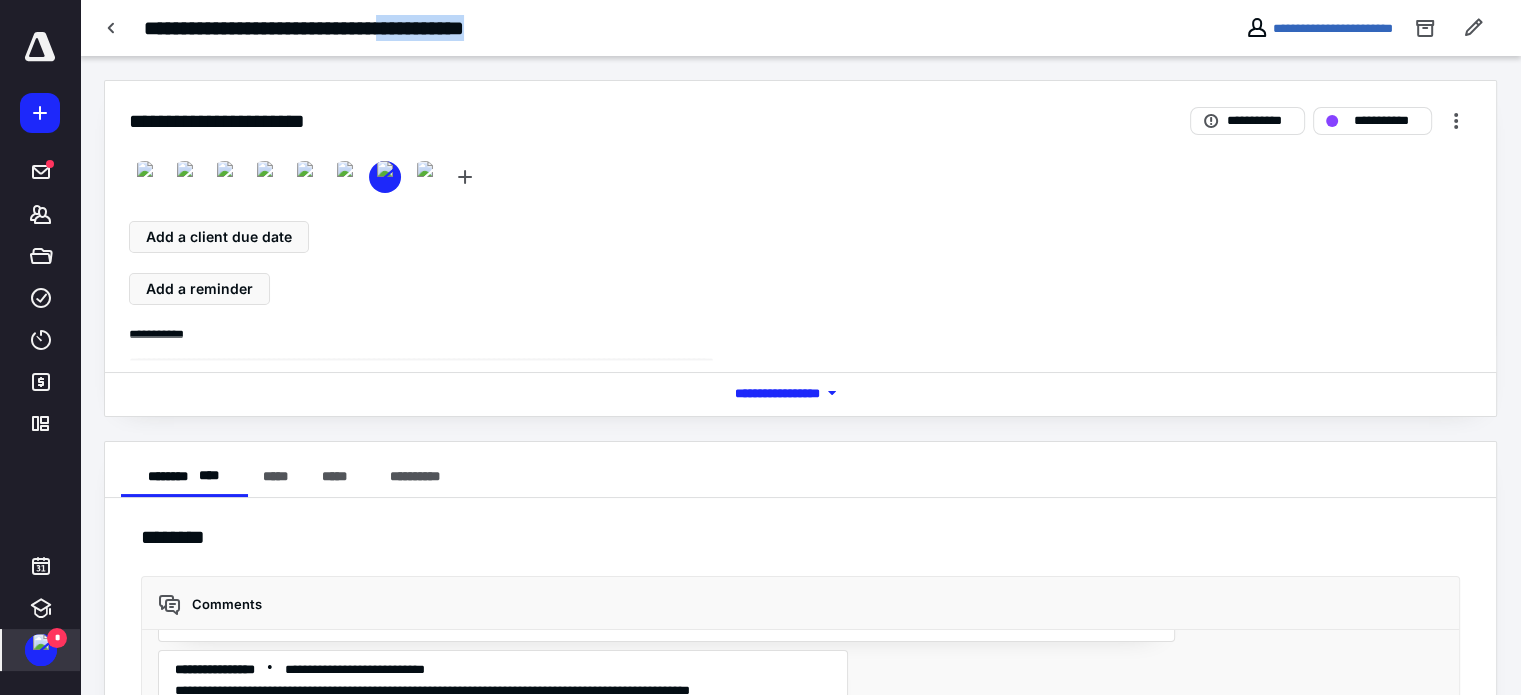 click at bounding box center [41, 642] 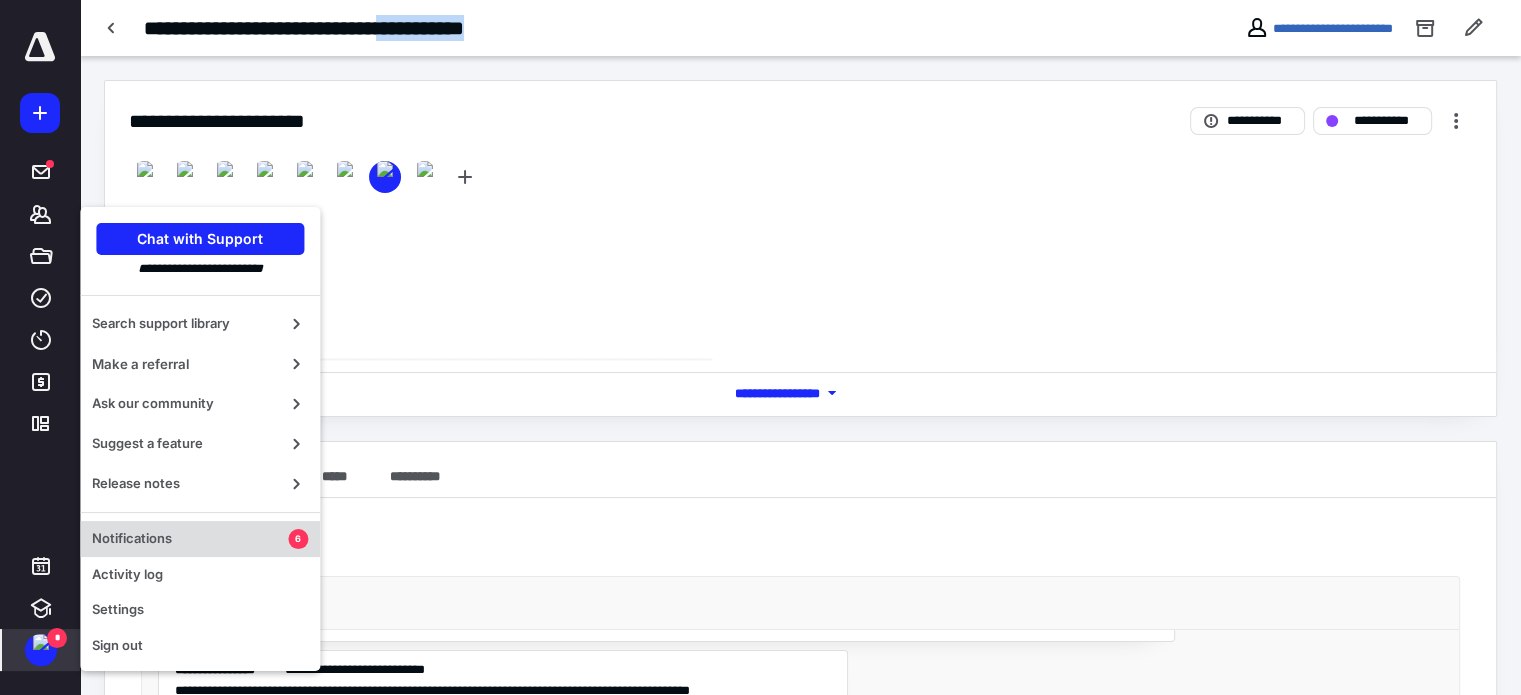 click on "Notifications" at bounding box center [190, 539] 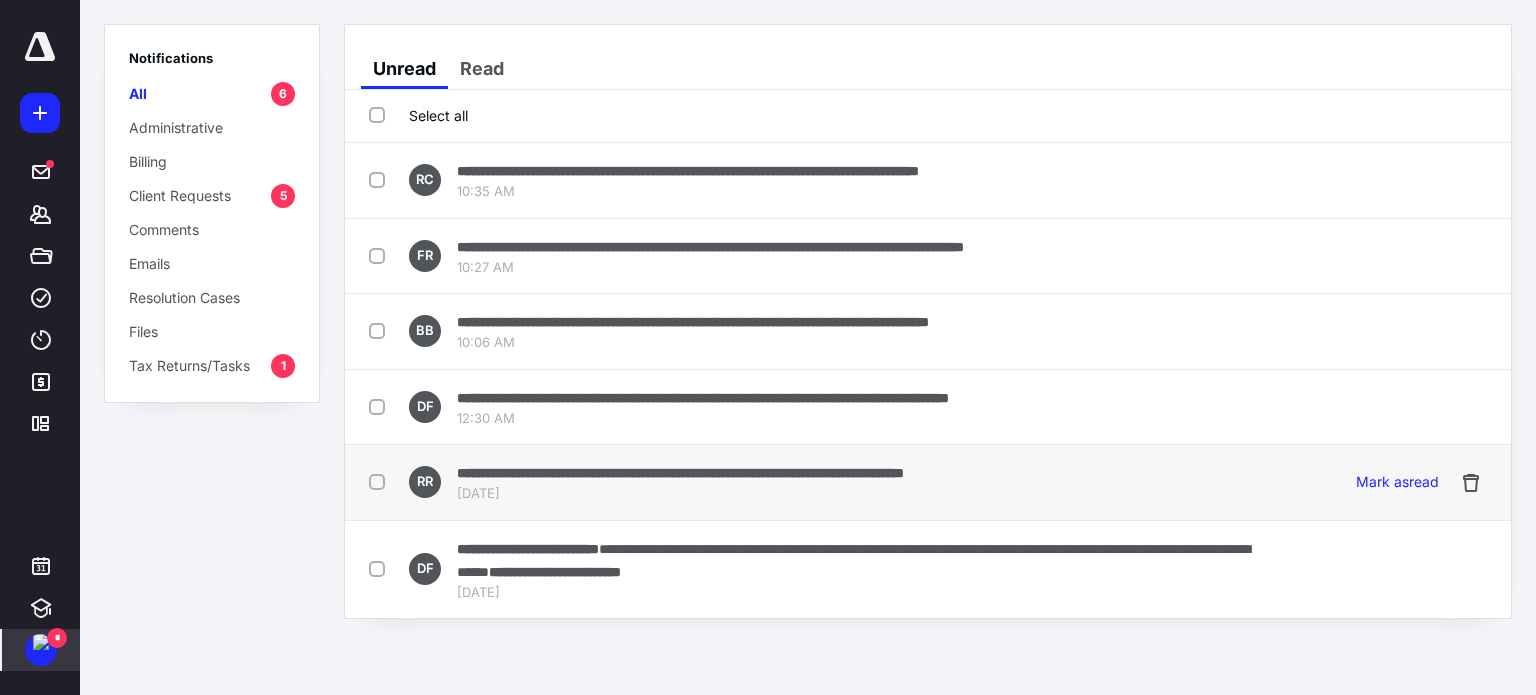 click on "**********" at bounding box center [680, 473] 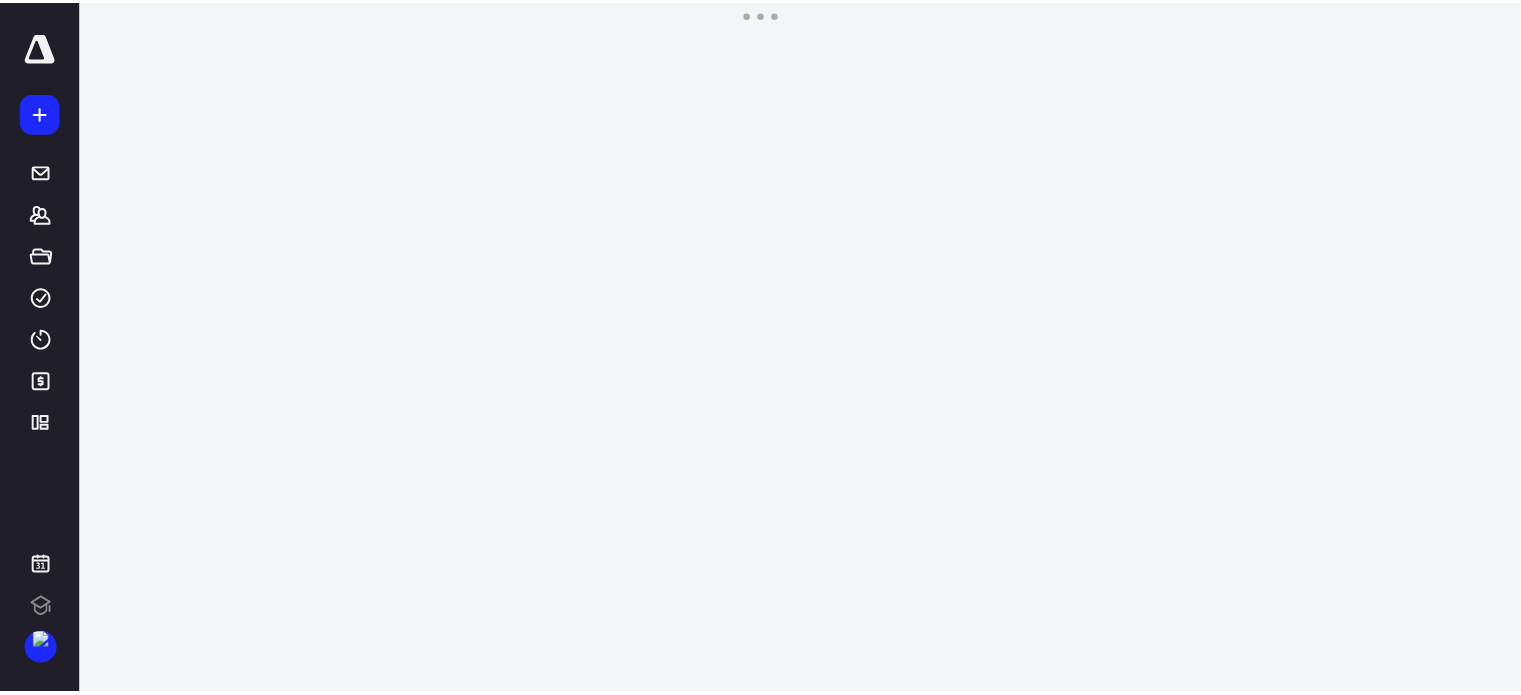scroll, scrollTop: 0, scrollLeft: 0, axis: both 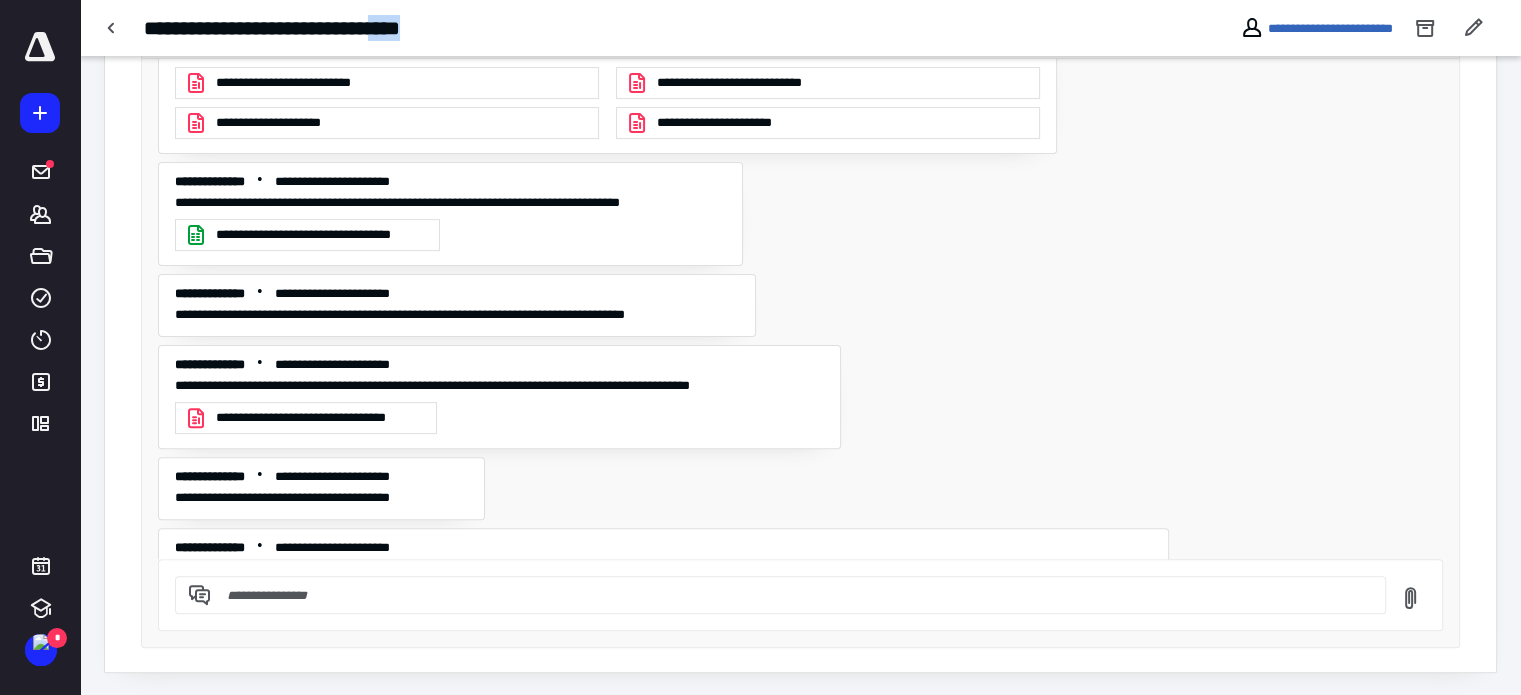 drag, startPoint x: 440, startPoint y: 30, endPoint x: 484, endPoint y: 32, distance: 44.04543 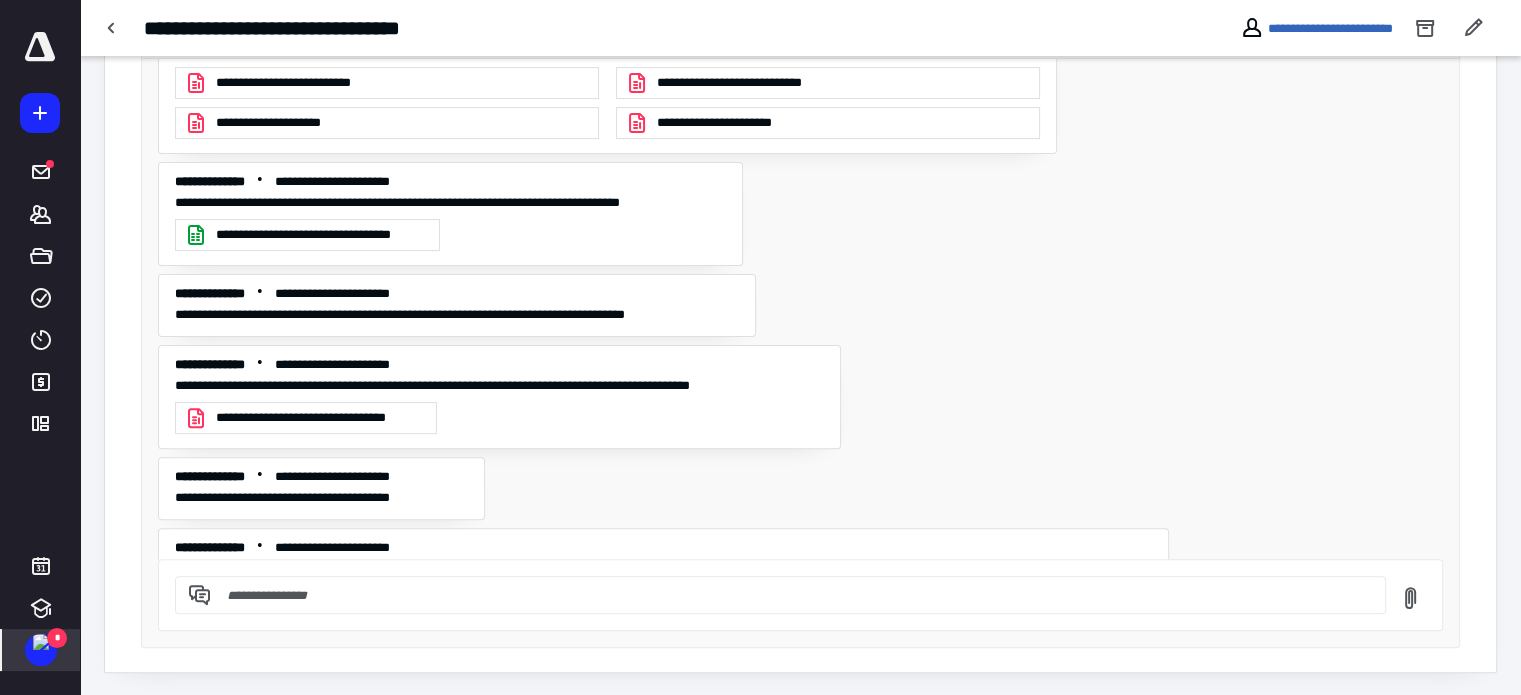 click on "*" at bounding box center [57, 638] 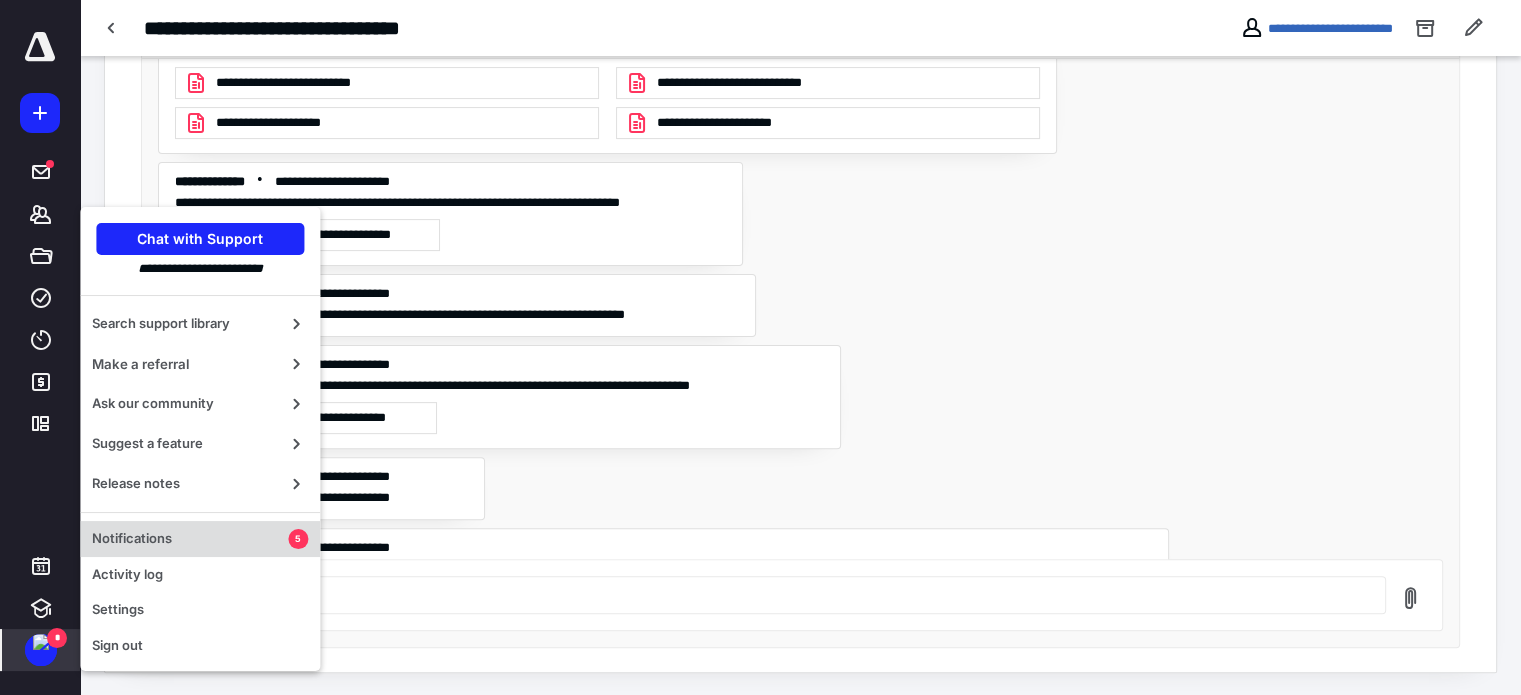 click on "Notifications" at bounding box center [190, 539] 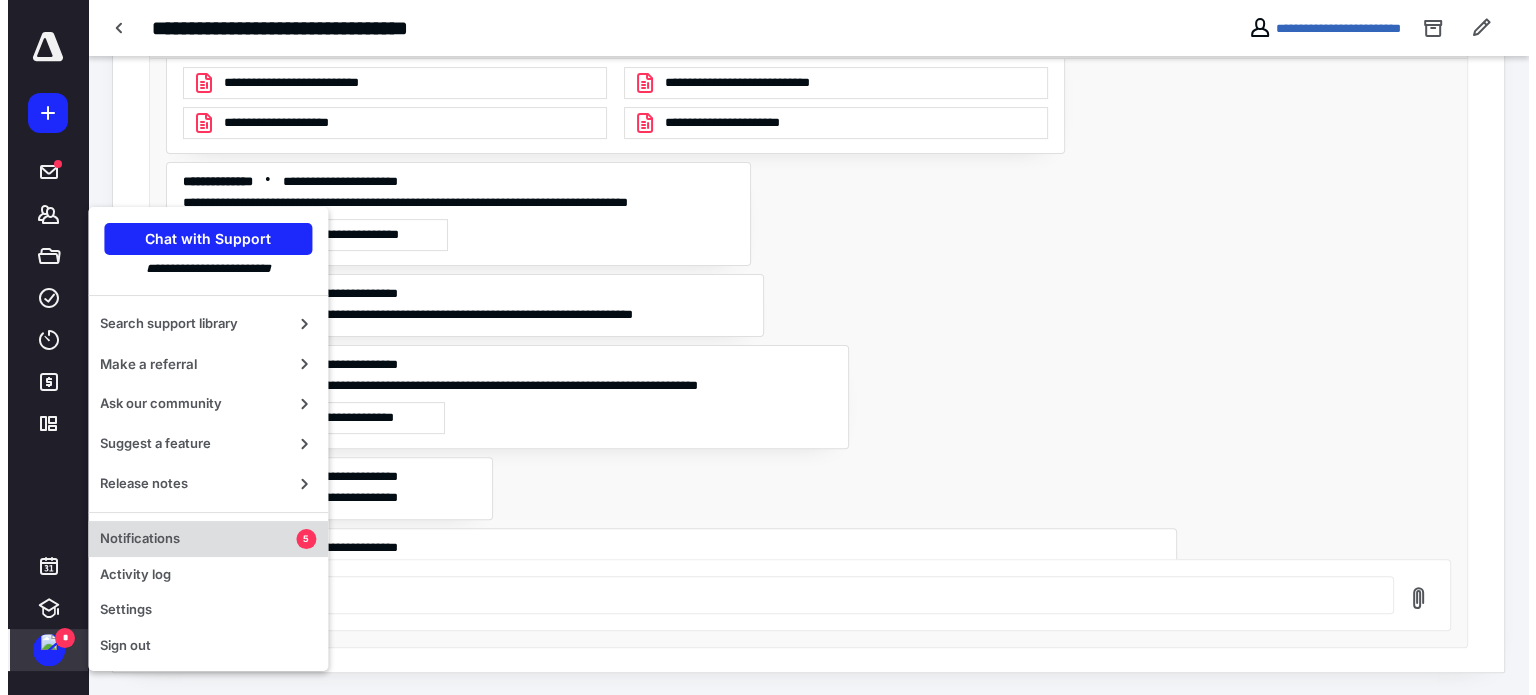 scroll, scrollTop: 0, scrollLeft: 0, axis: both 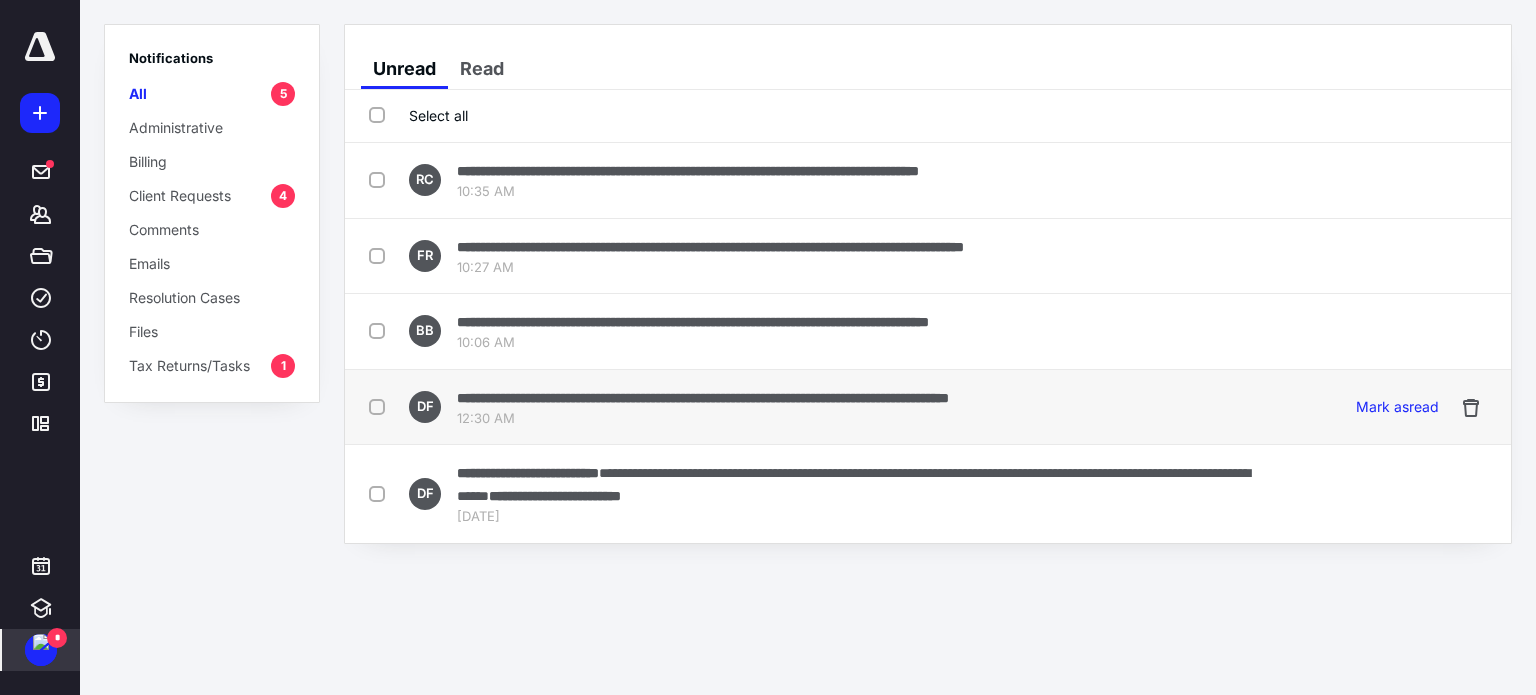 click on "**********" at bounding box center (703, 397) 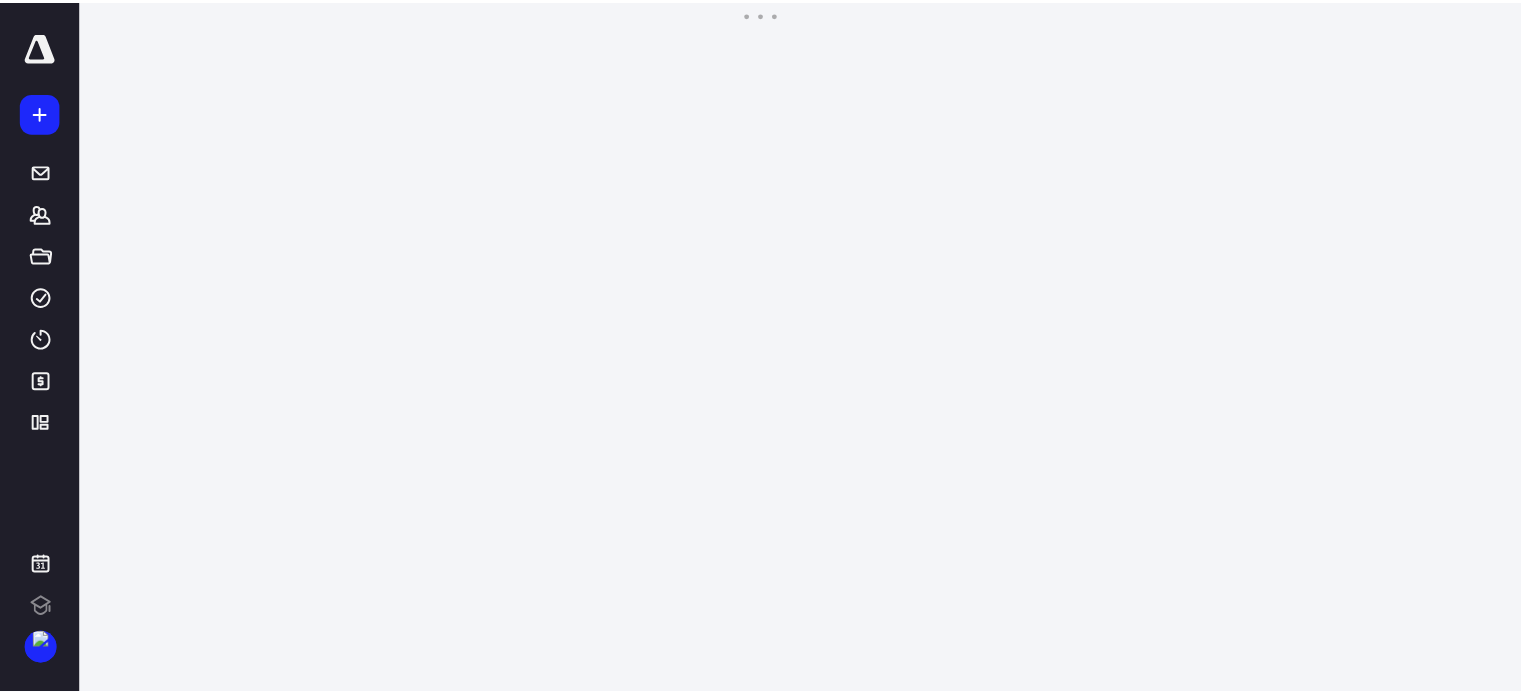 scroll, scrollTop: 0, scrollLeft: 0, axis: both 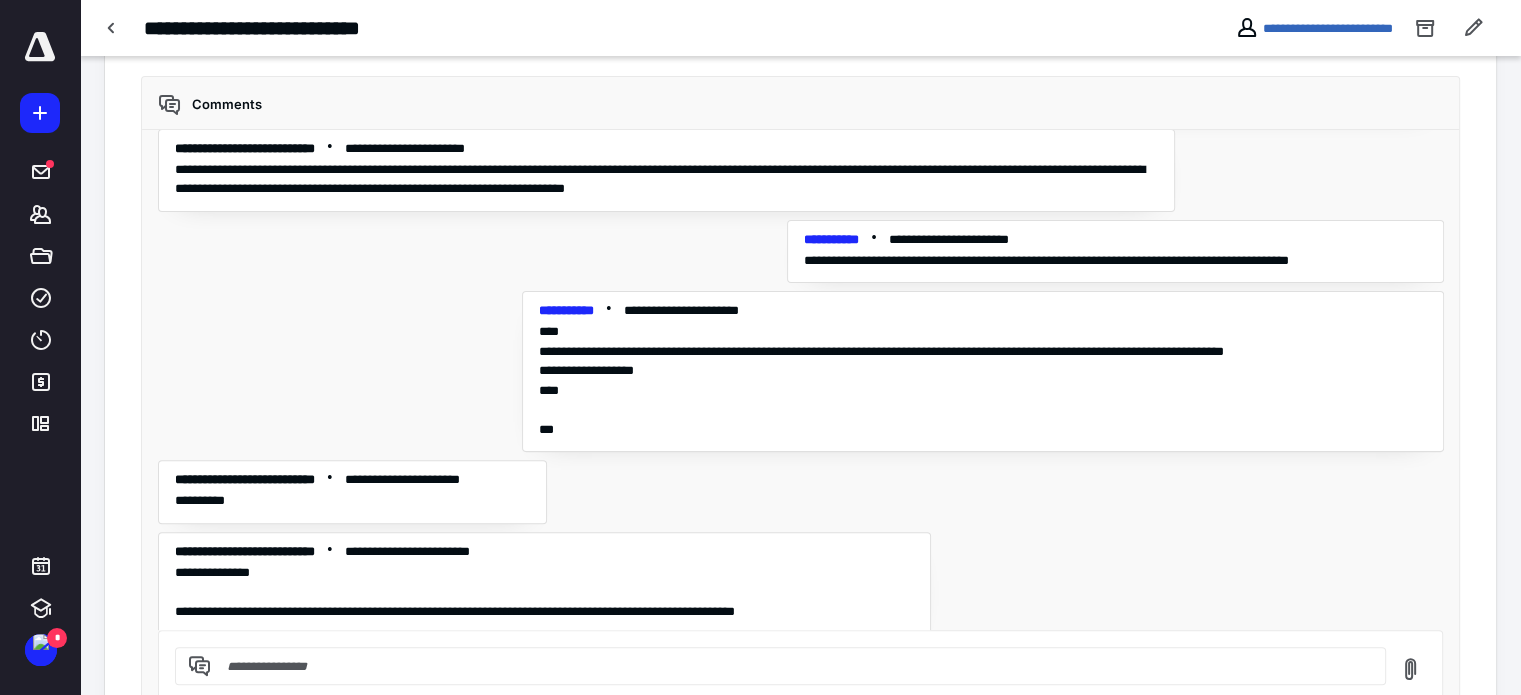click at bounding box center [792, 666] 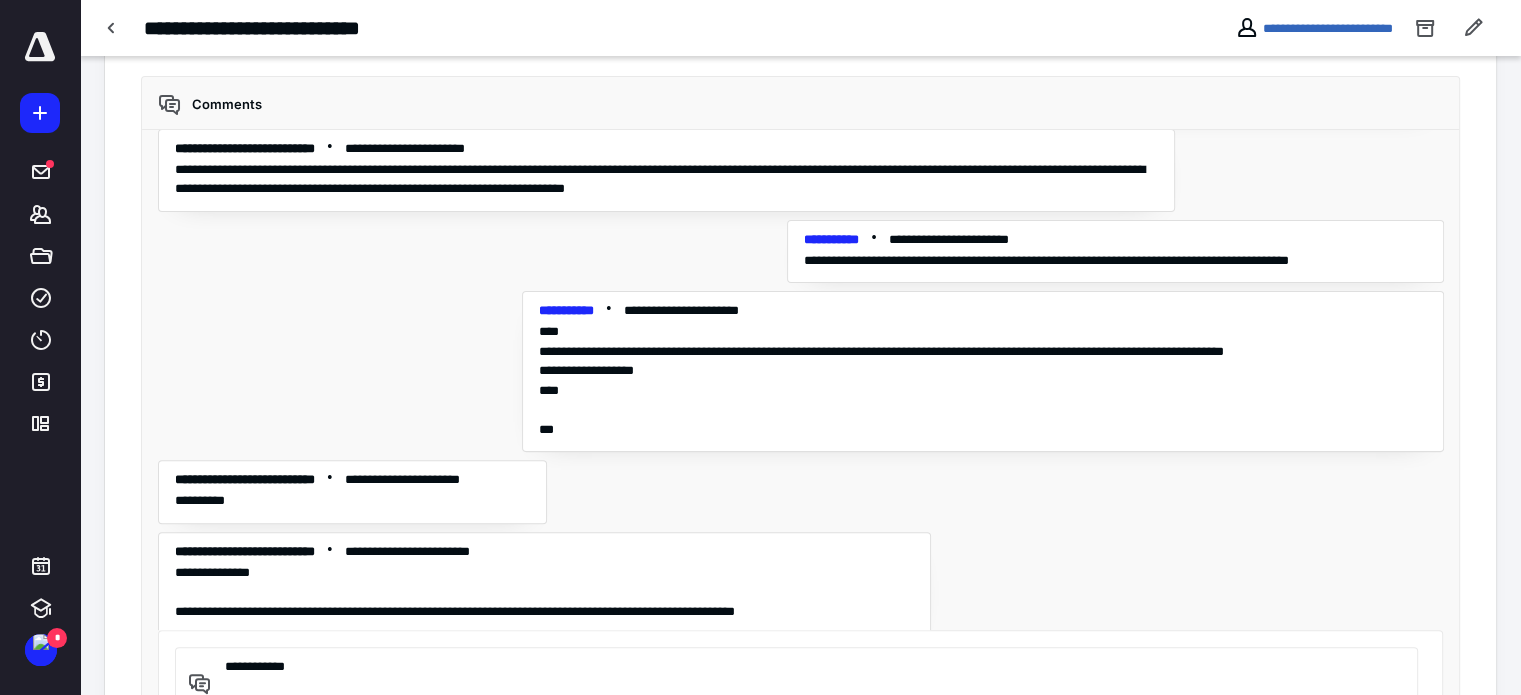 paste on "**********" 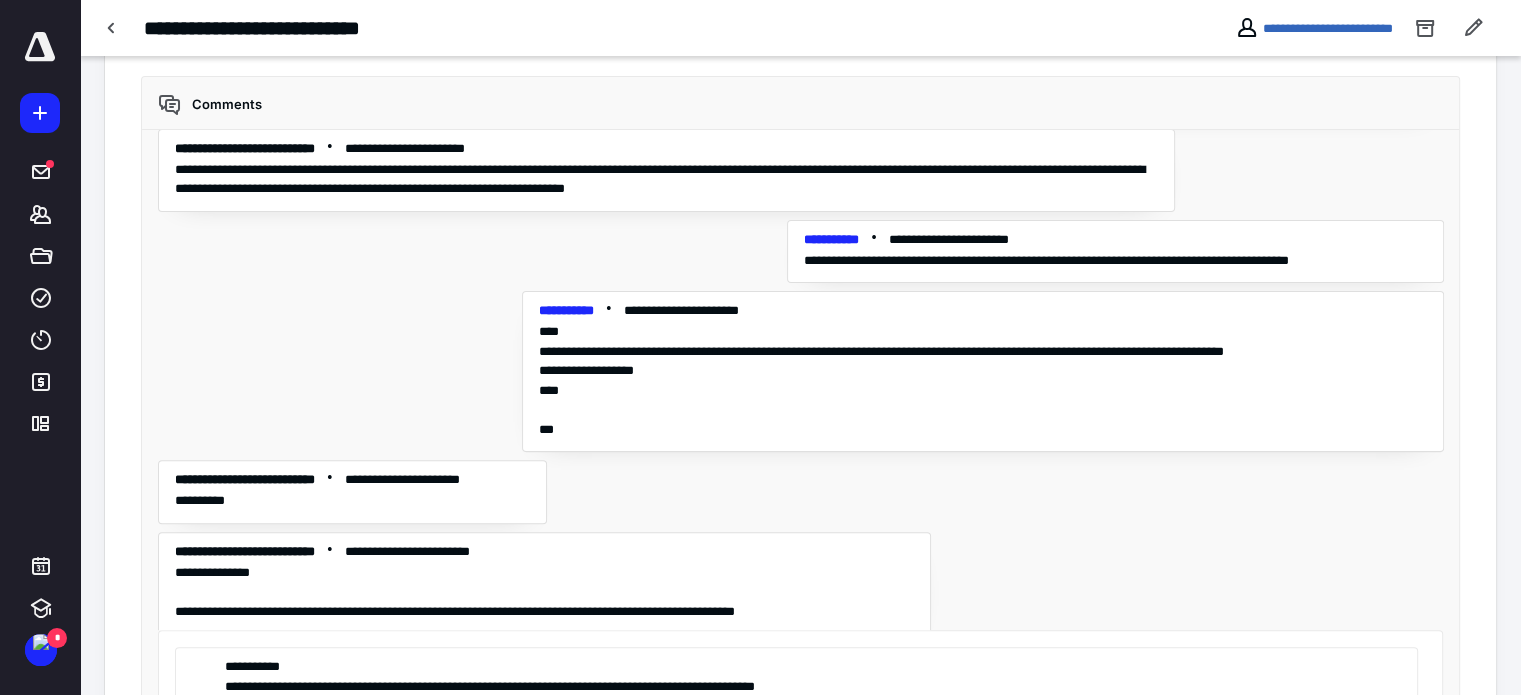 scroll, scrollTop: 537, scrollLeft: 0, axis: vertical 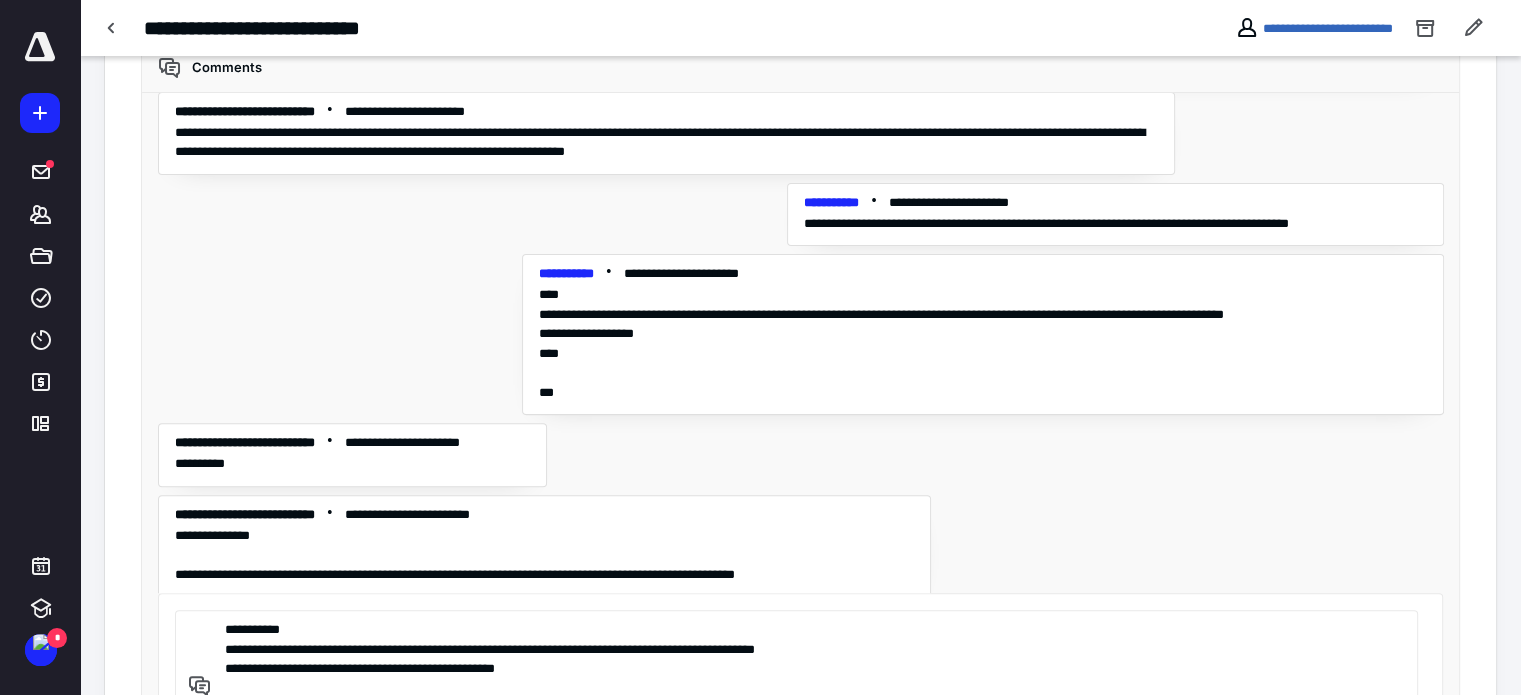 drag, startPoint x: 509, startPoint y: 642, endPoint x: 745, endPoint y: 647, distance: 236.05296 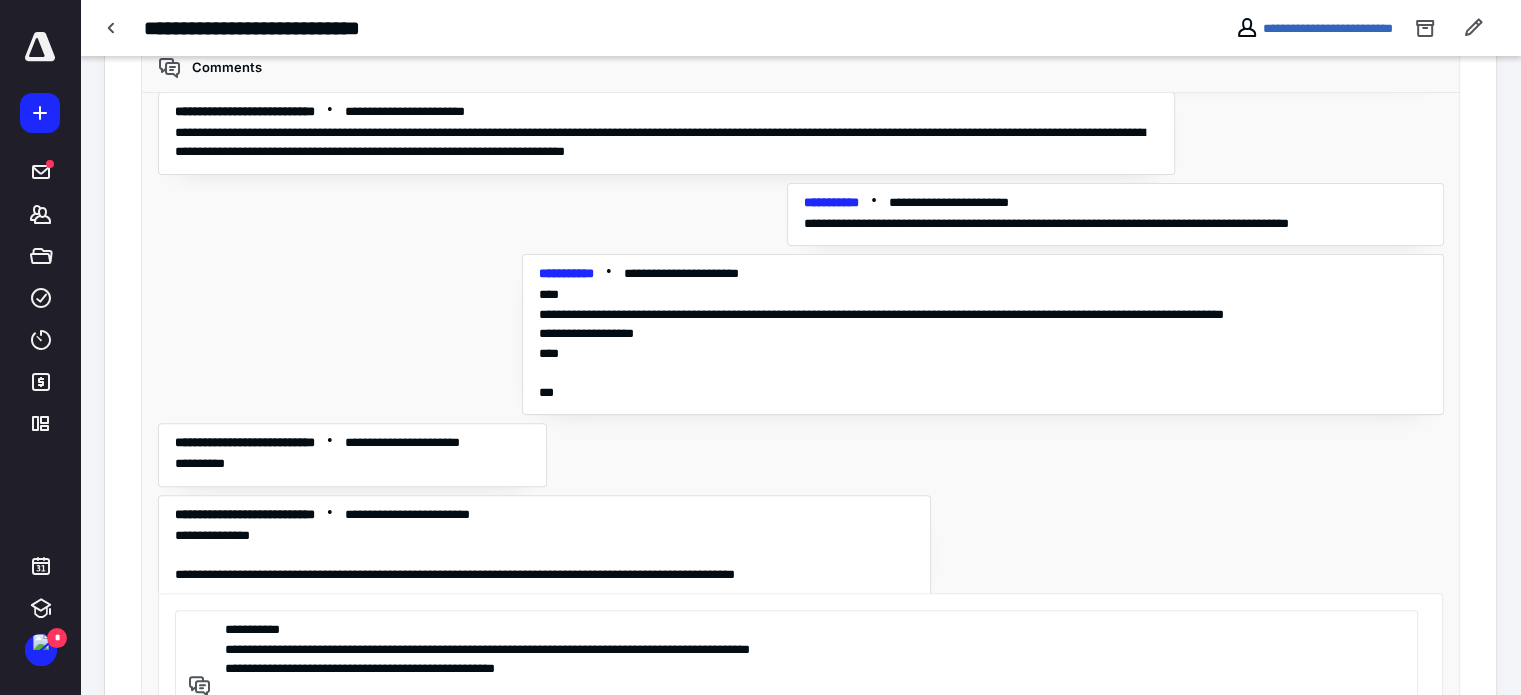 click on "**********" at bounding box center (793, 657) 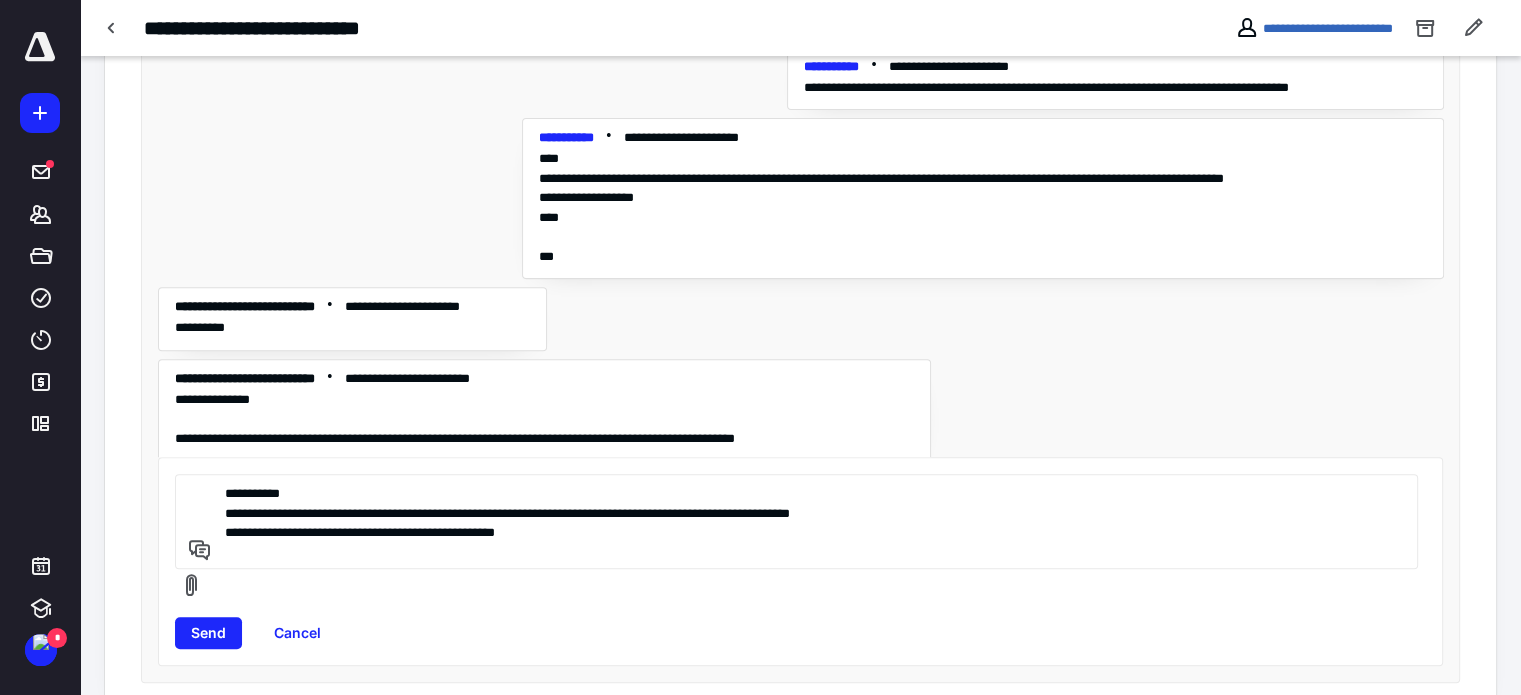 scroll, scrollTop: 676, scrollLeft: 0, axis: vertical 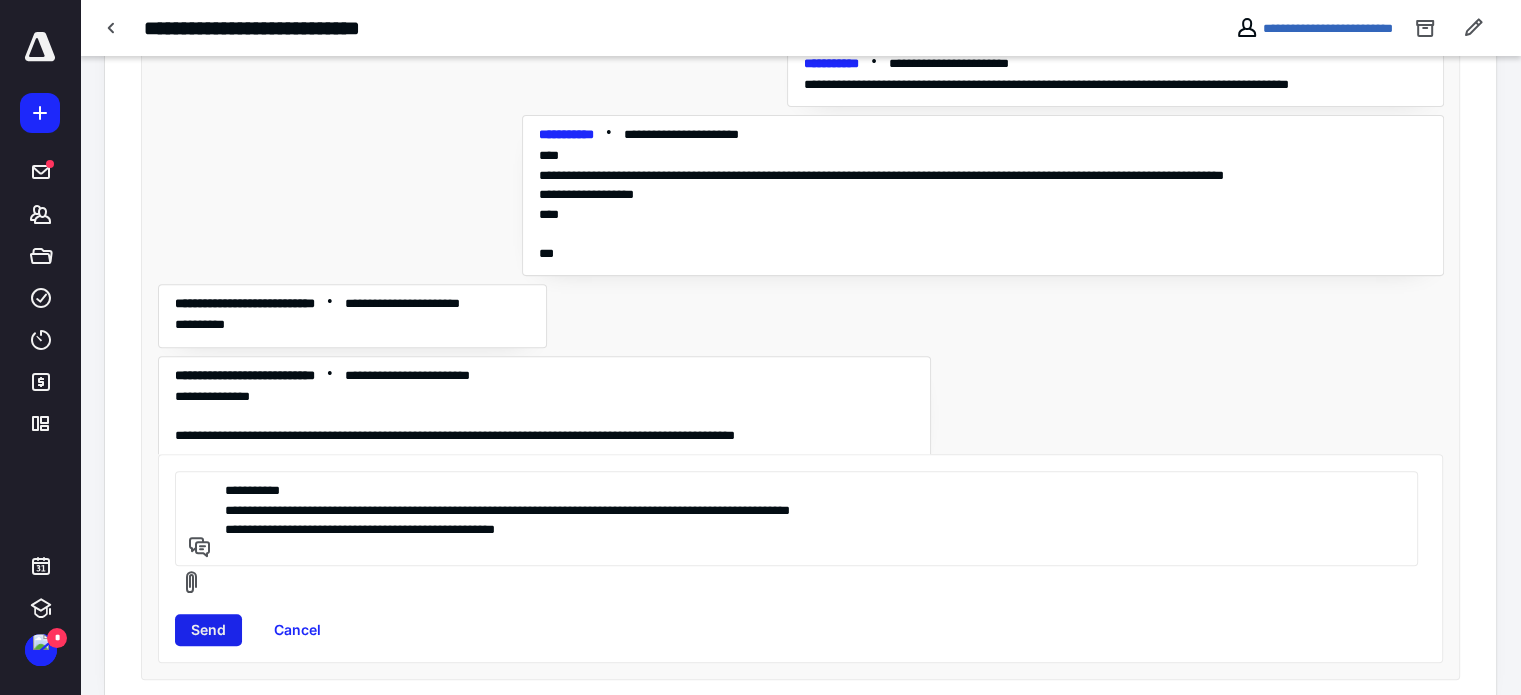 type on "**********" 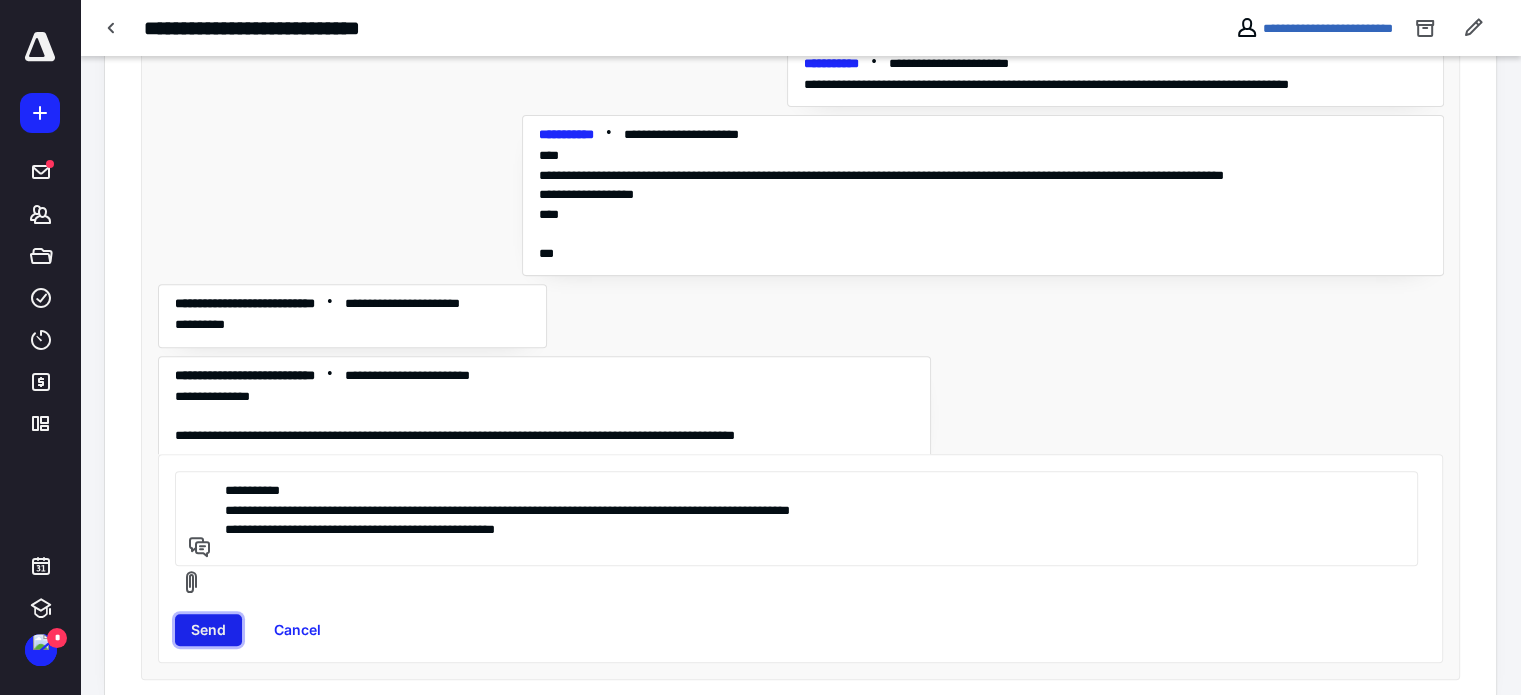 click on "Send" at bounding box center (208, 630) 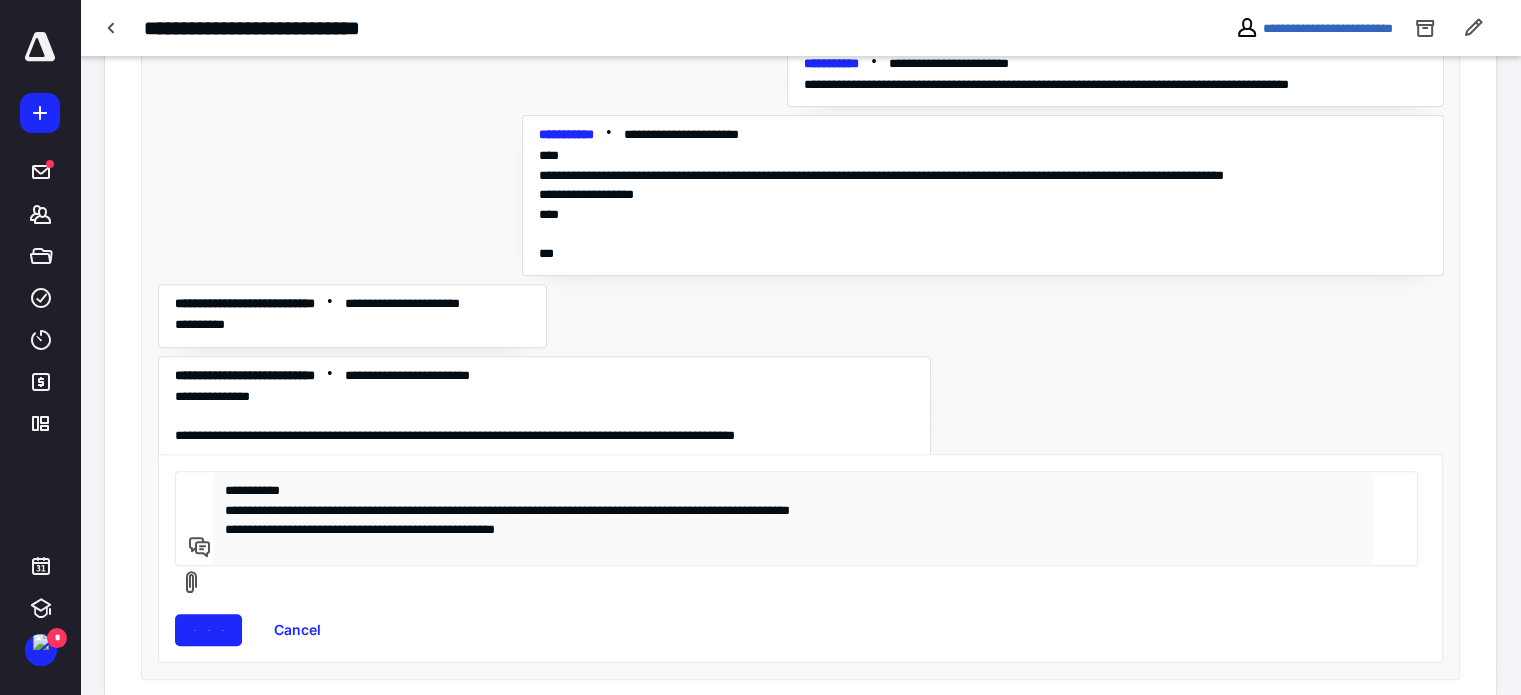 type 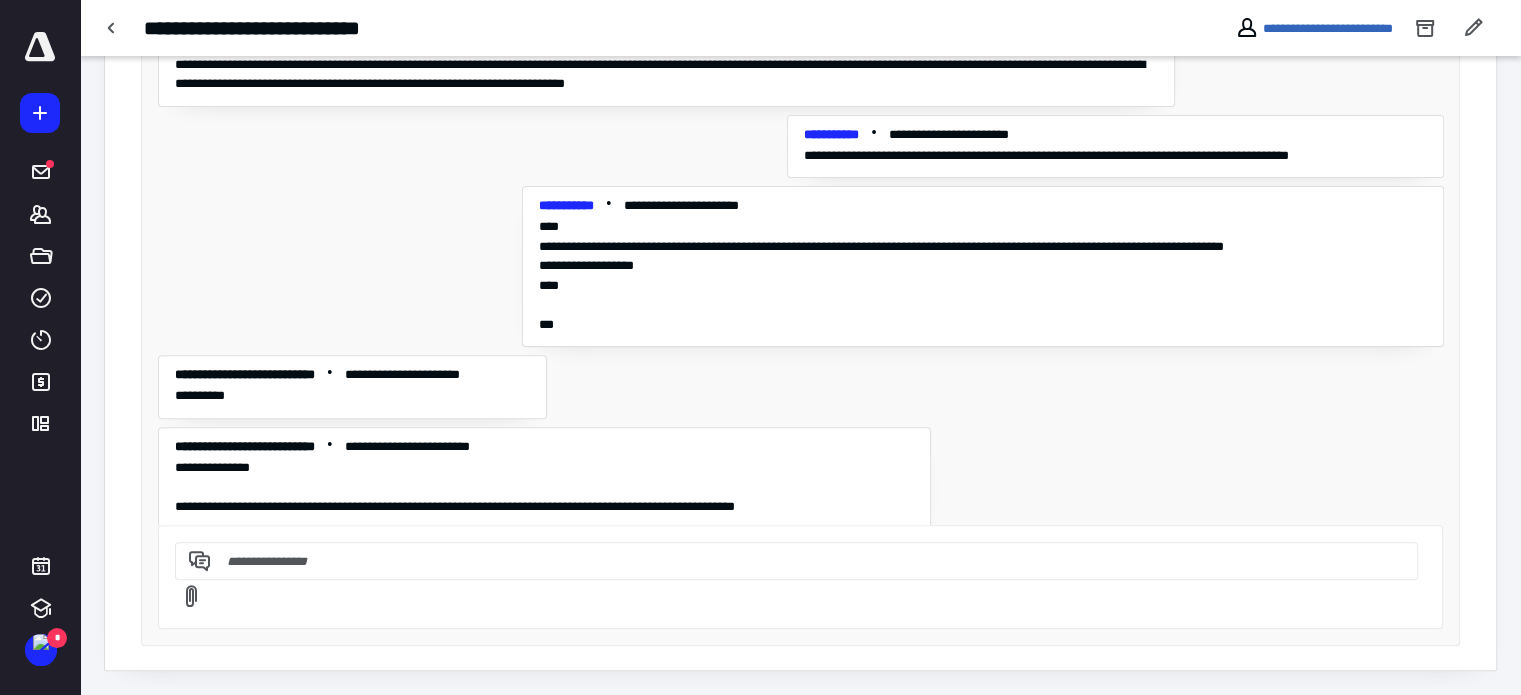 scroll, scrollTop: 571, scrollLeft: 0, axis: vertical 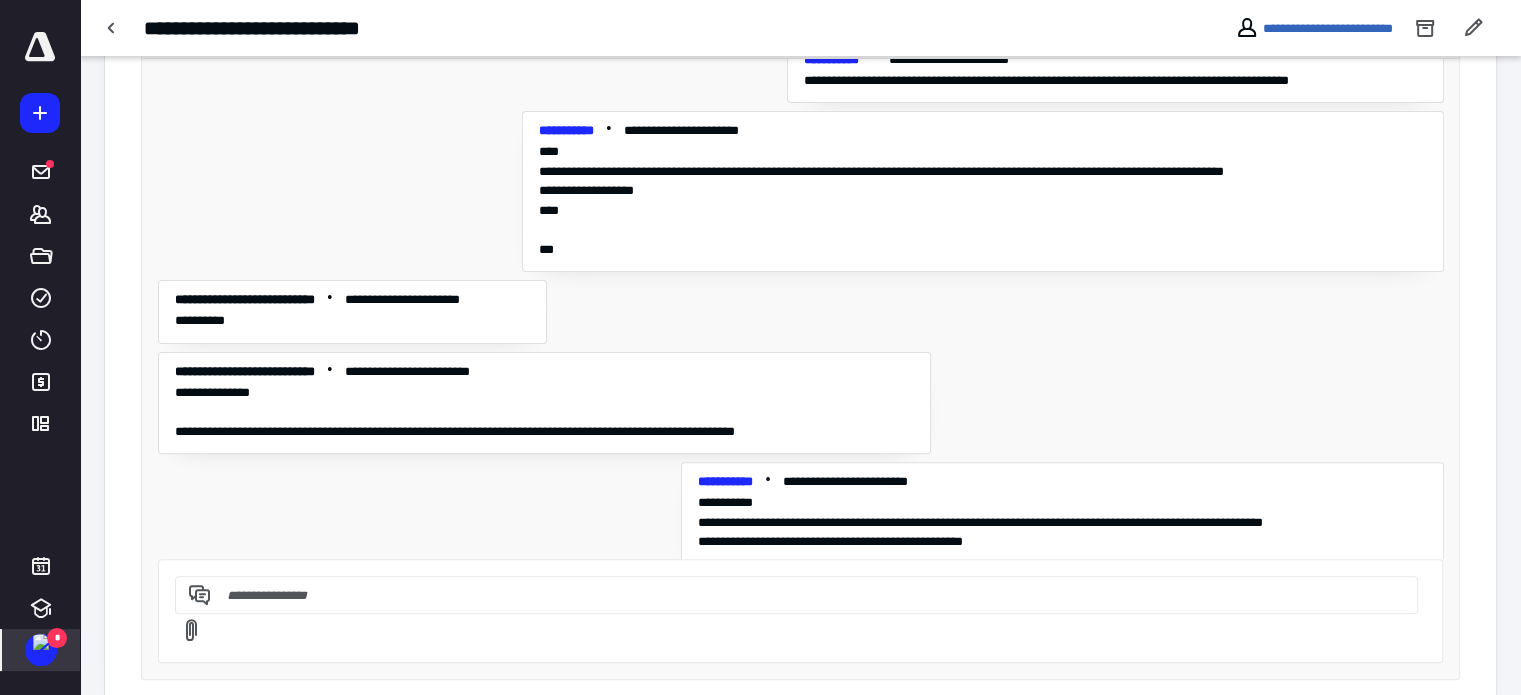 click at bounding box center [41, 642] 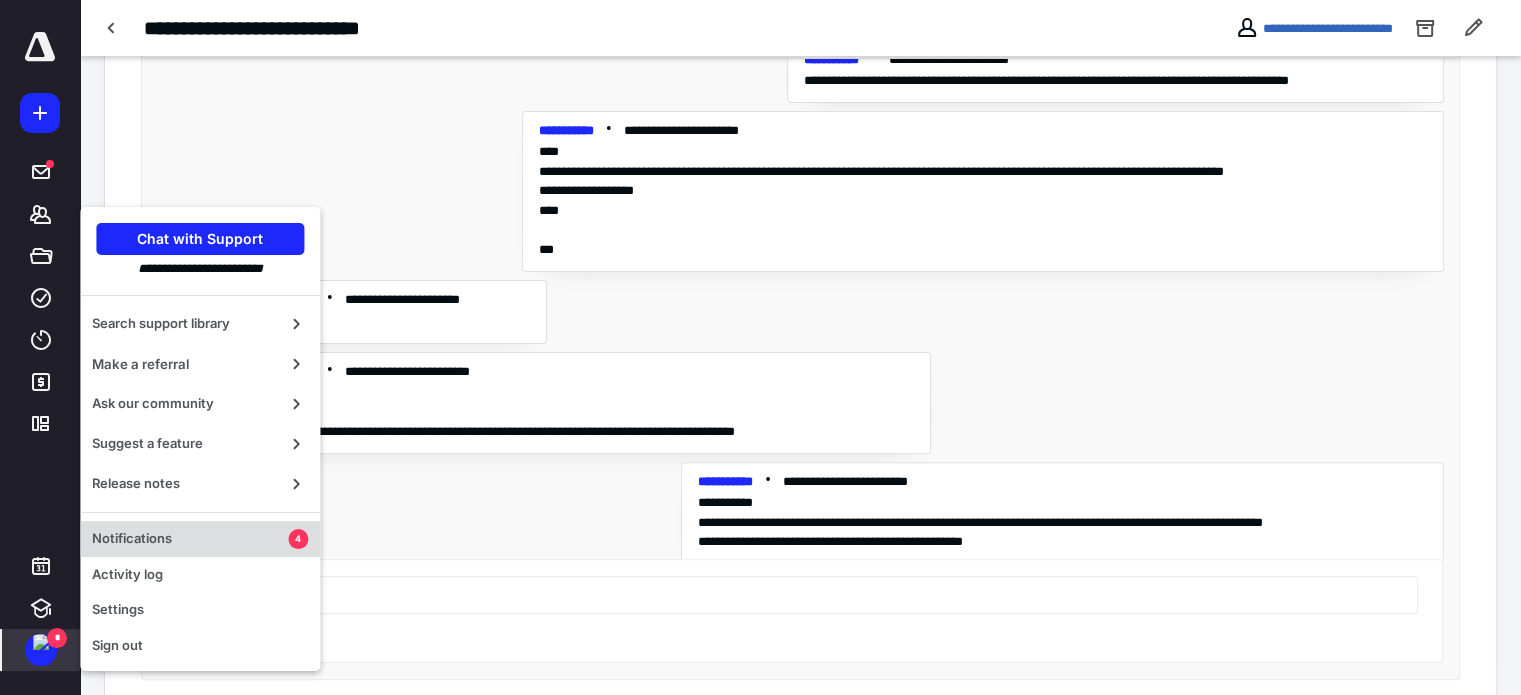 click on "Notifications" at bounding box center (190, 539) 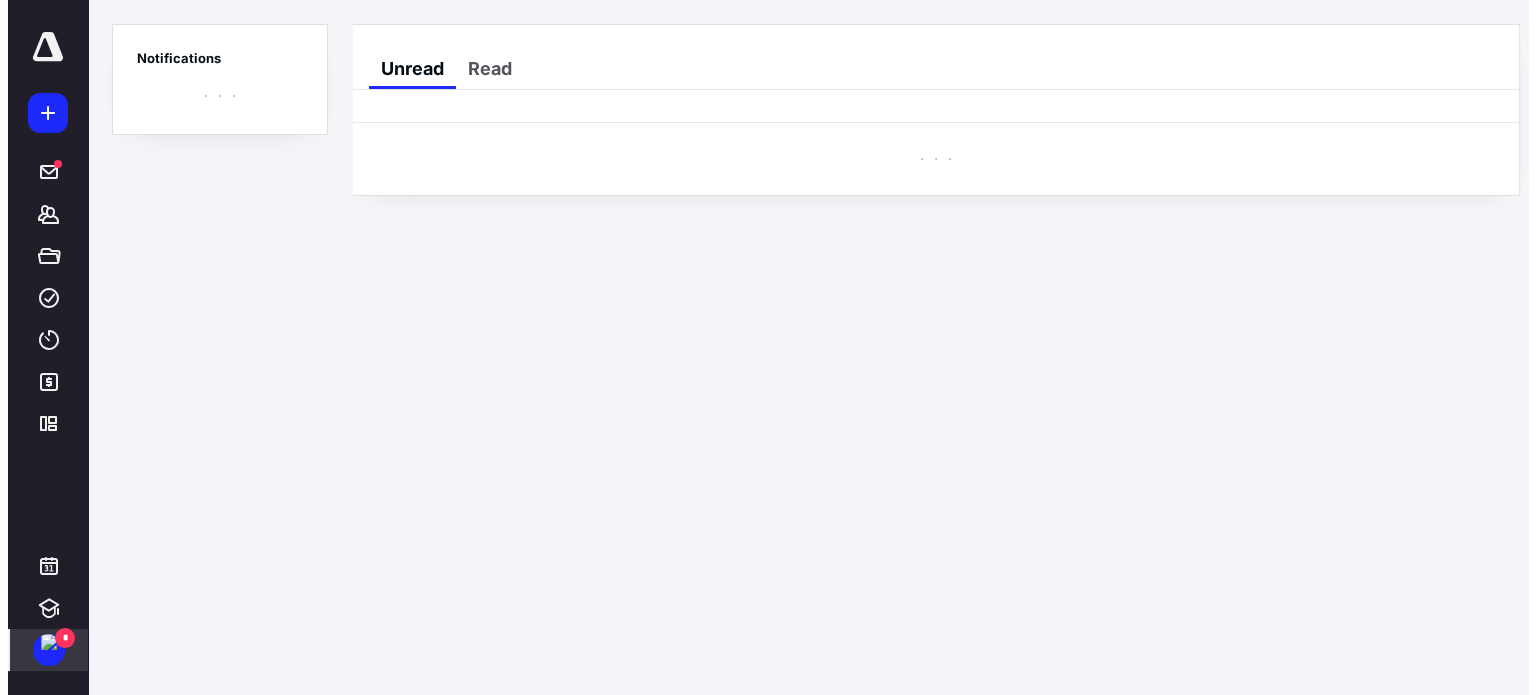 scroll, scrollTop: 0, scrollLeft: 0, axis: both 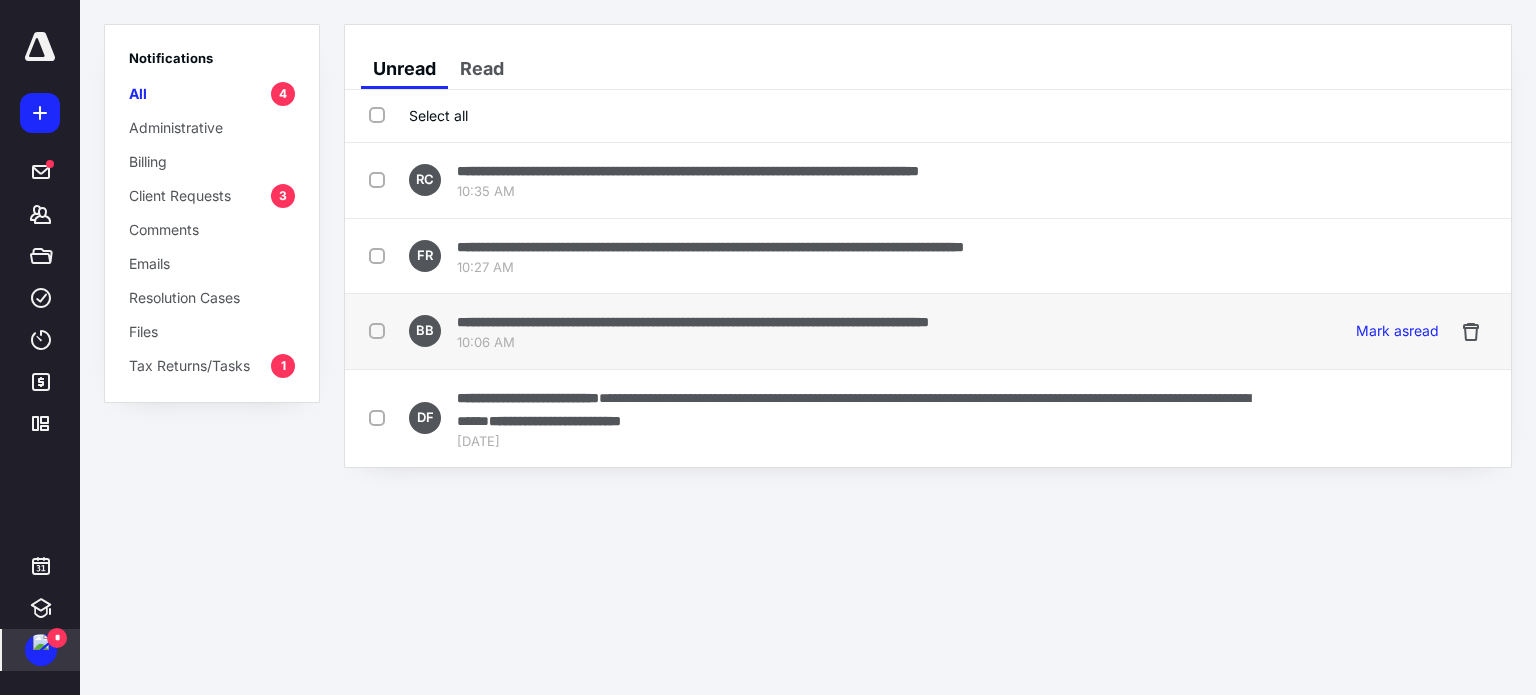 click on "10:06 AM" at bounding box center [693, 343] 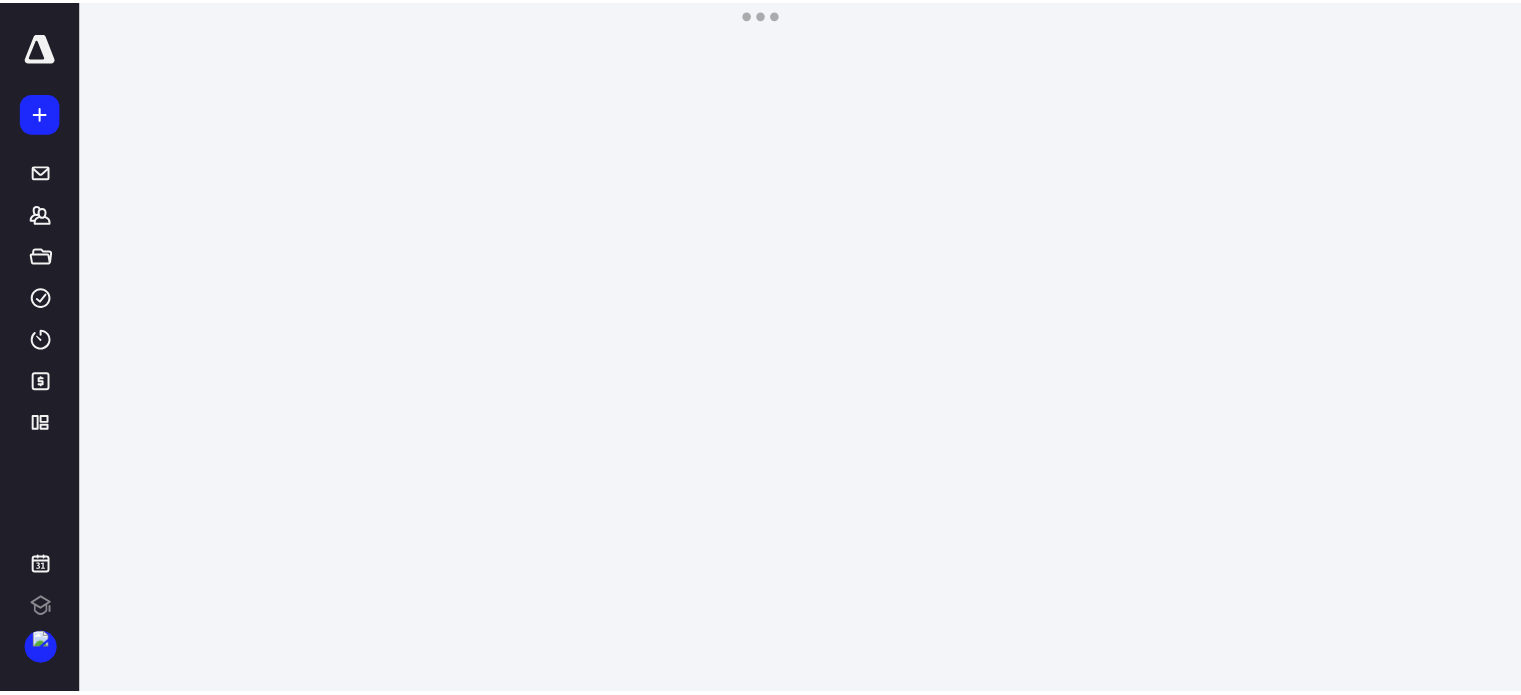 scroll, scrollTop: 0, scrollLeft: 0, axis: both 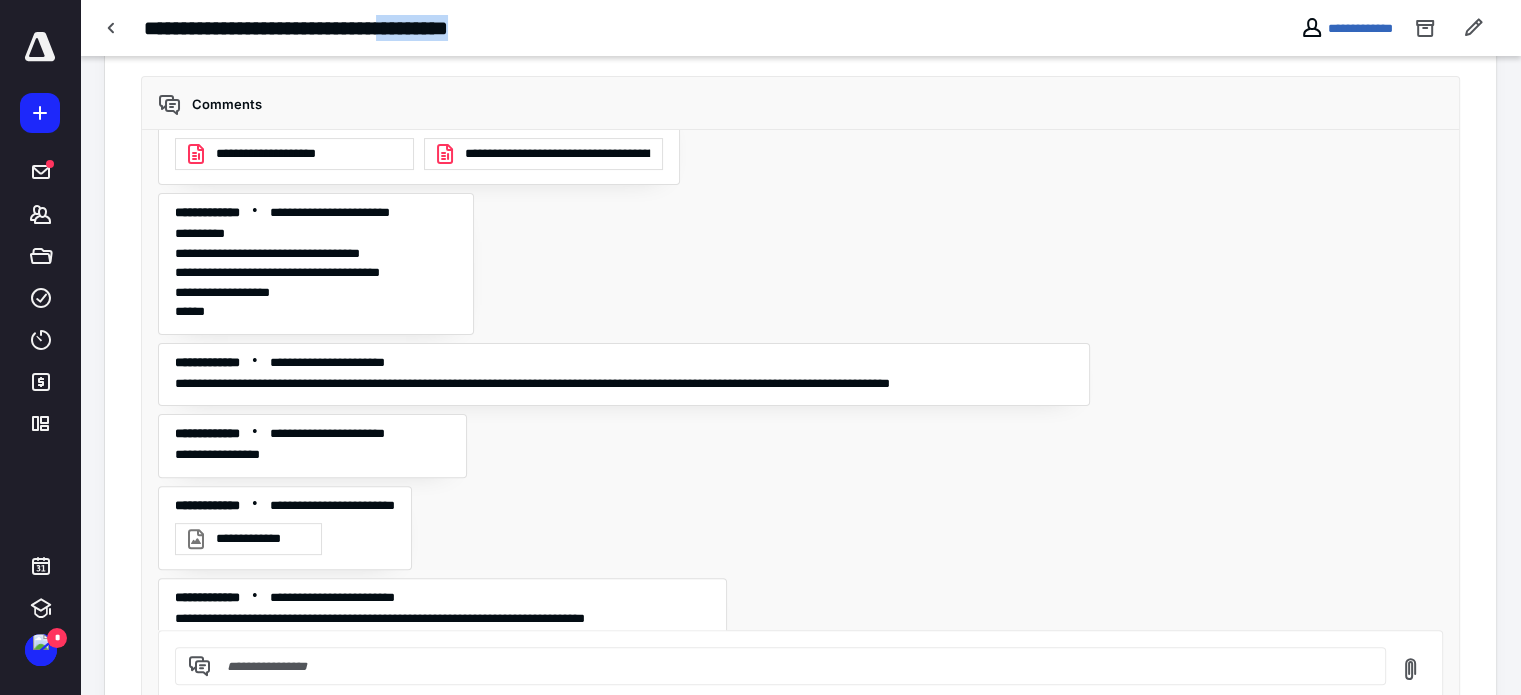 drag, startPoint x: 445, startPoint y: 26, endPoint x: 586, endPoint y: 44, distance: 142.14429 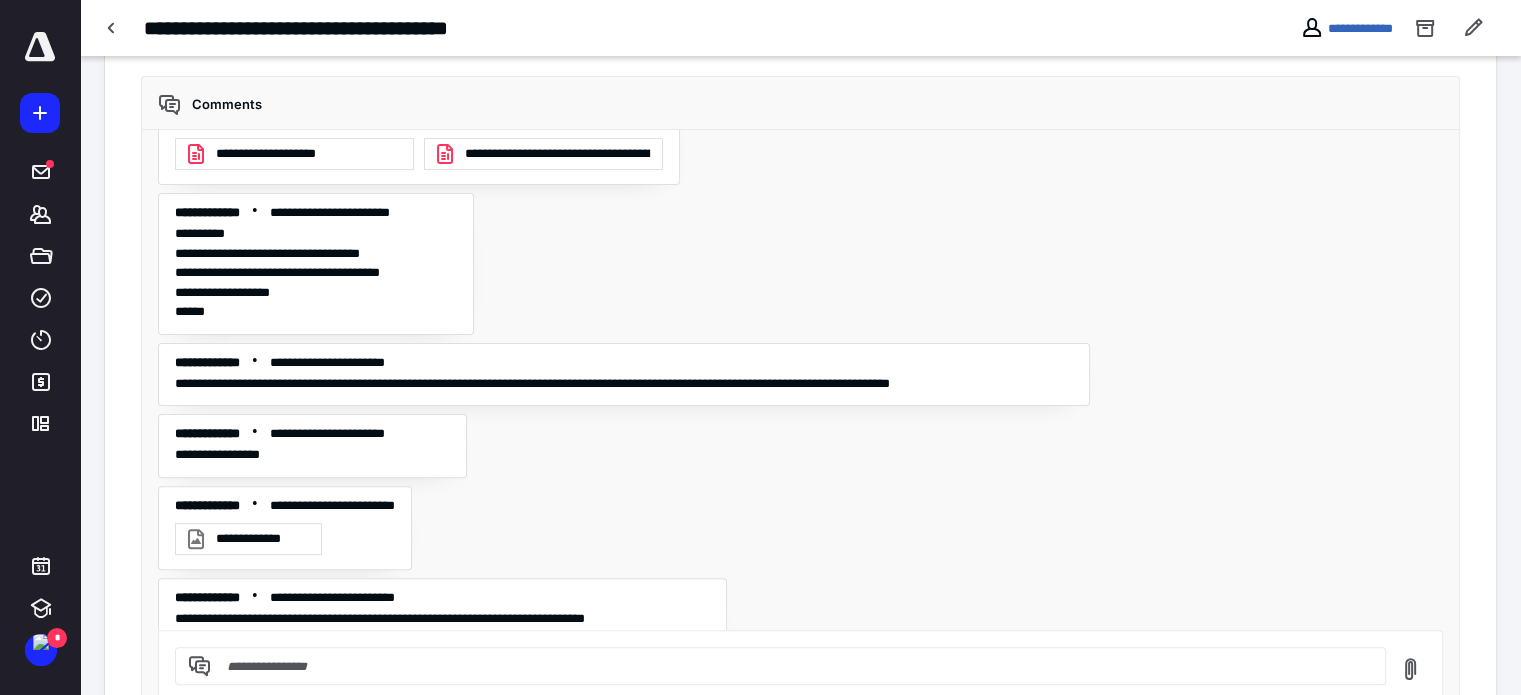 click 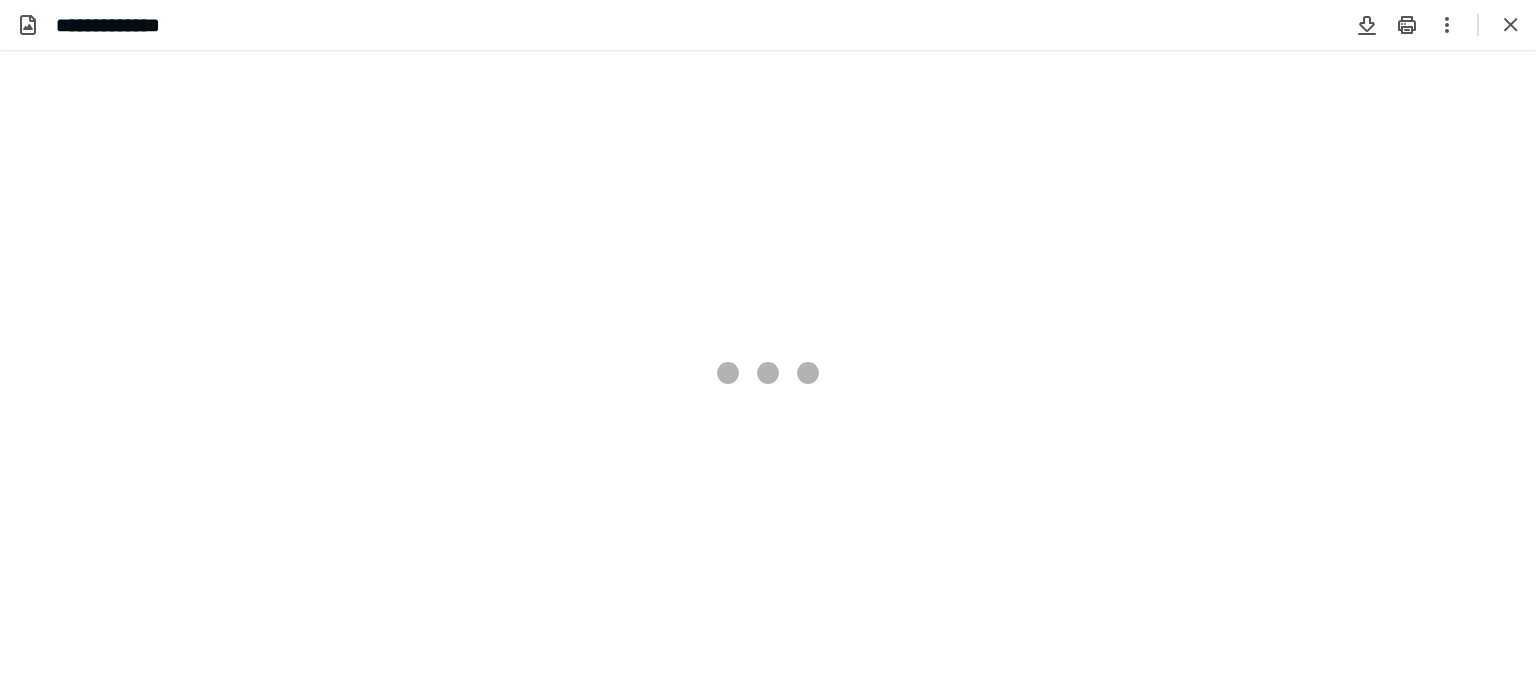scroll, scrollTop: 0, scrollLeft: 0, axis: both 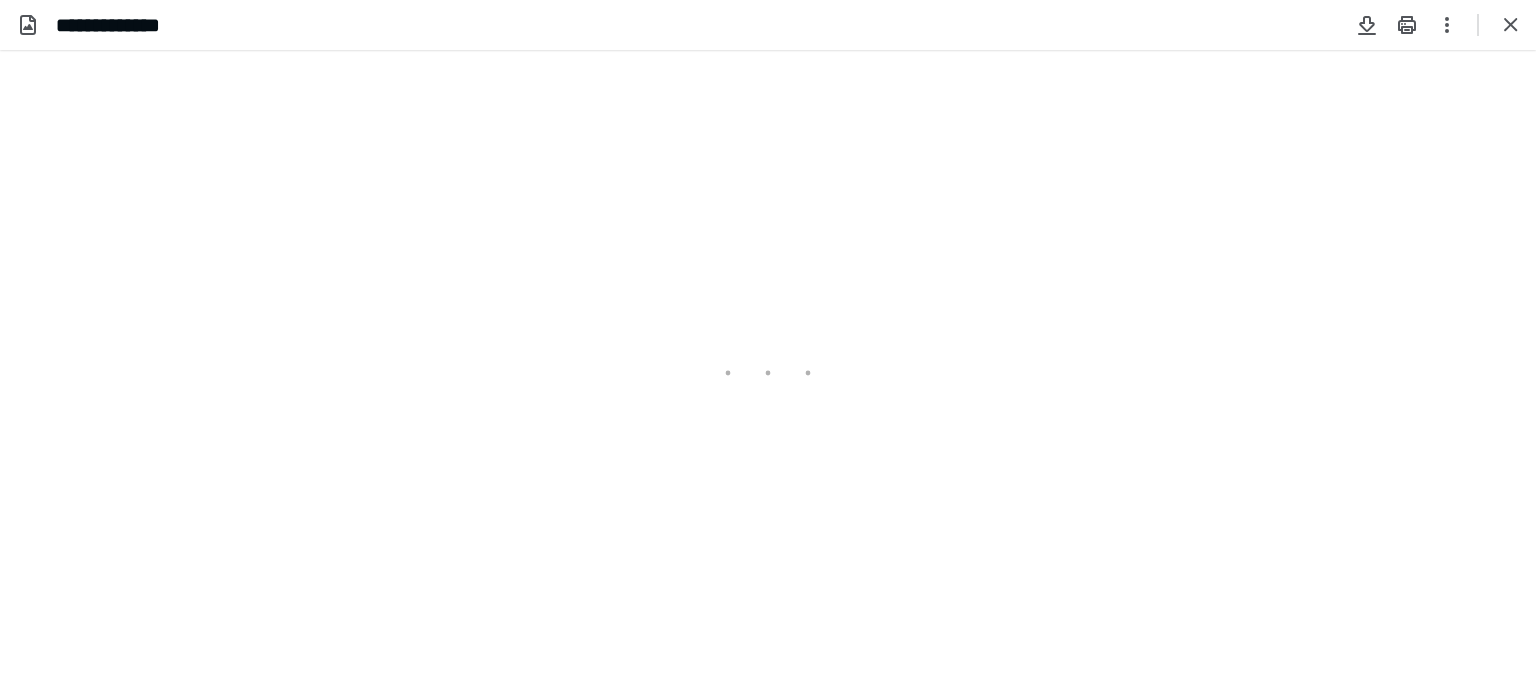 type on "253" 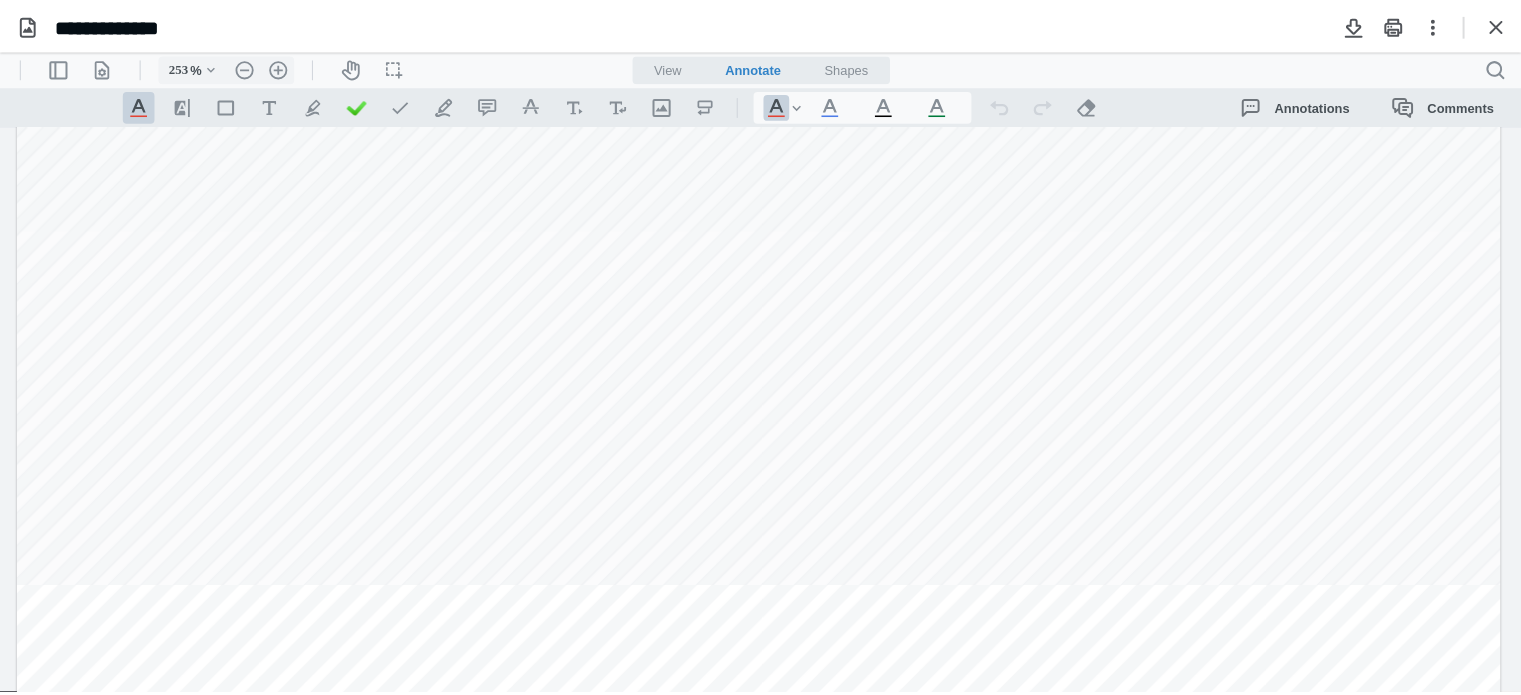scroll, scrollTop: 500, scrollLeft: 0, axis: vertical 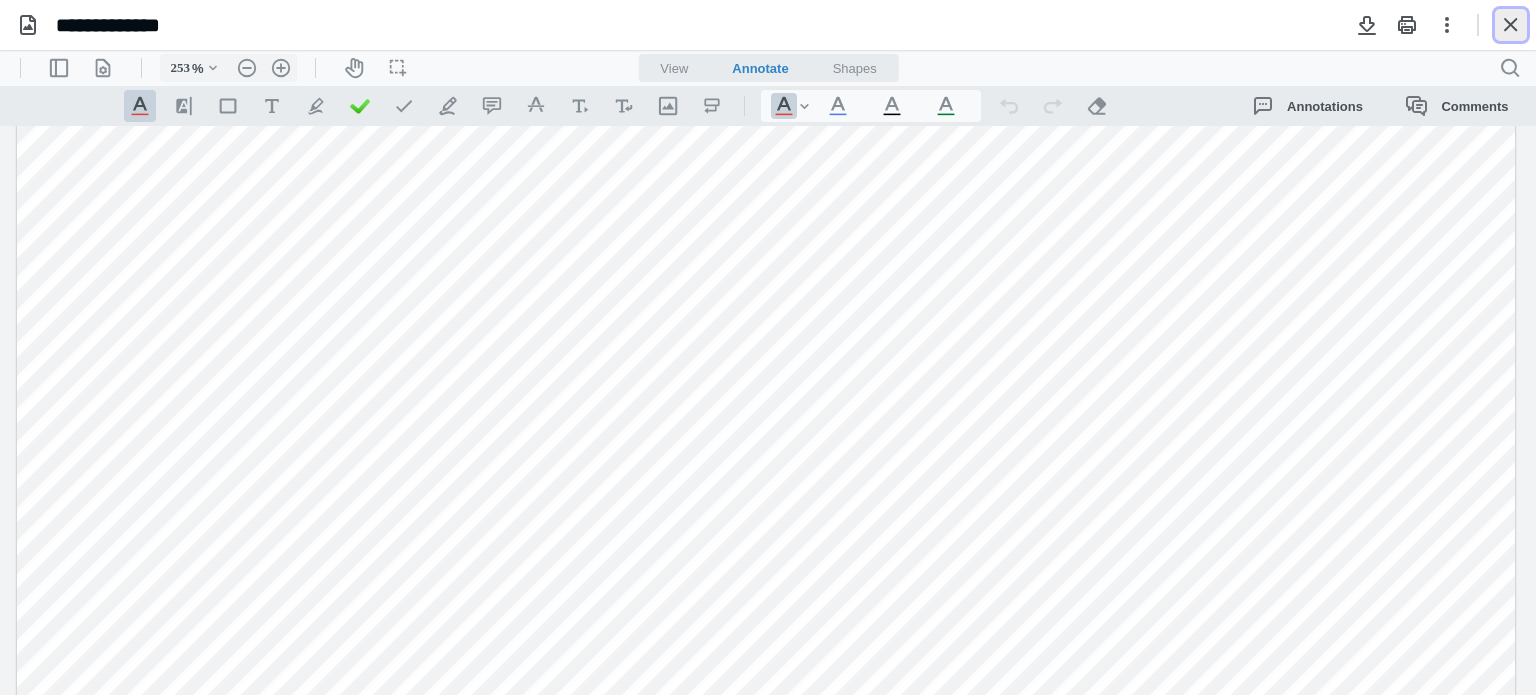 click at bounding box center (1511, 25) 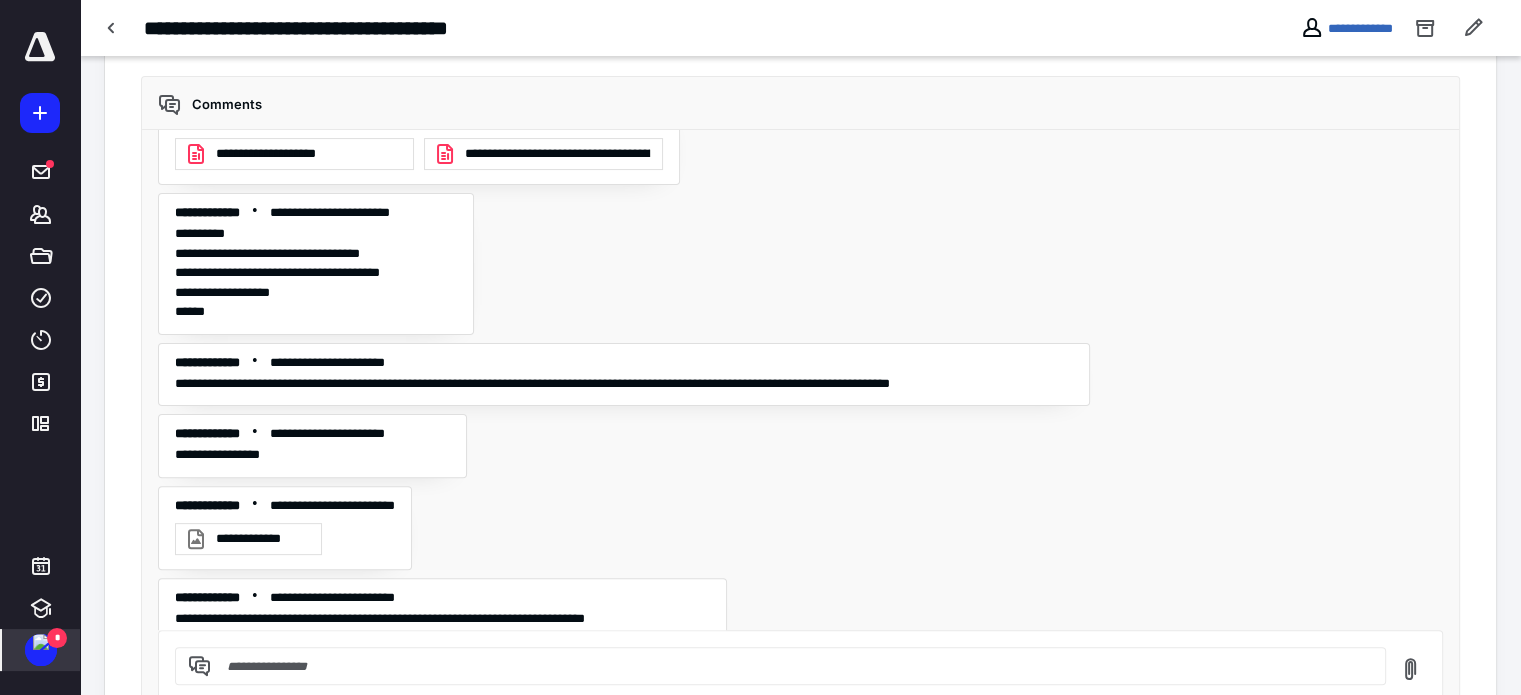 click at bounding box center (41, 642) 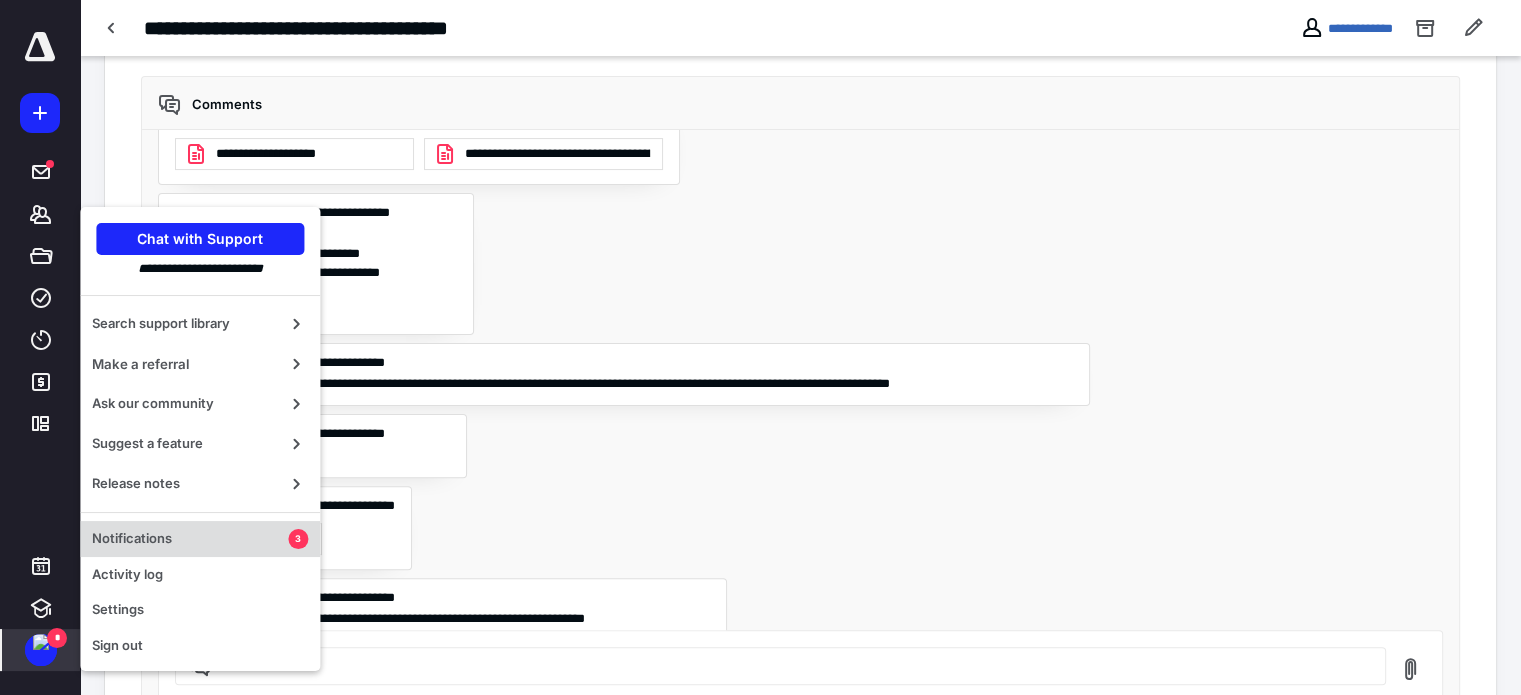 click on "Notifications" at bounding box center (190, 539) 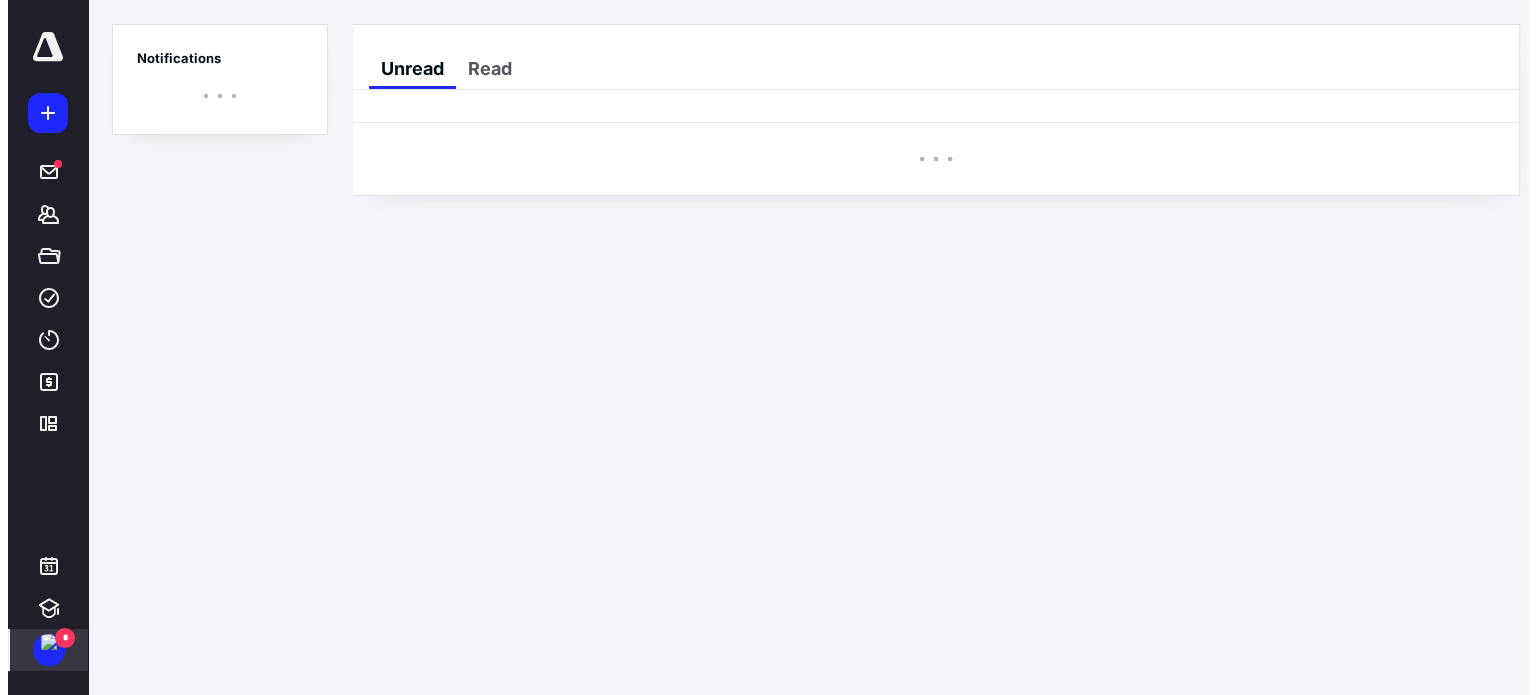 scroll, scrollTop: 0, scrollLeft: 0, axis: both 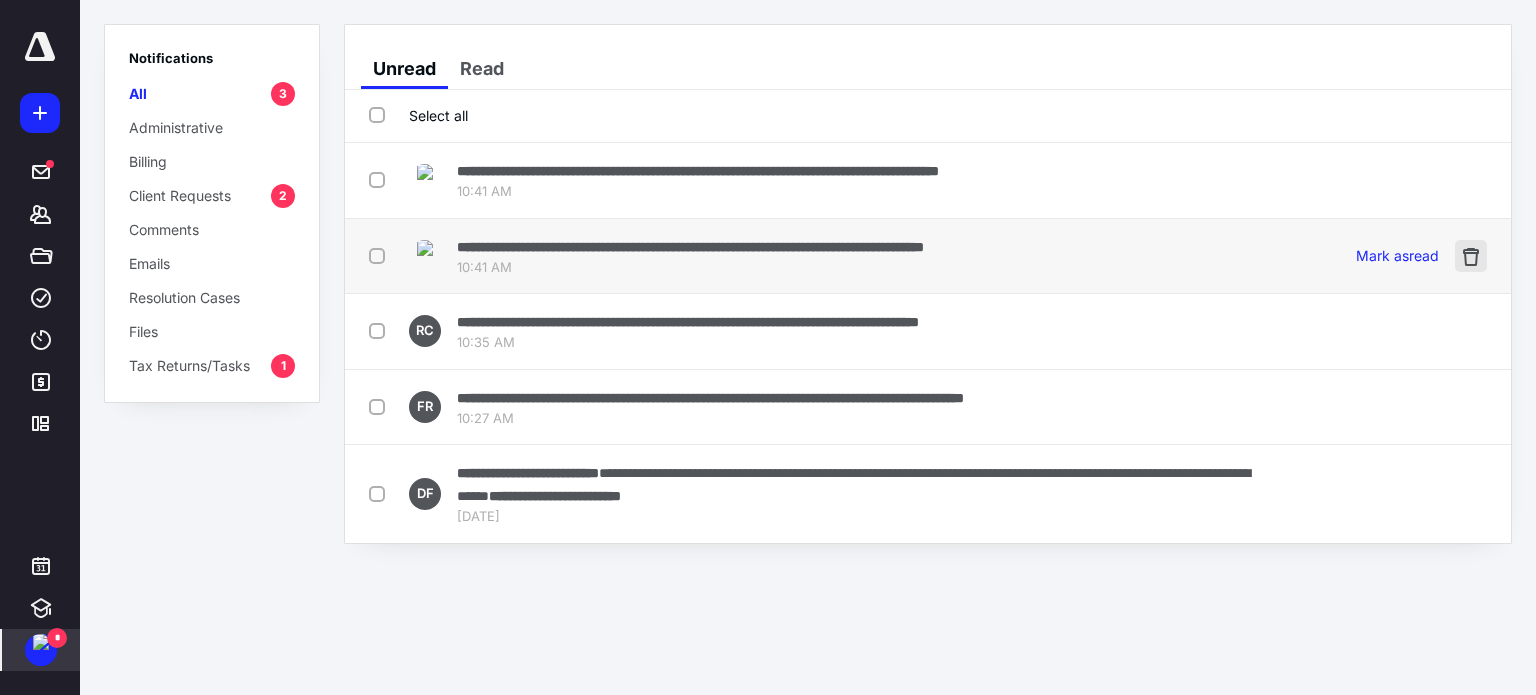 click at bounding box center (1471, 256) 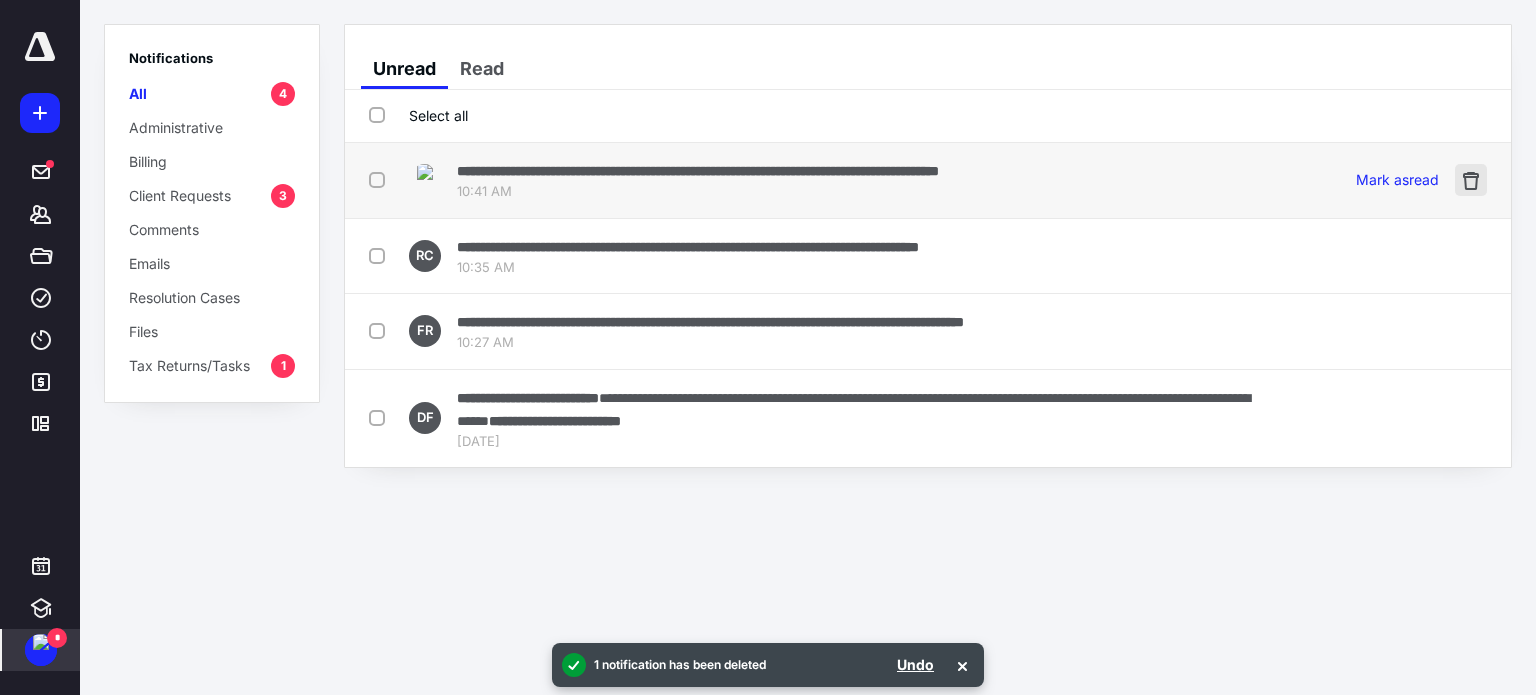 click at bounding box center [1471, 180] 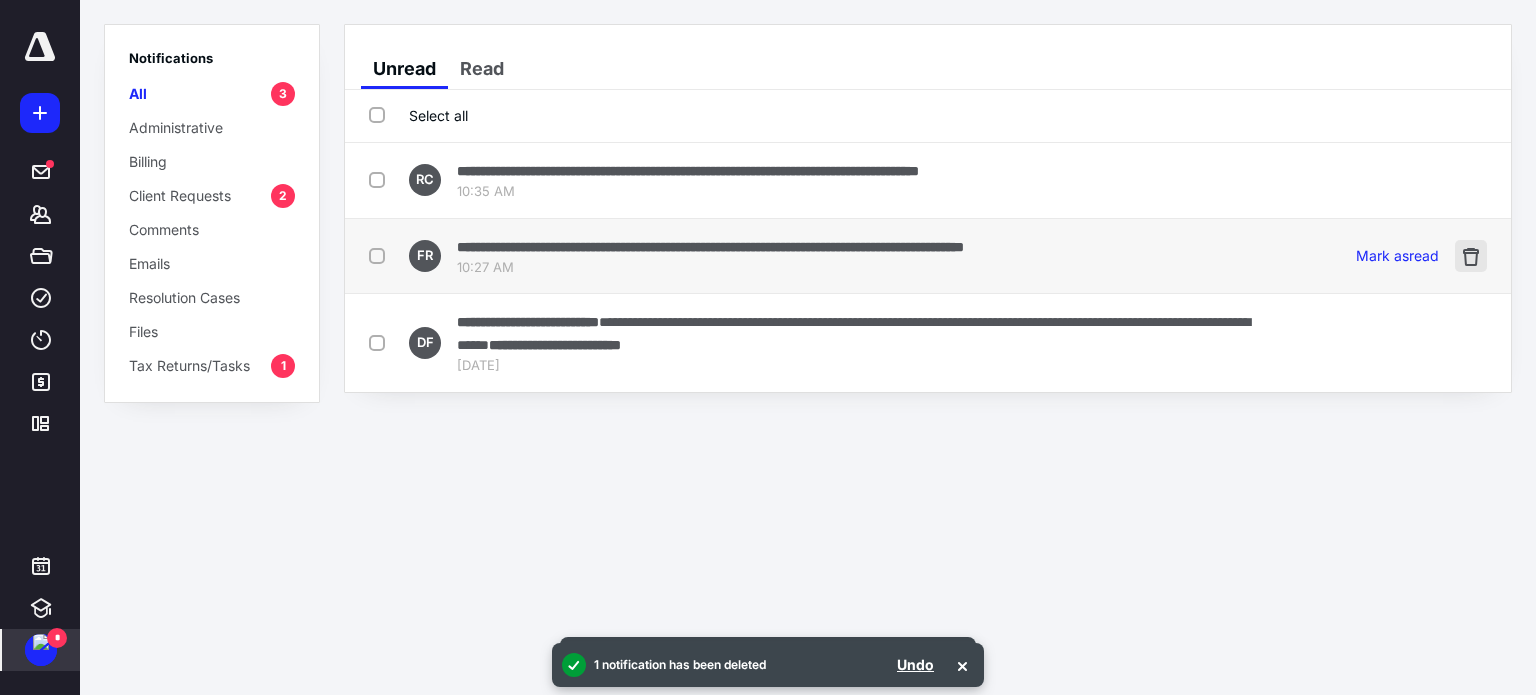 click at bounding box center [1471, 256] 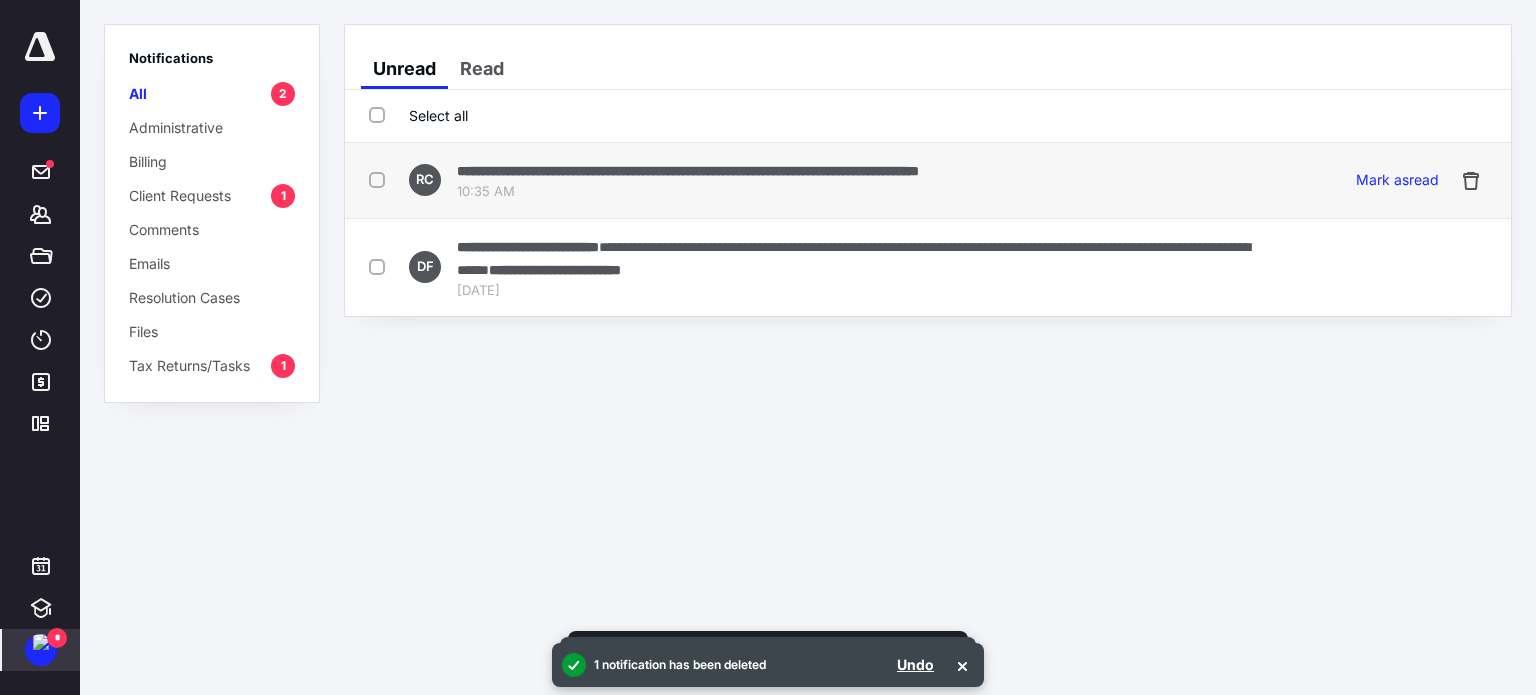 click on "10:35 AM" at bounding box center (688, 192) 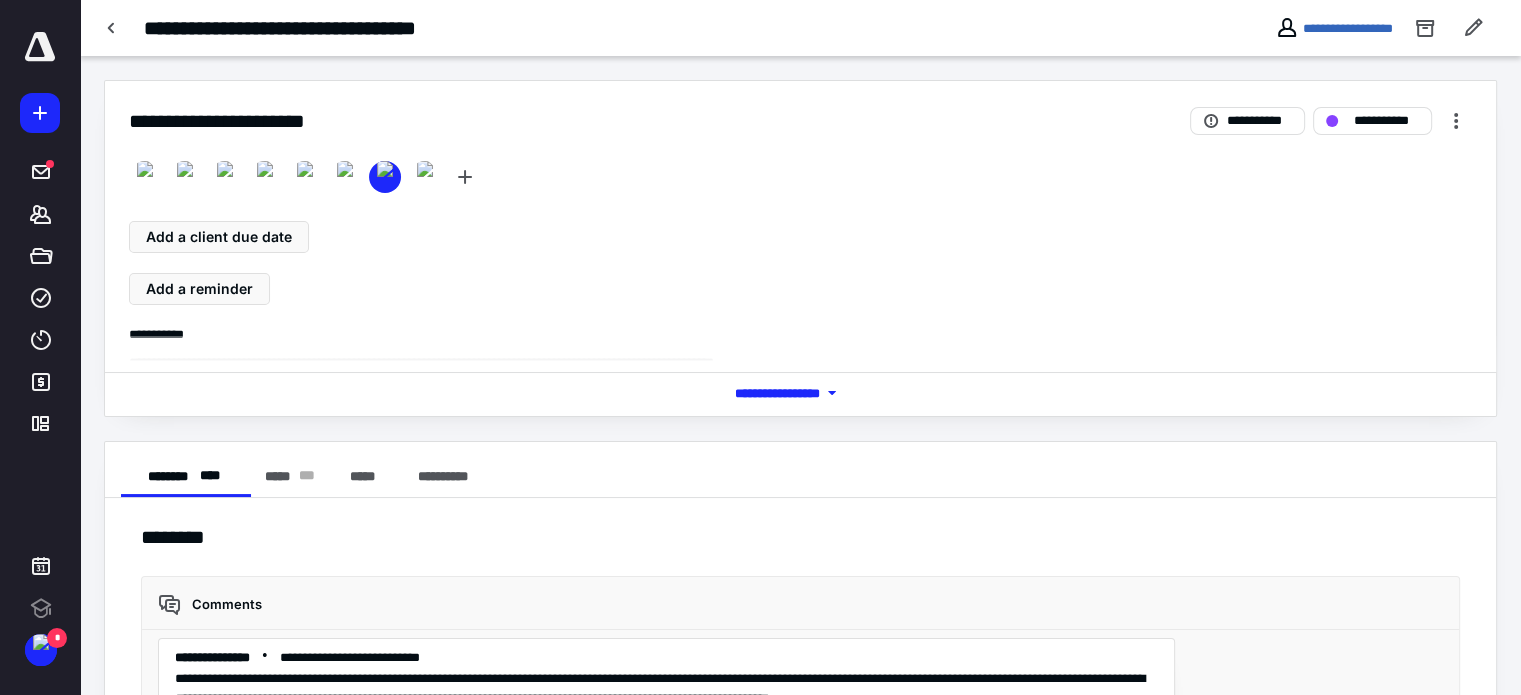 scroll, scrollTop: 389, scrollLeft: 0, axis: vertical 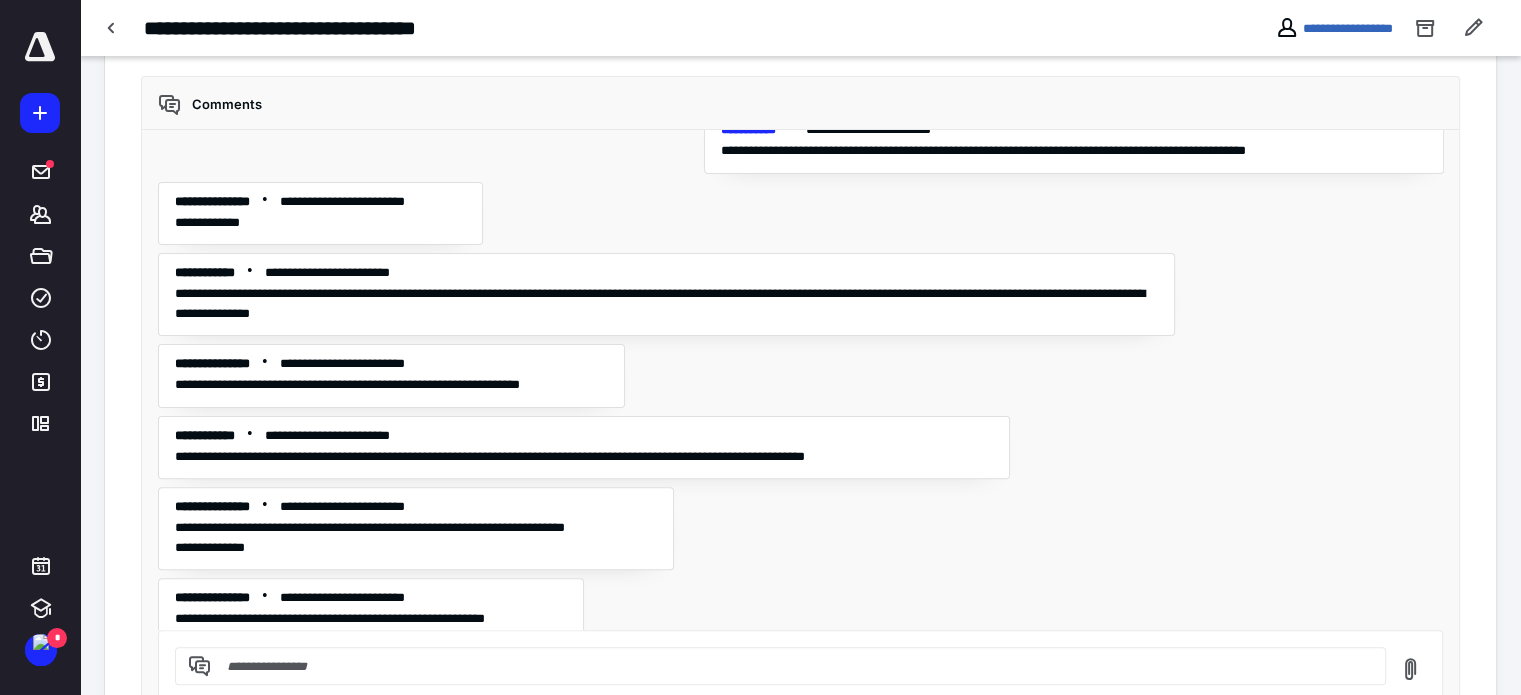 click on "**********" at bounding box center [317, 28] 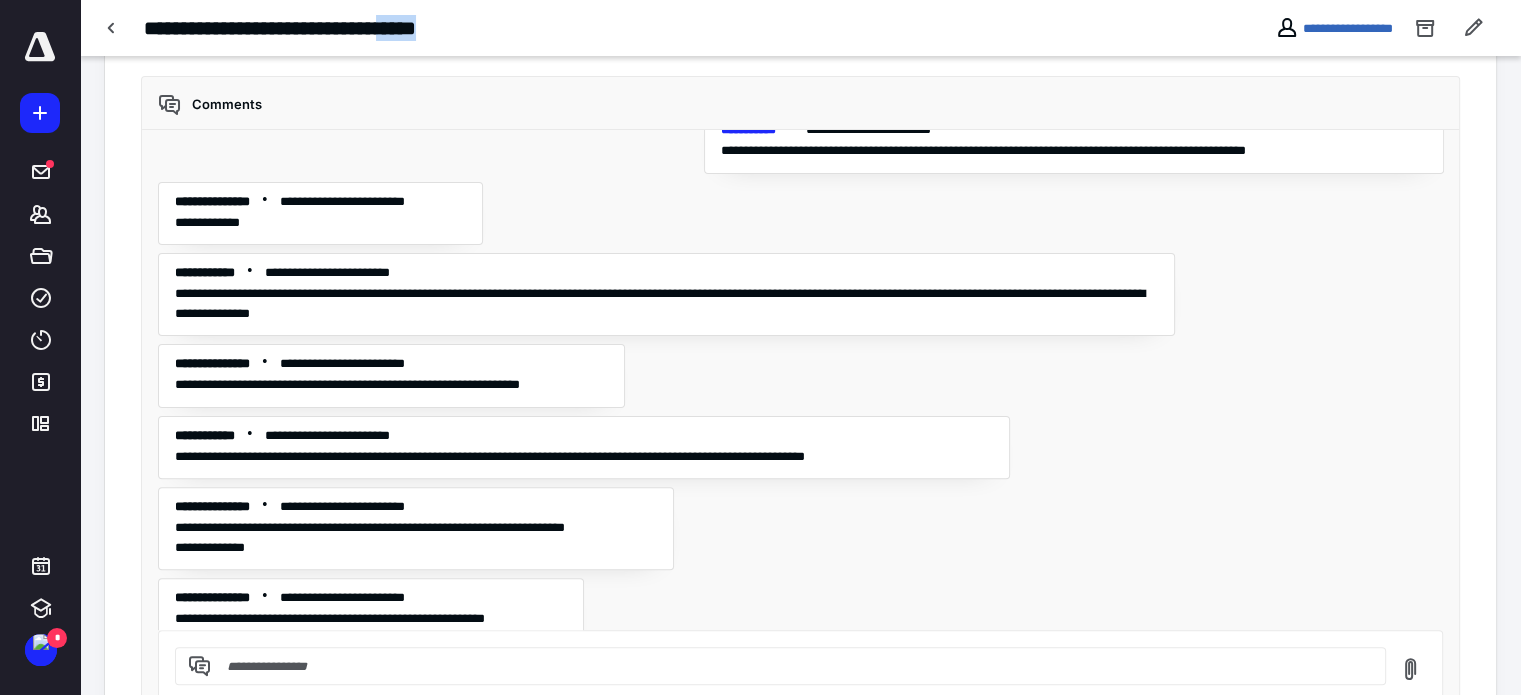 drag, startPoint x: 445, startPoint y: 27, endPoint x: 511, endPoint y: 31, distance: 66.1211 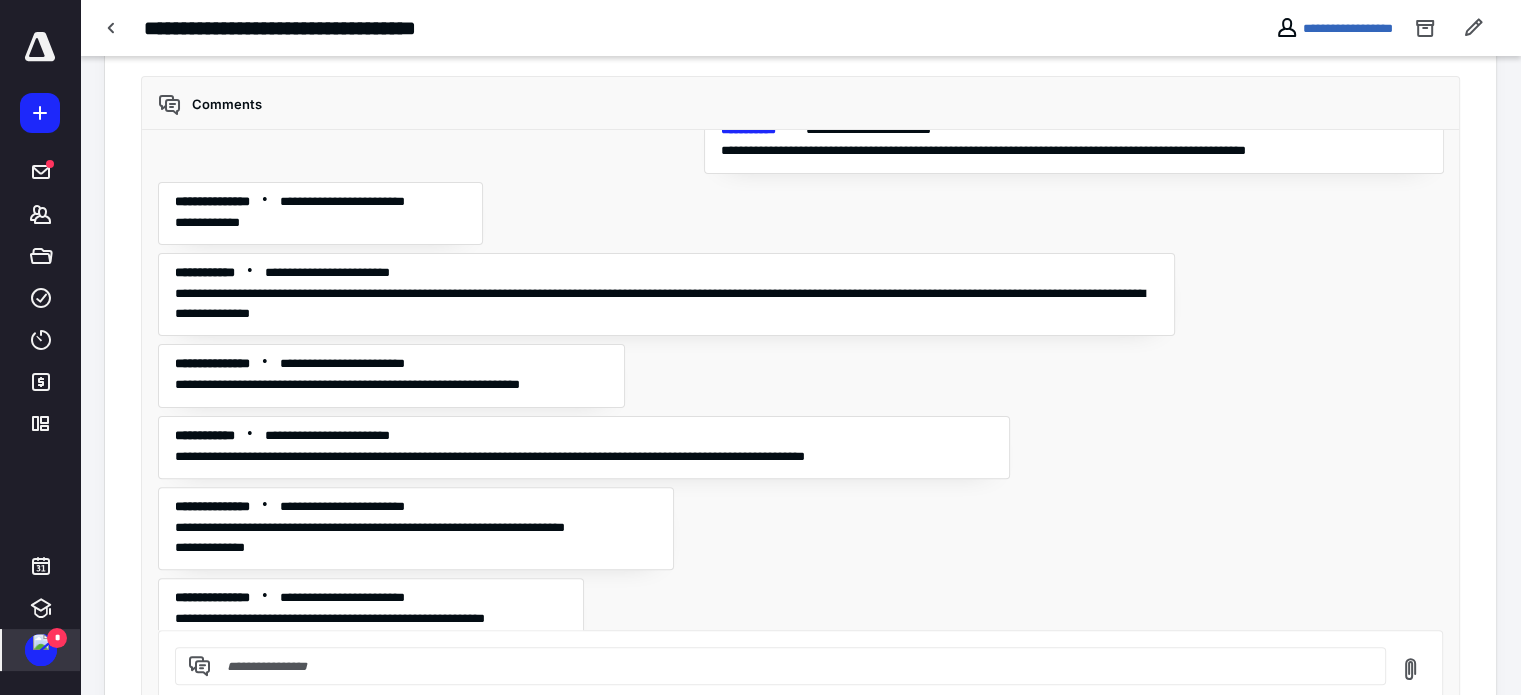 click on "*" at bounding box center [57, 638] 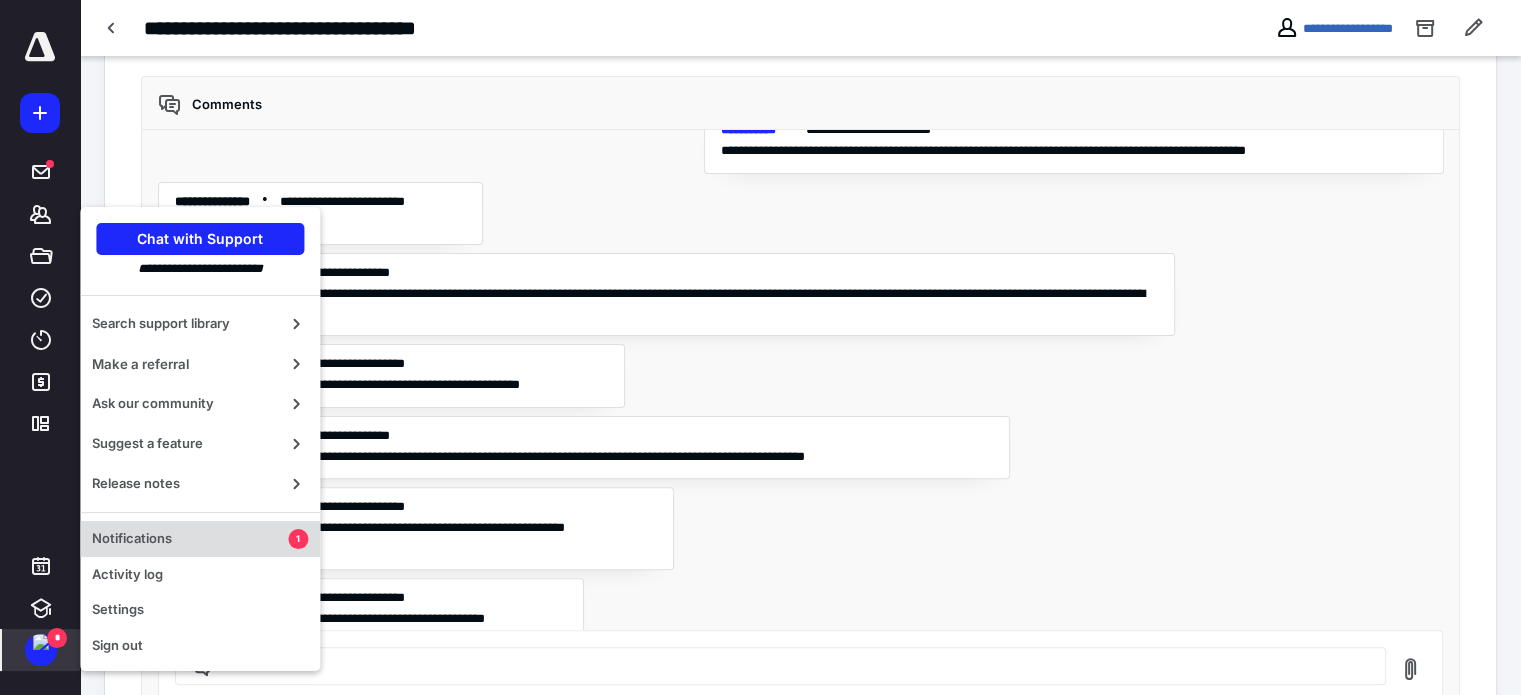 click on "Notifications" at bounding box center [190, 539] 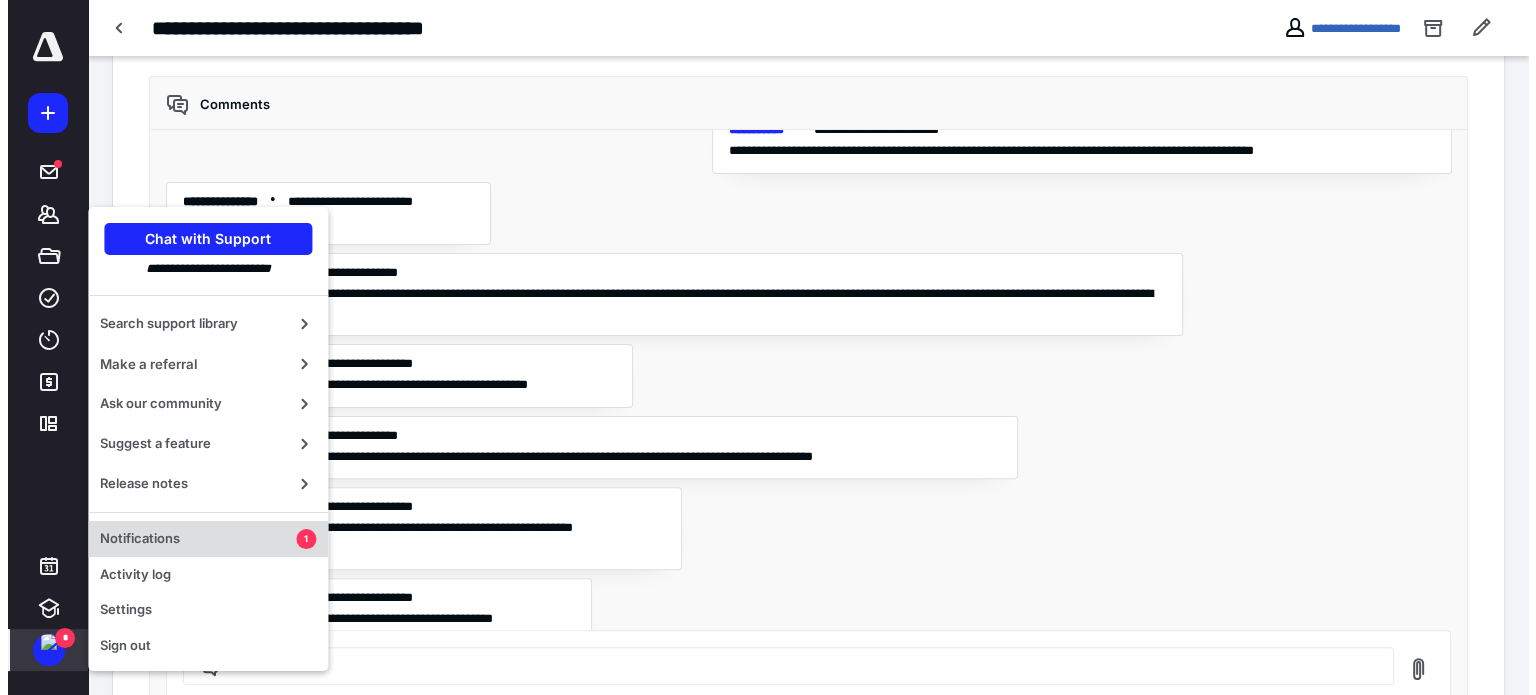 scroll, scrollTop: 0, scrollLeft: 0, axis: both 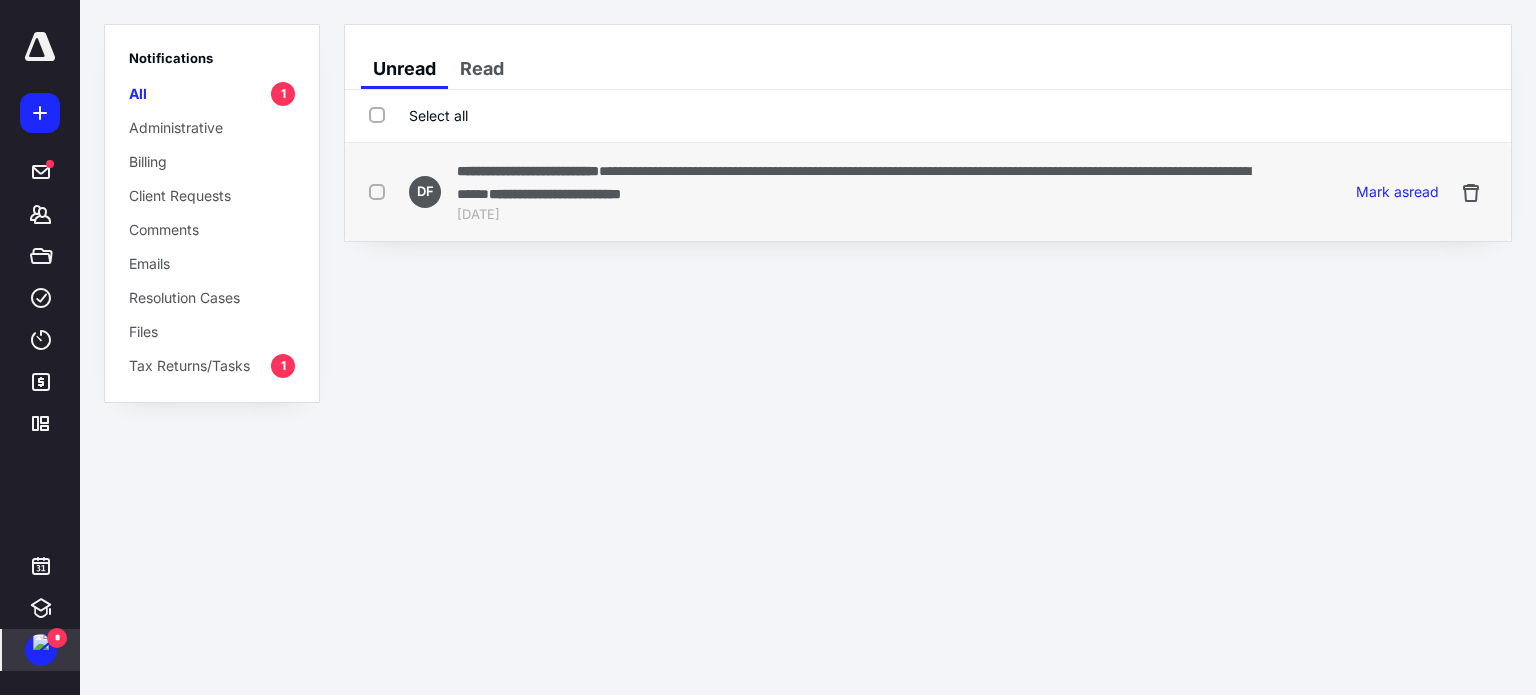 click on "**********" at bounding box center [555, 194] 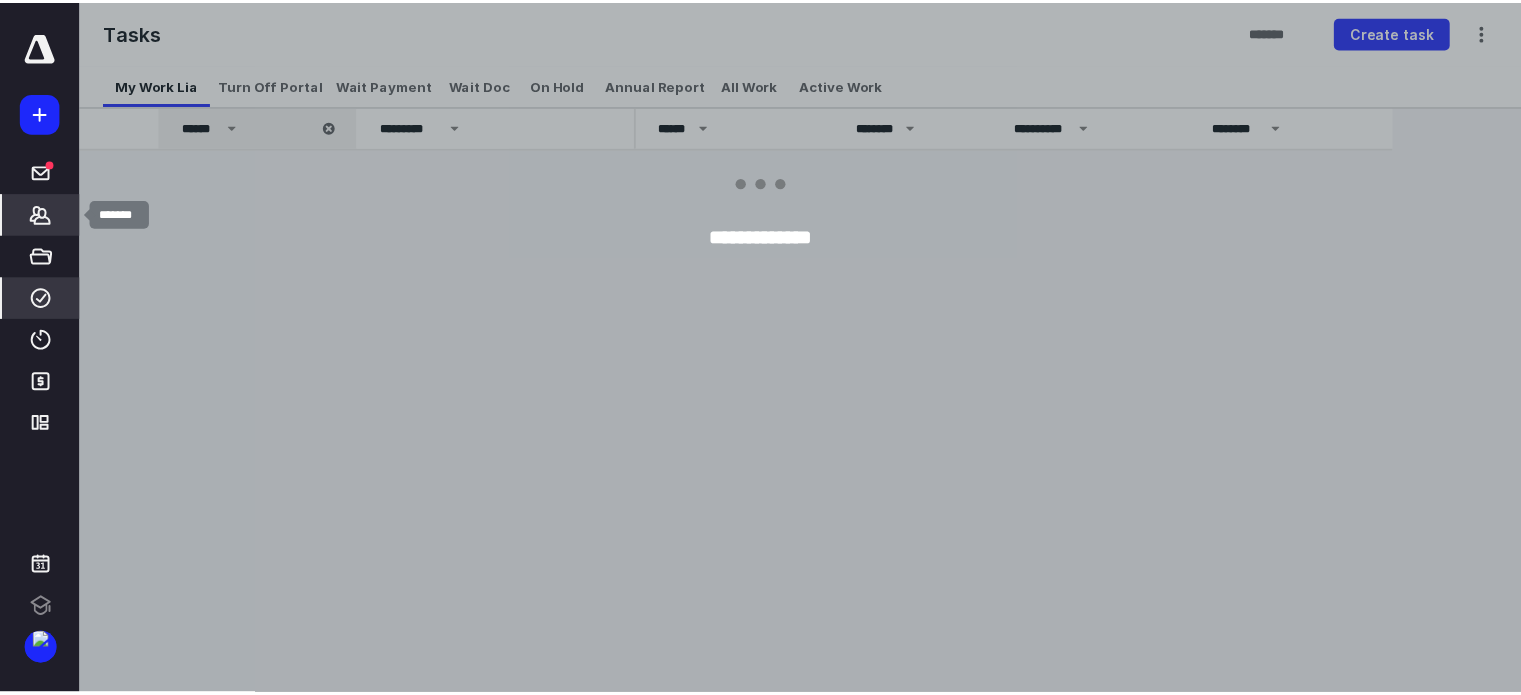 scroll, scrollTop: 0, scrollLeft: 0, axis: both 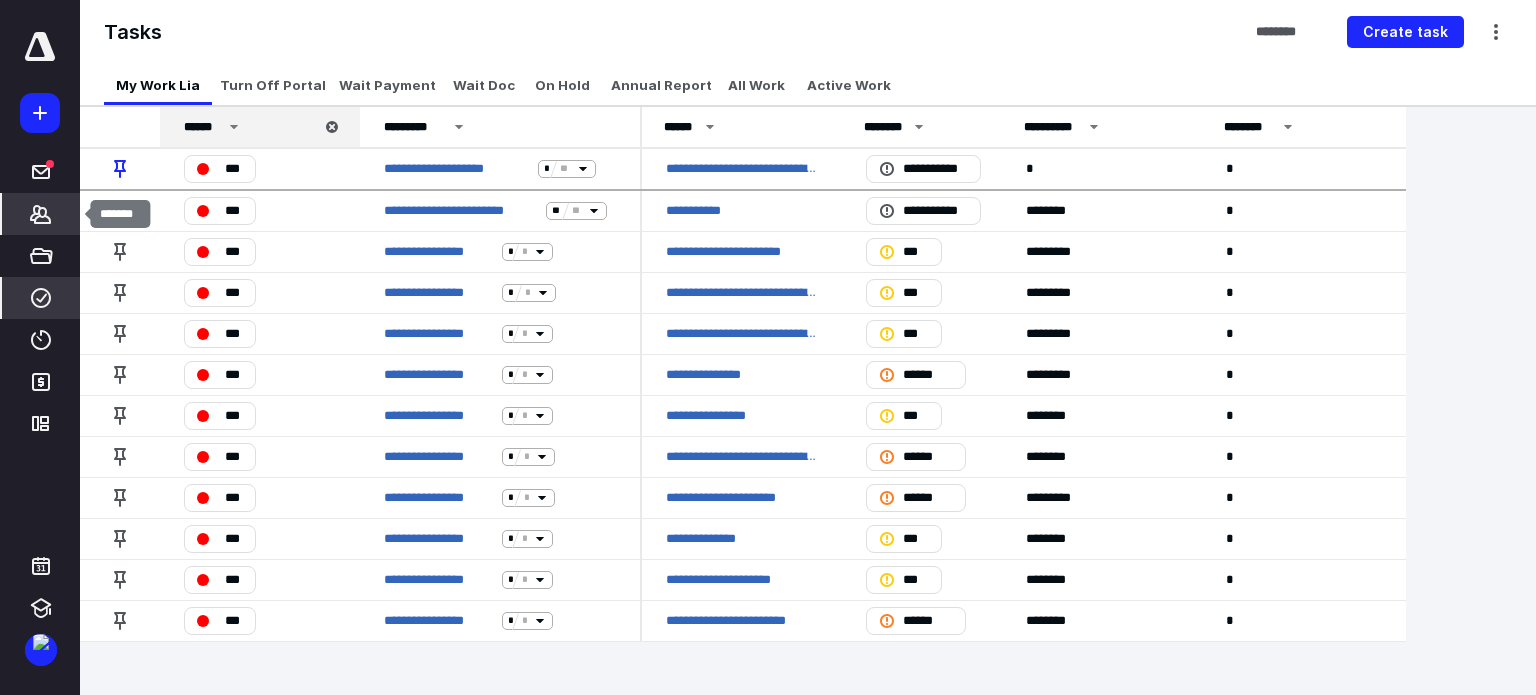 click 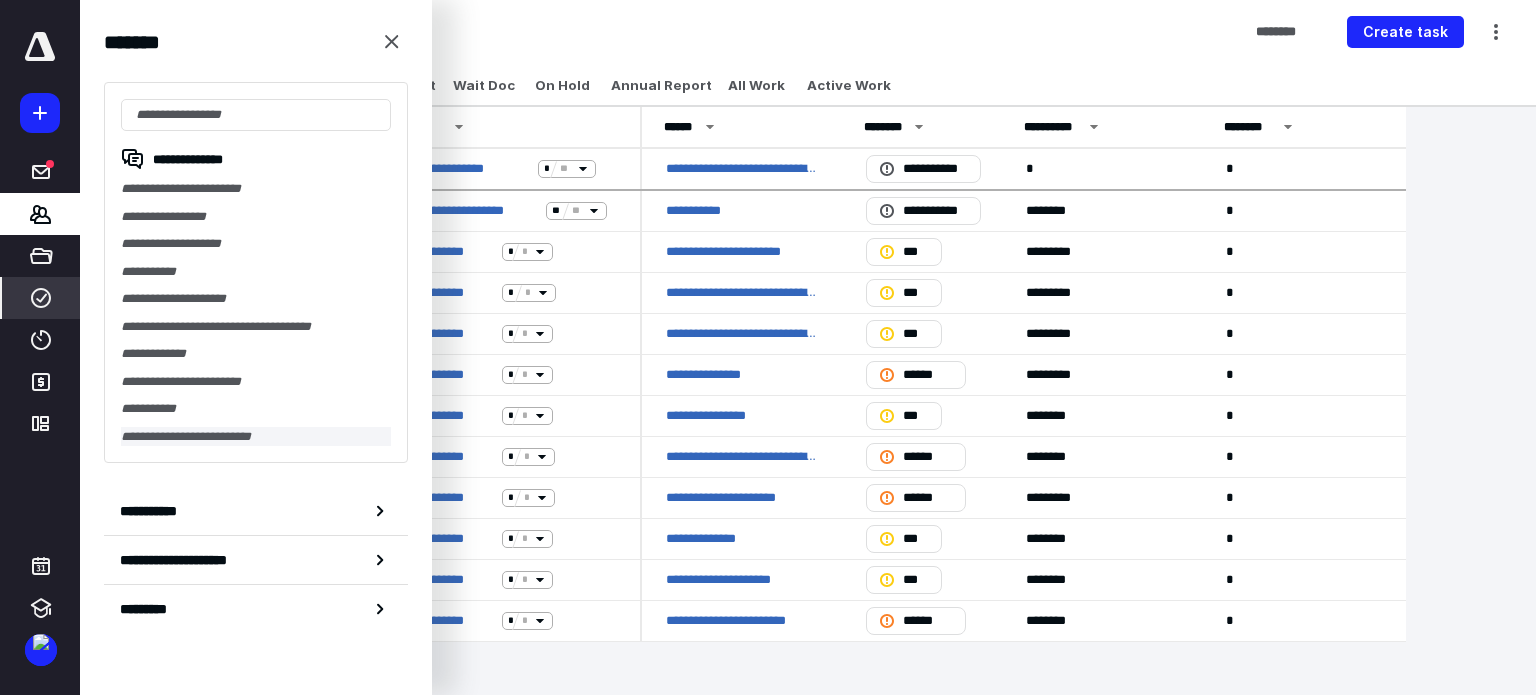 click on "**********" at bounding box center (256, 437) 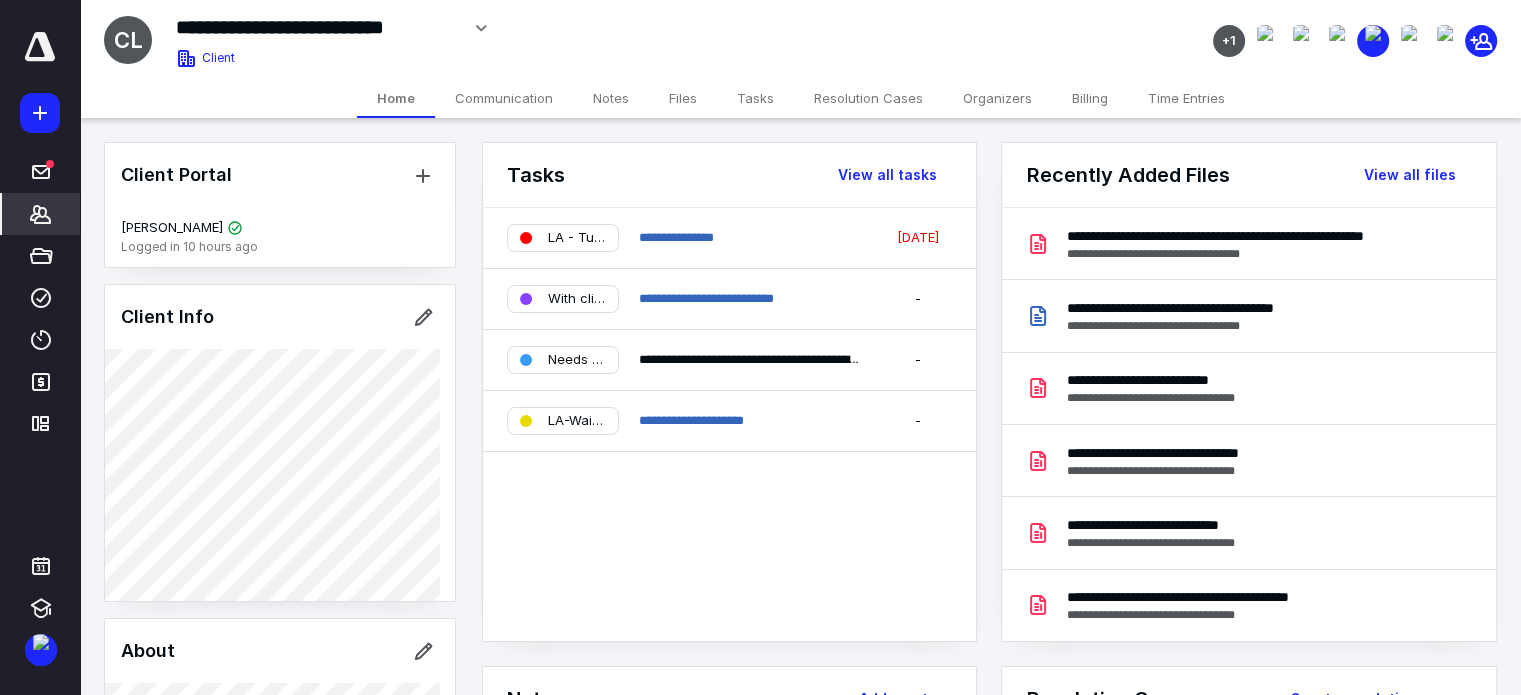 click on "Files" at bounding box center [683, 98] 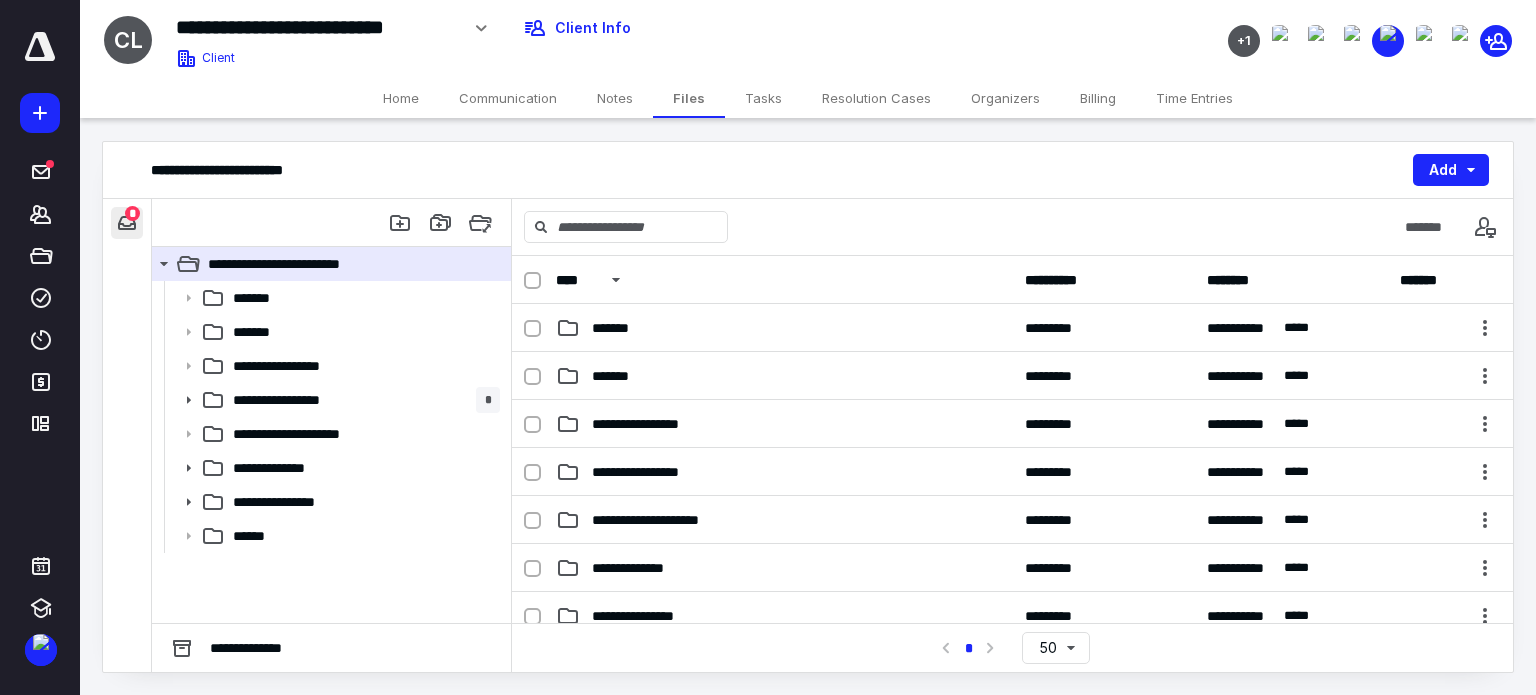 click at bounding box center [127, 223] 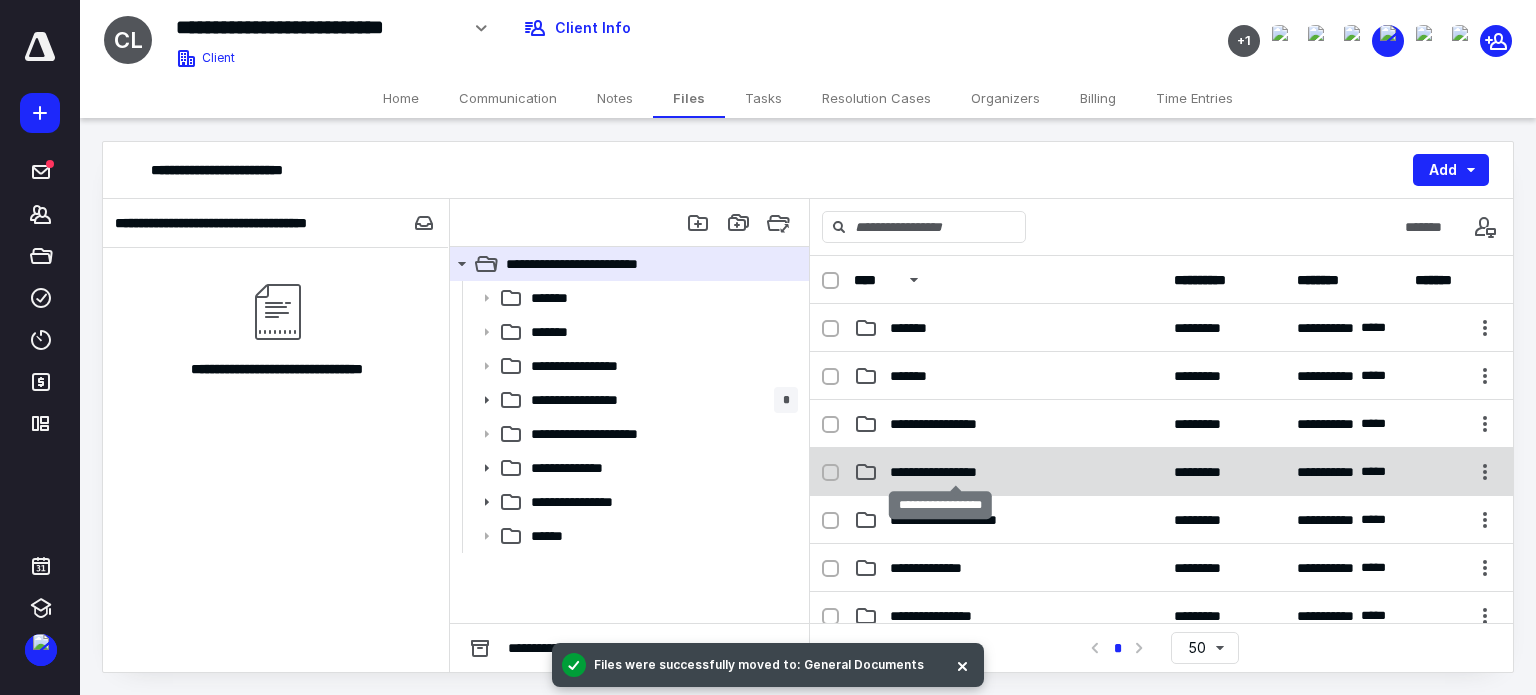 click on "**********" at bounding box center (955, 472) 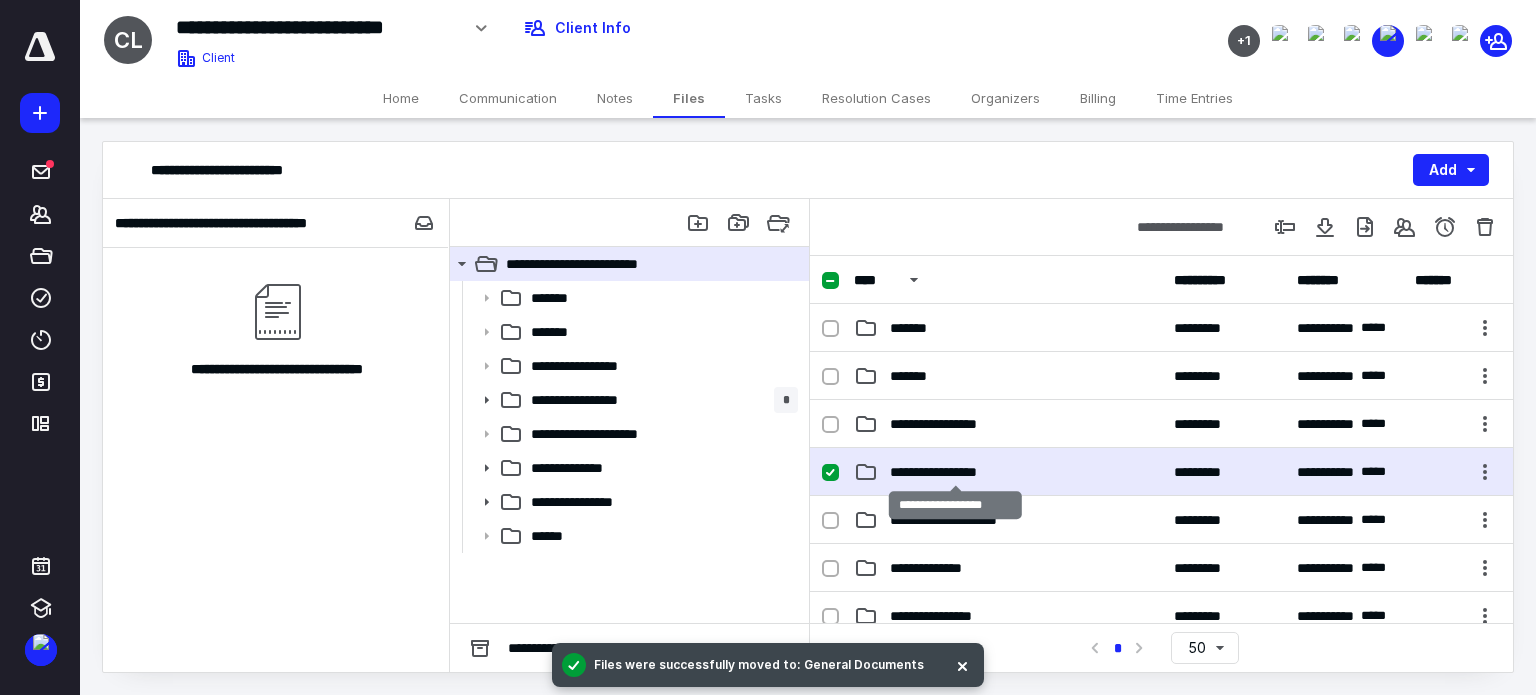 click on "**********" at bounding box center (955, 472) 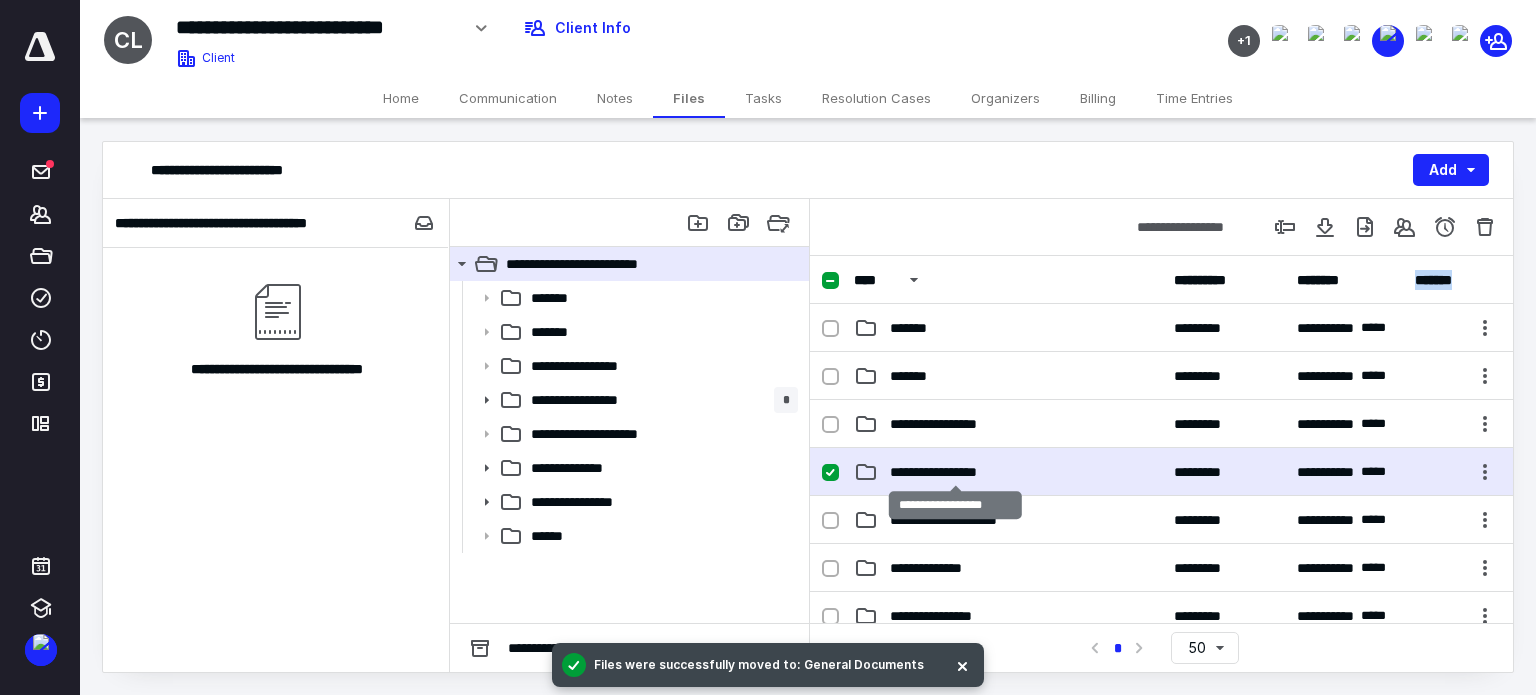 click on "**********" at bounding box center (1161, 439) 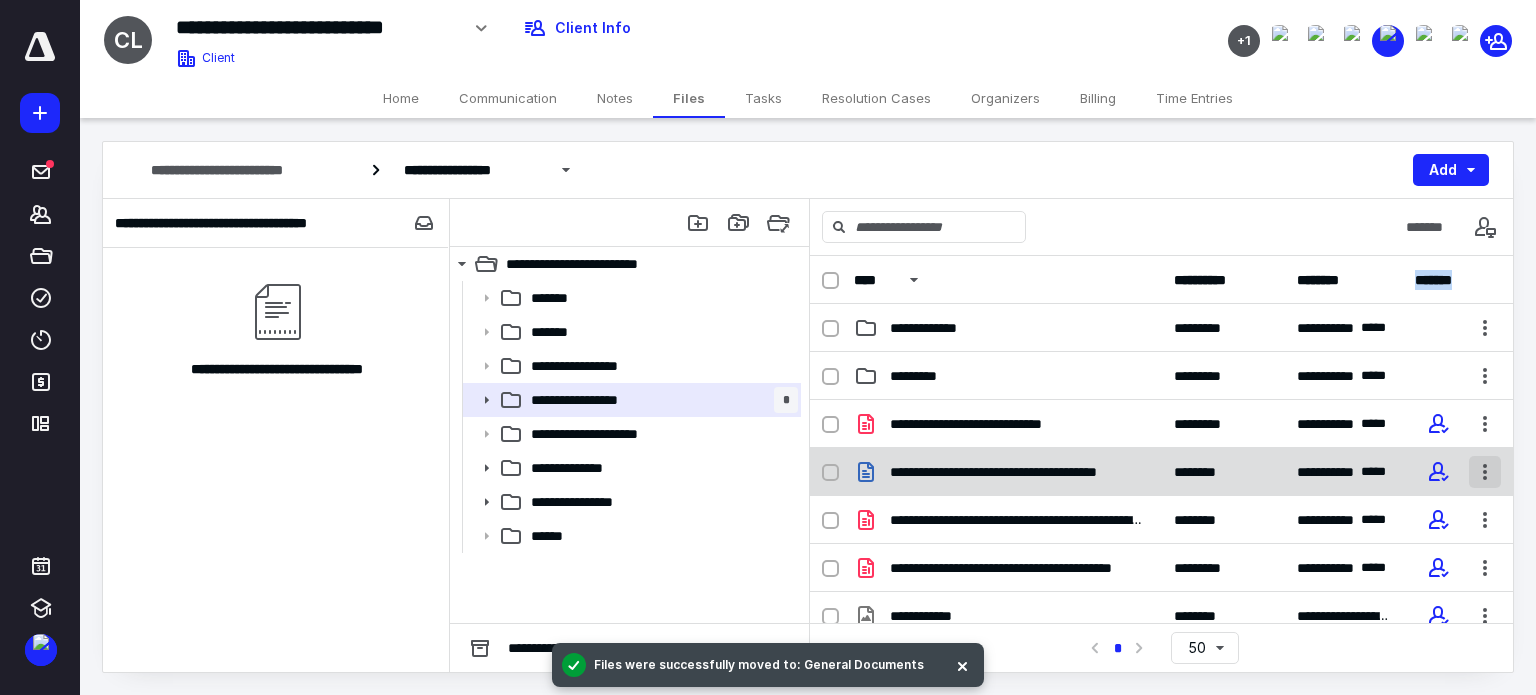 click at bounding box center [1485, 472] 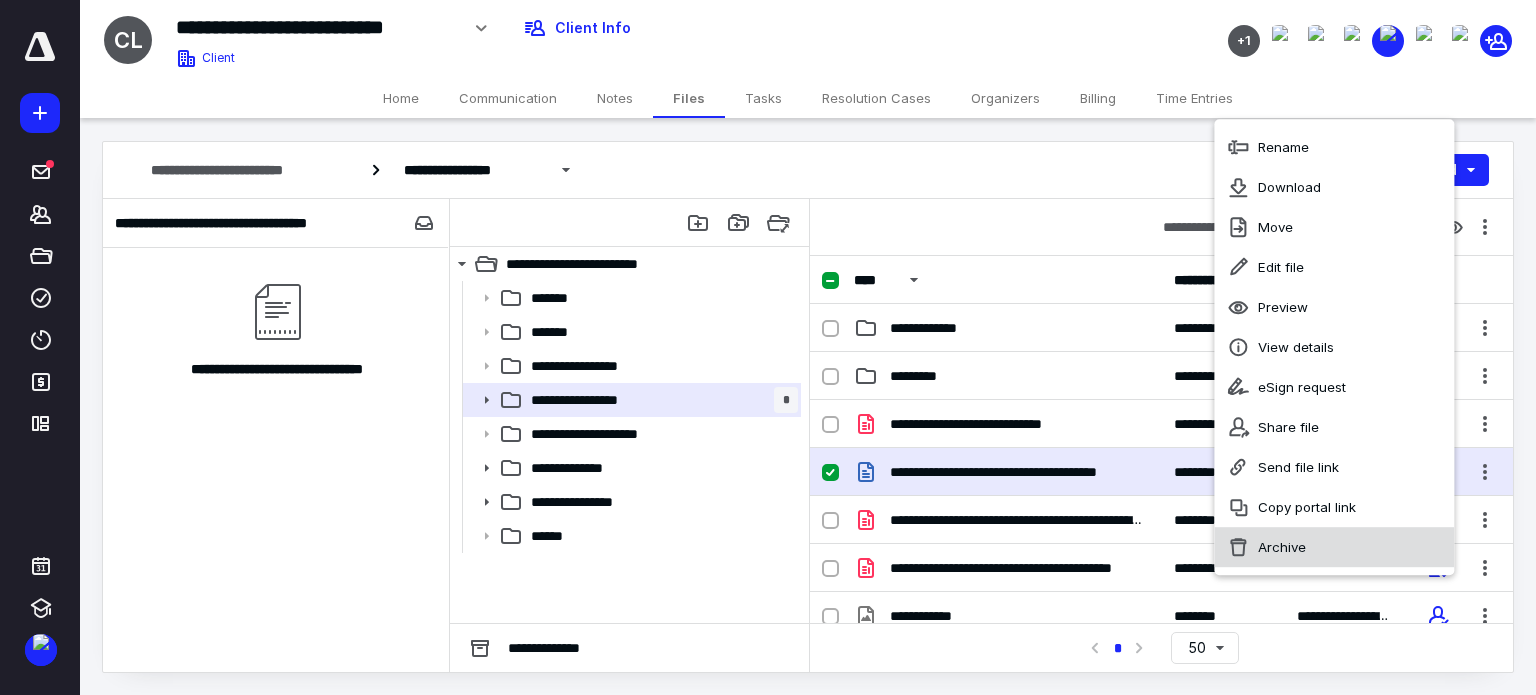 click on "Archive" at bounding box center [1282, 547] 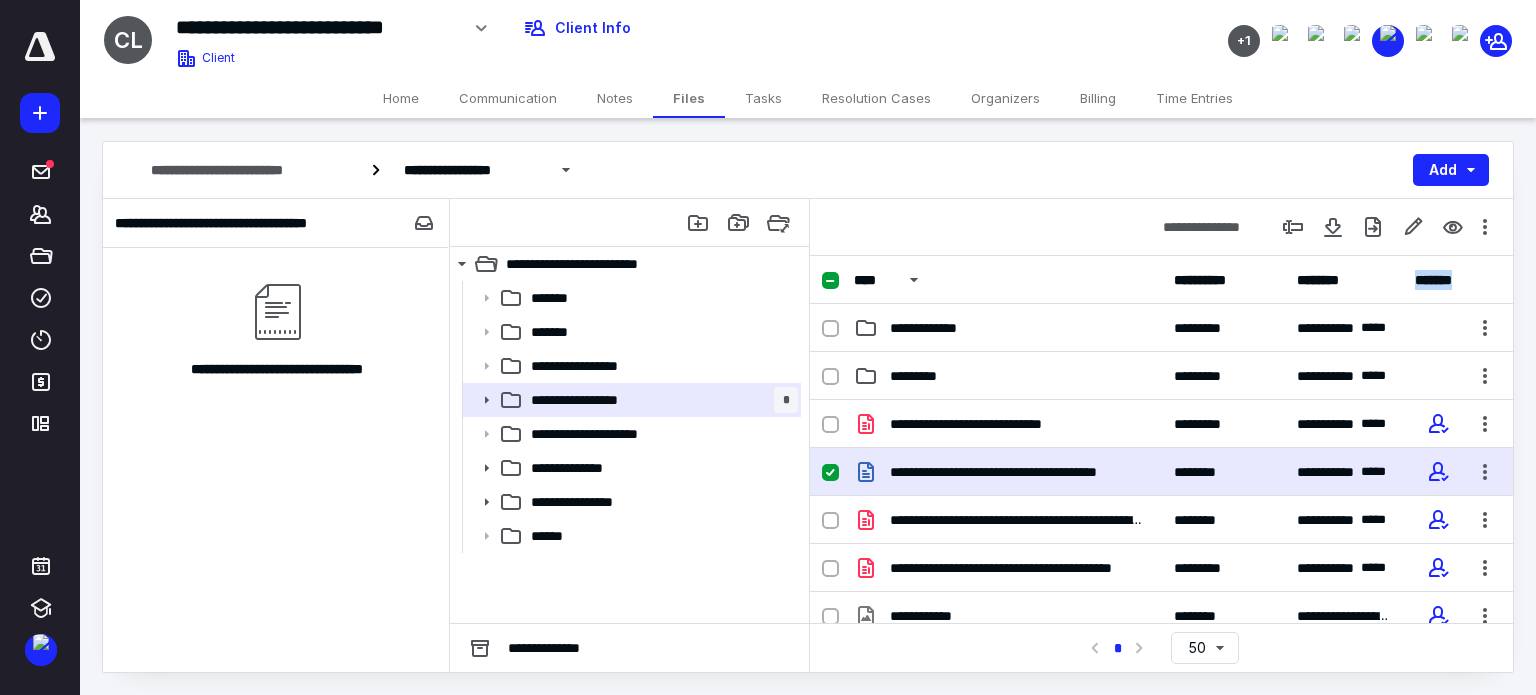 checkbox on "false" 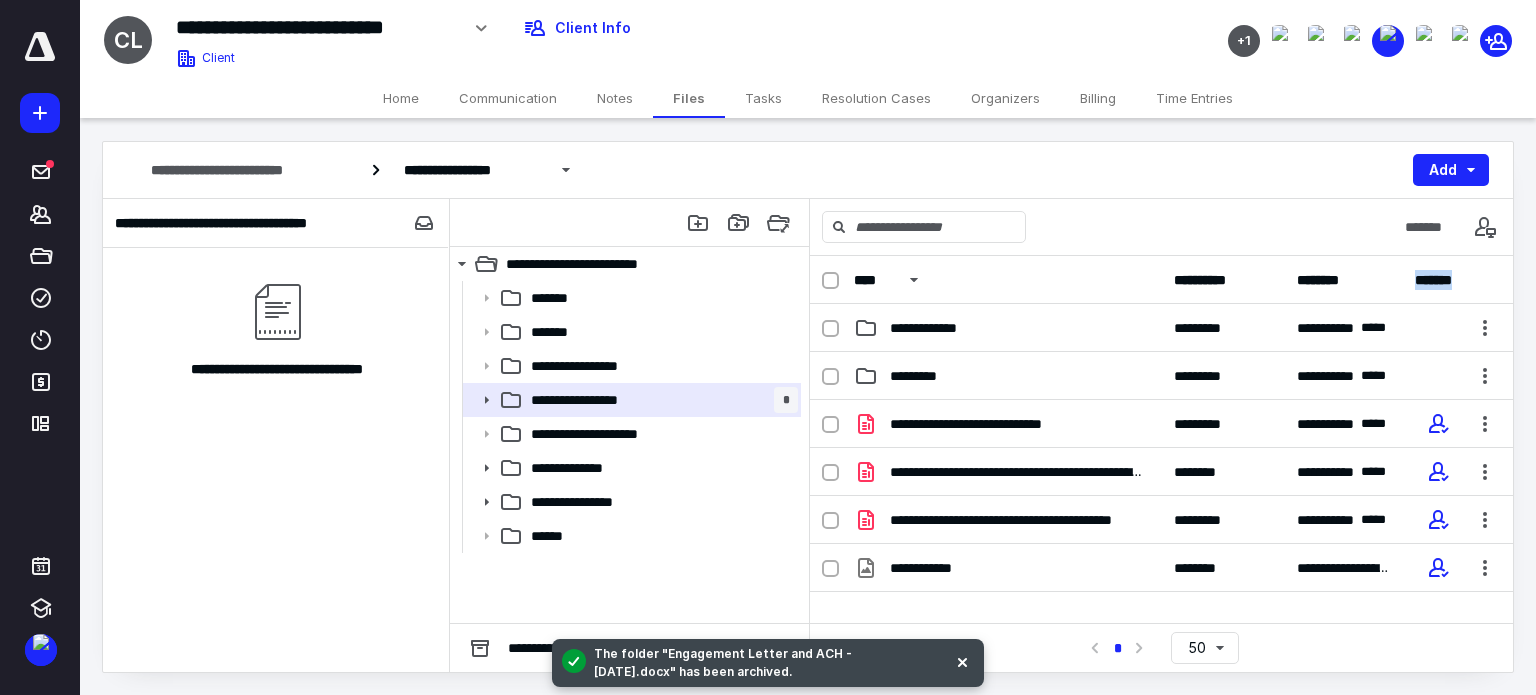 click on "Tasks" at bounding box center (763, 98) 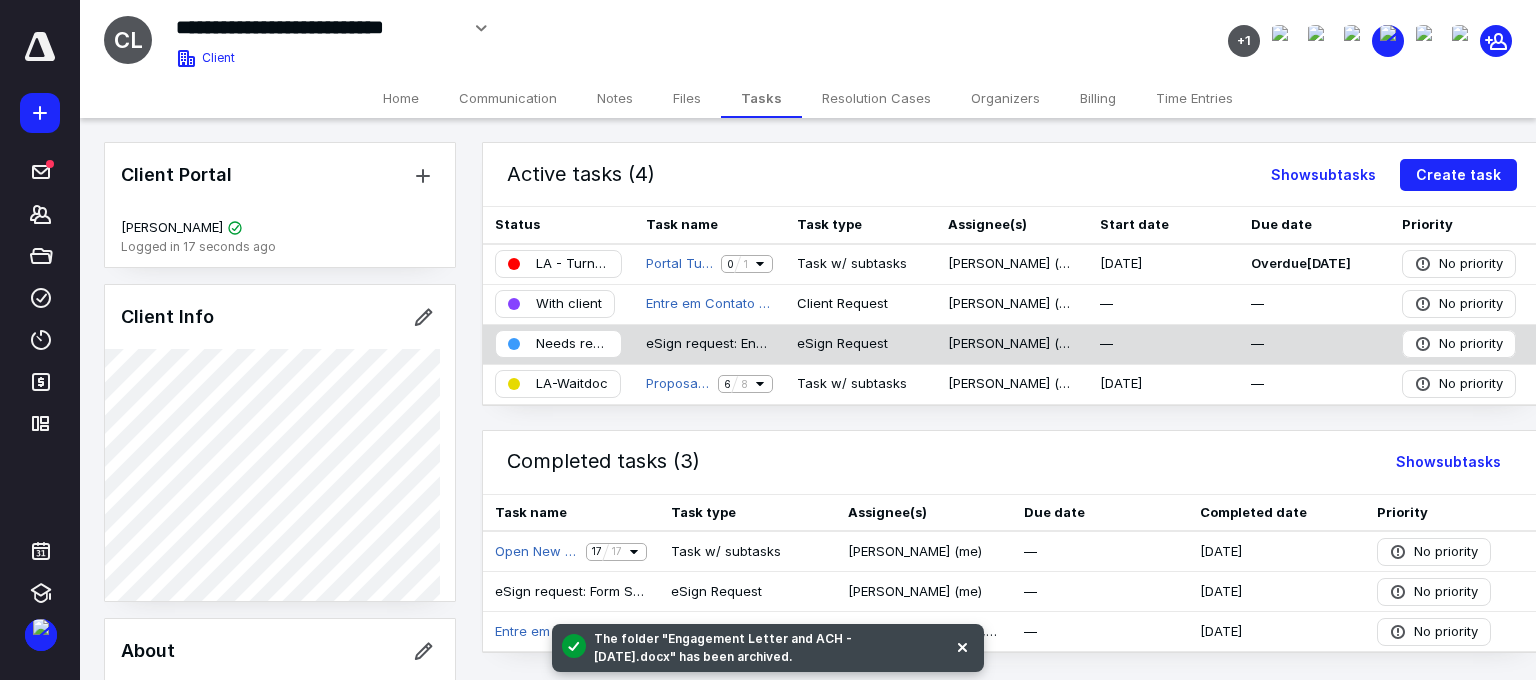 click on "Needs review" at bounding box center (572, 344) 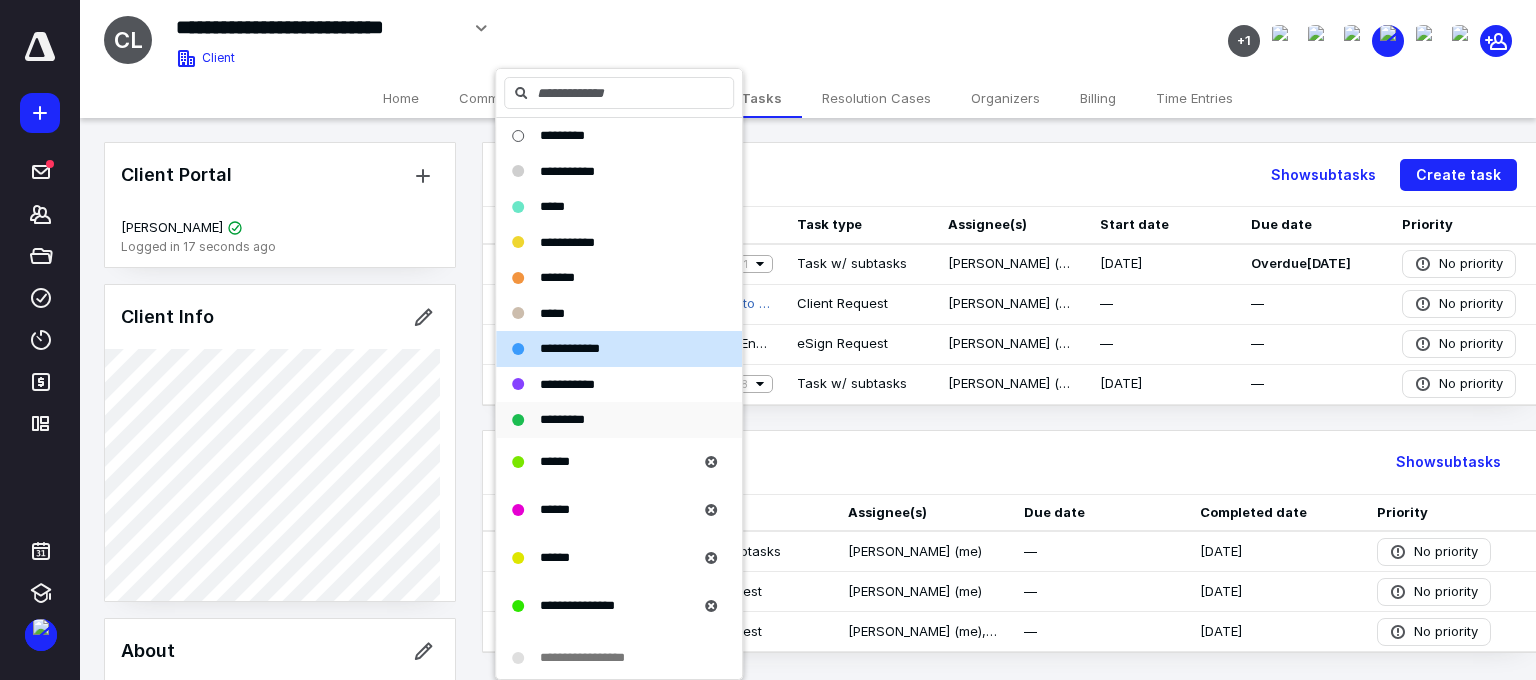 click on "*********" at bounding box center (562, 419) 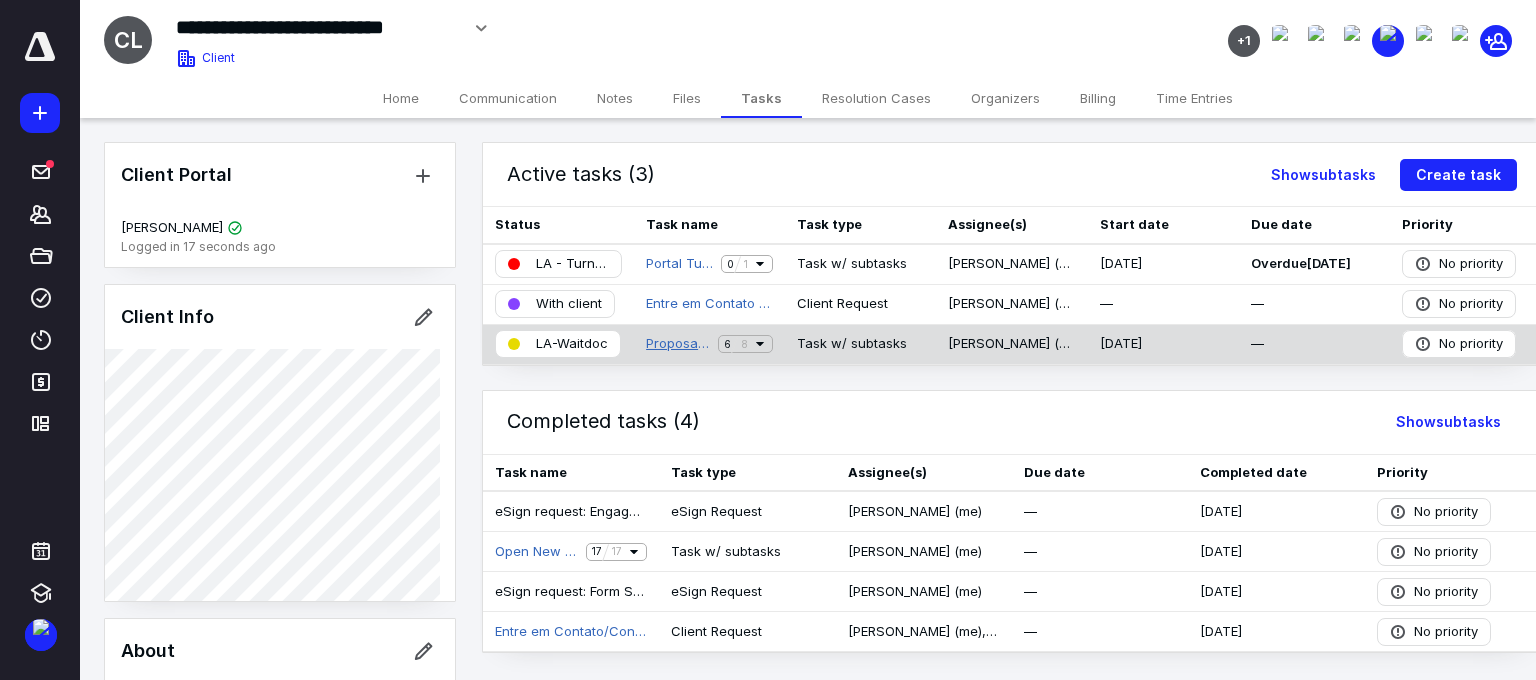 click on "Proposal VIP Services" at bounding box center [678, 344] 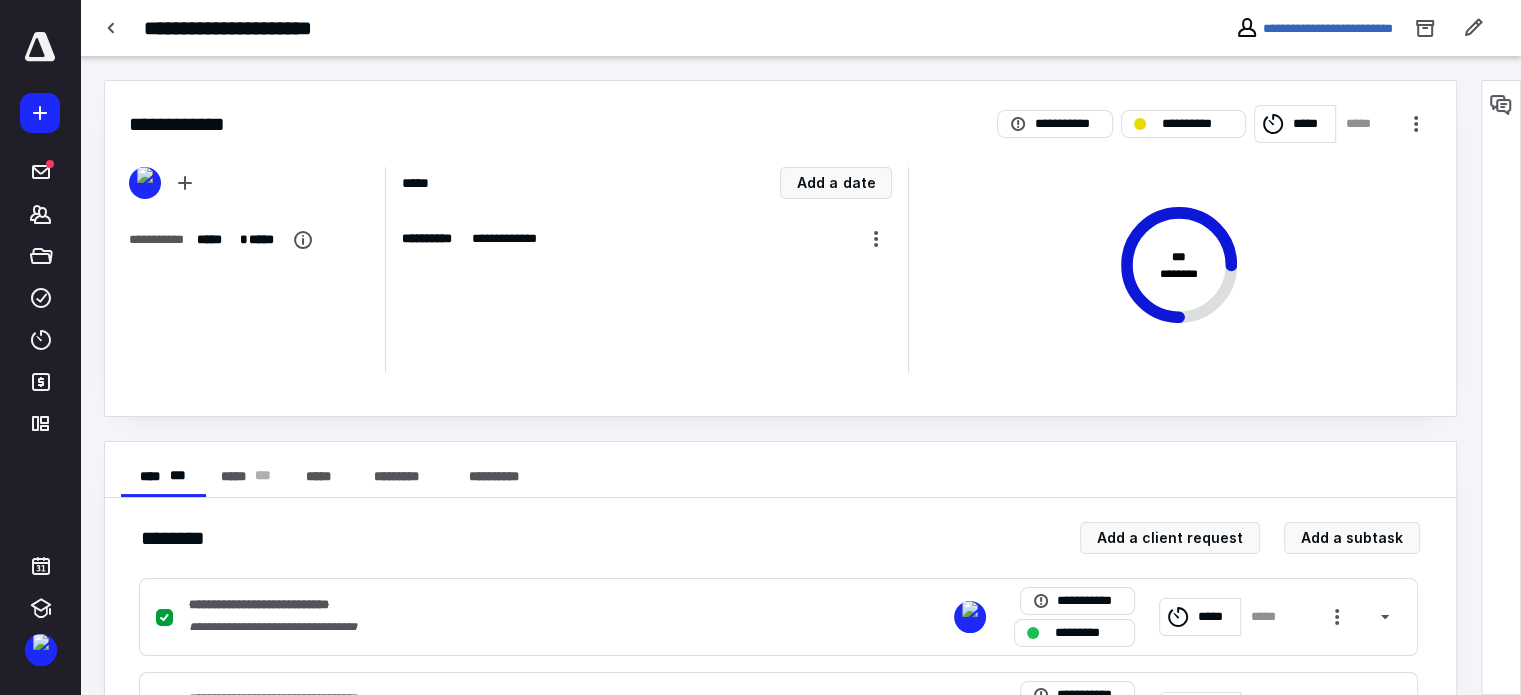 scroll, scrollTop: 667, scrollLeft: 0, axis: vertical 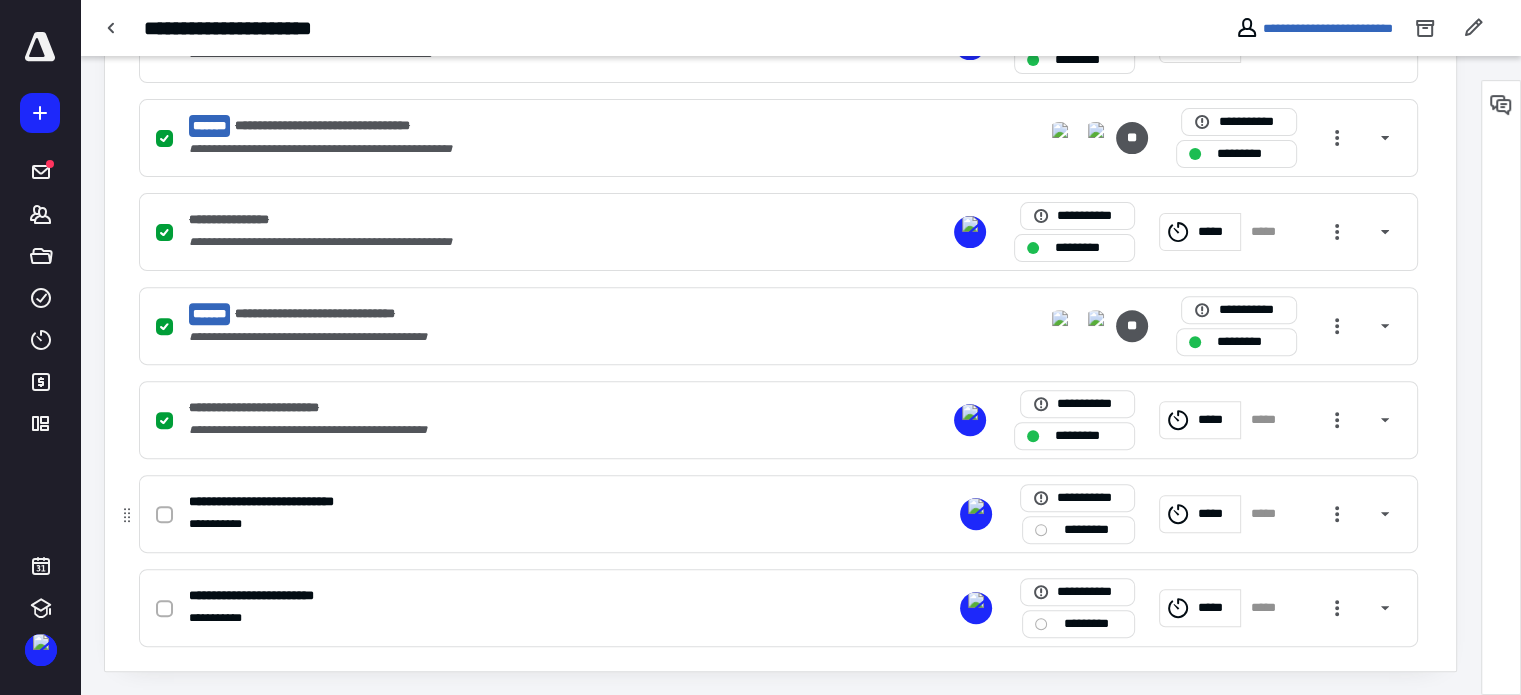 click 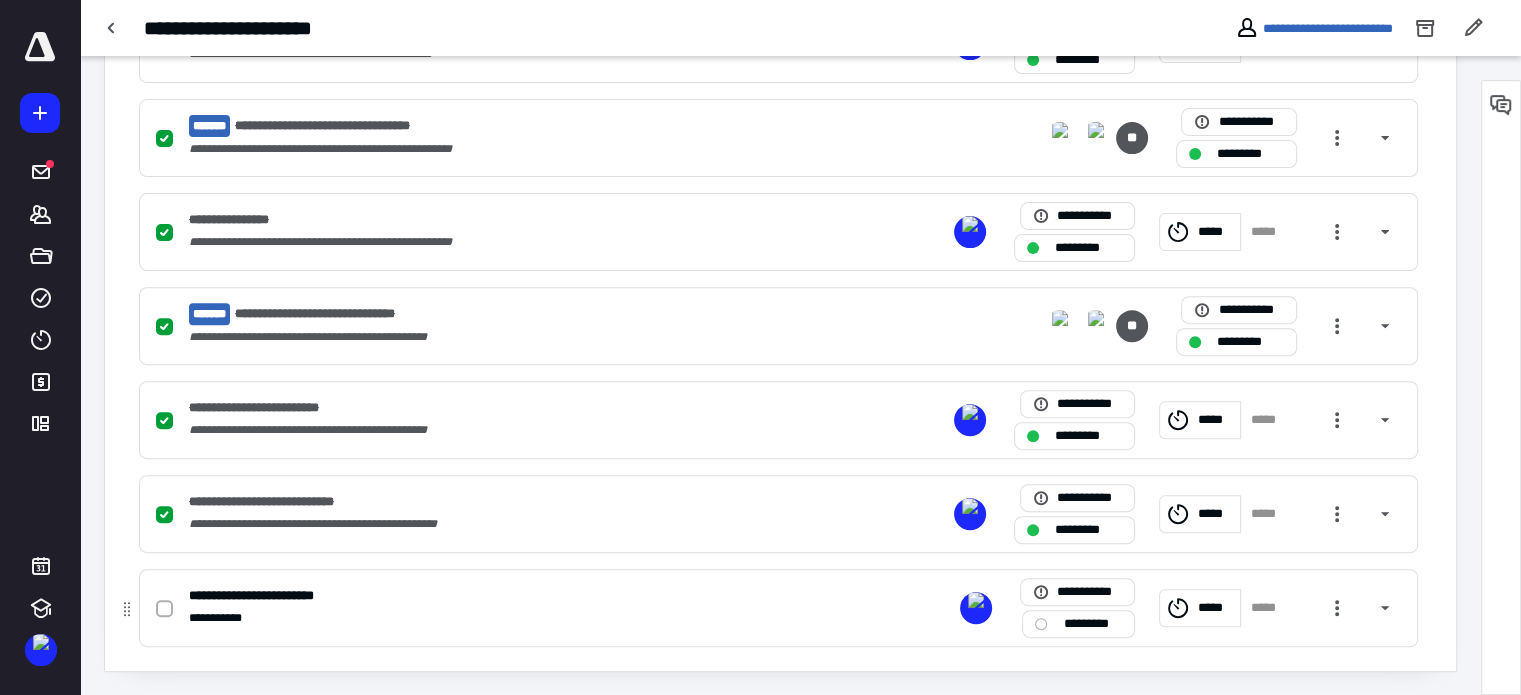 click 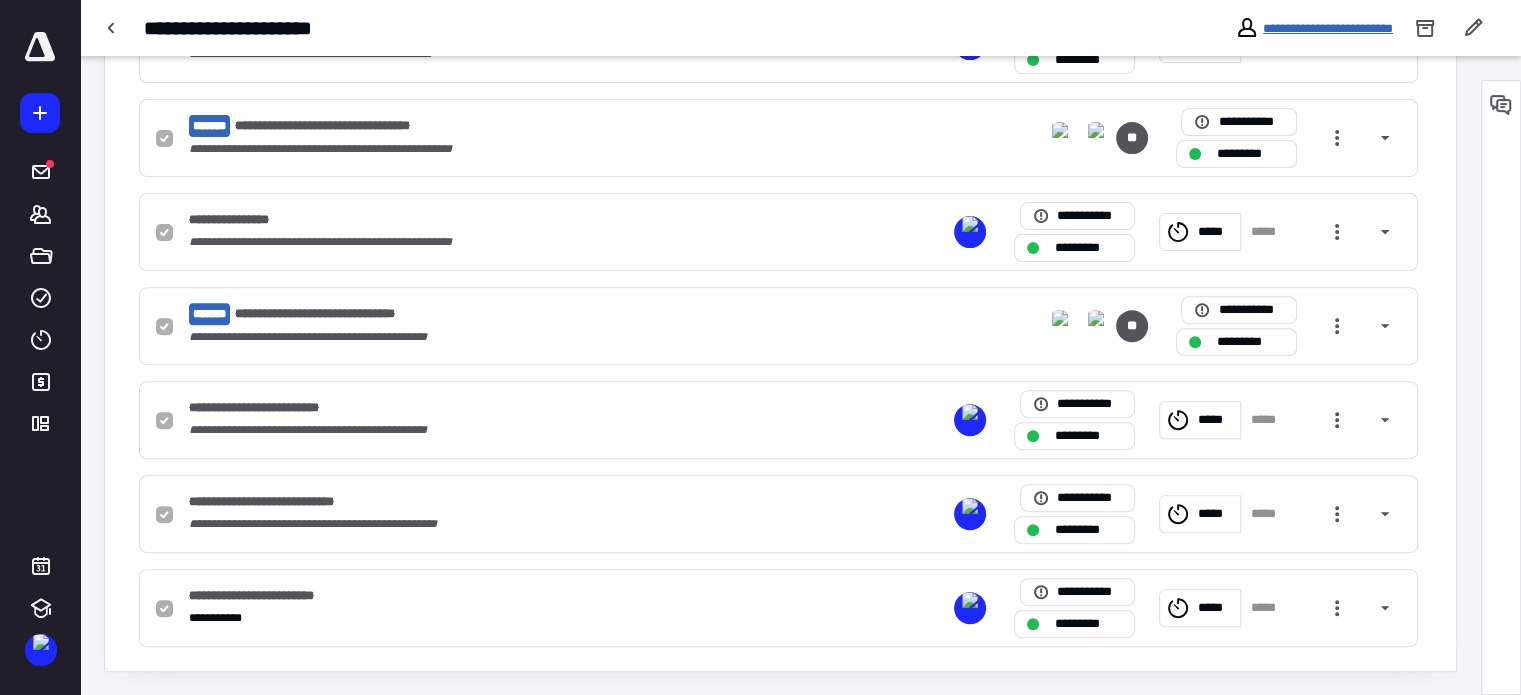 click on "**********" at bounding box center [1328, 28] 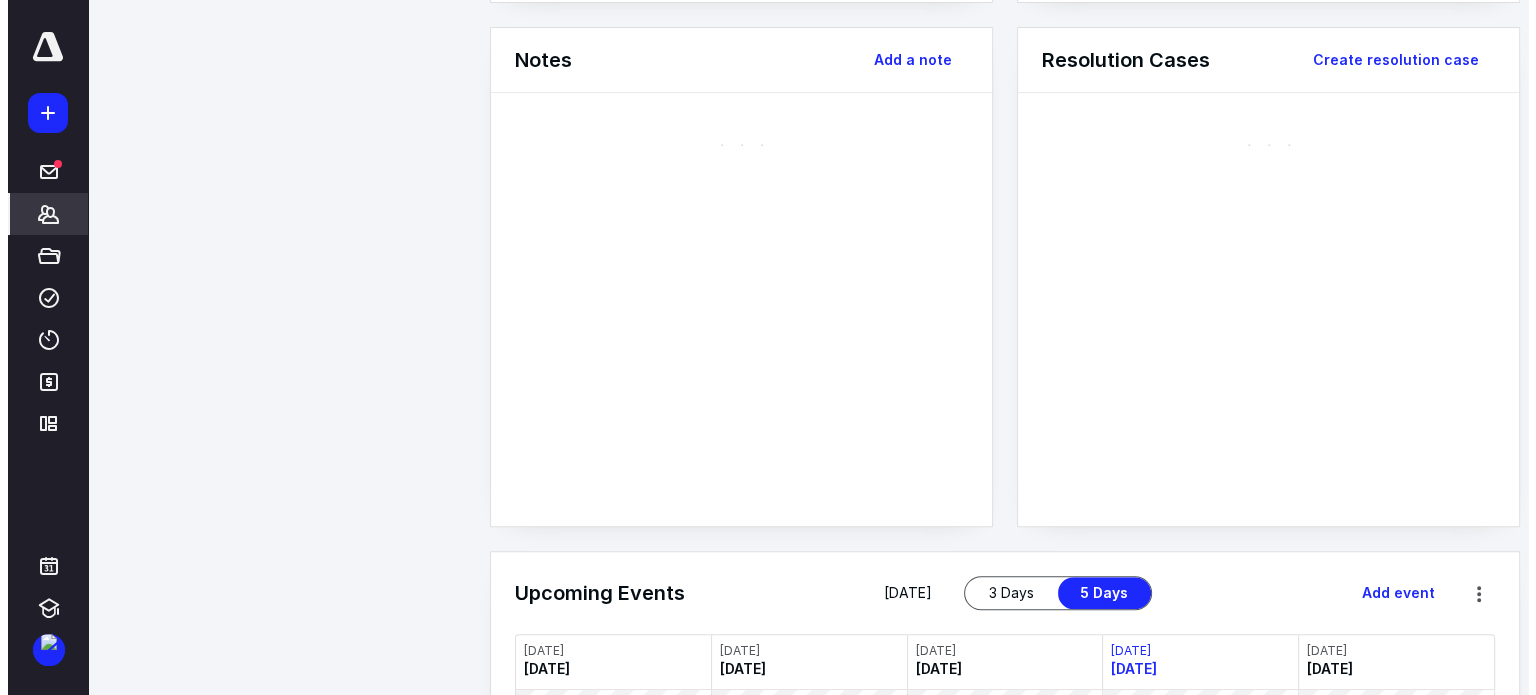 scroll, scrollTop: 0, scrollLeft: 0, axis: both 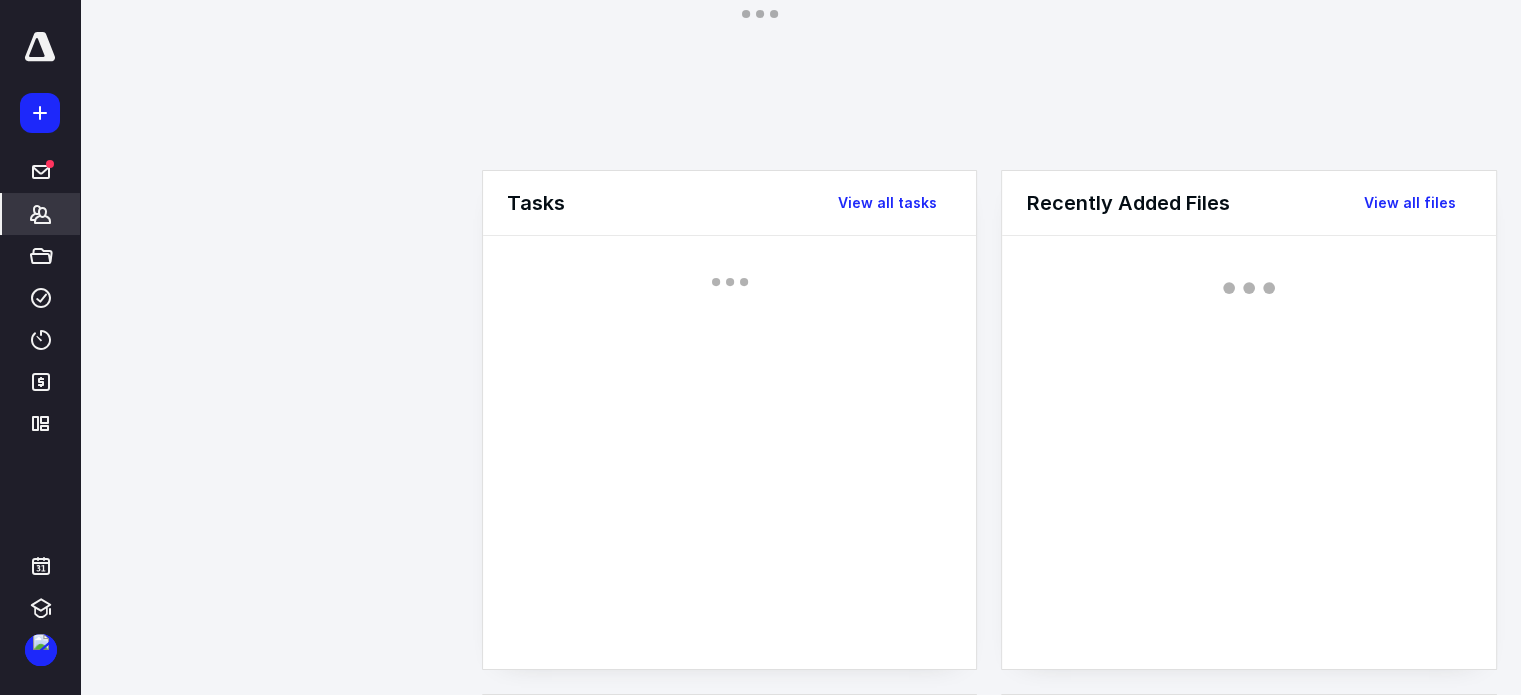 click 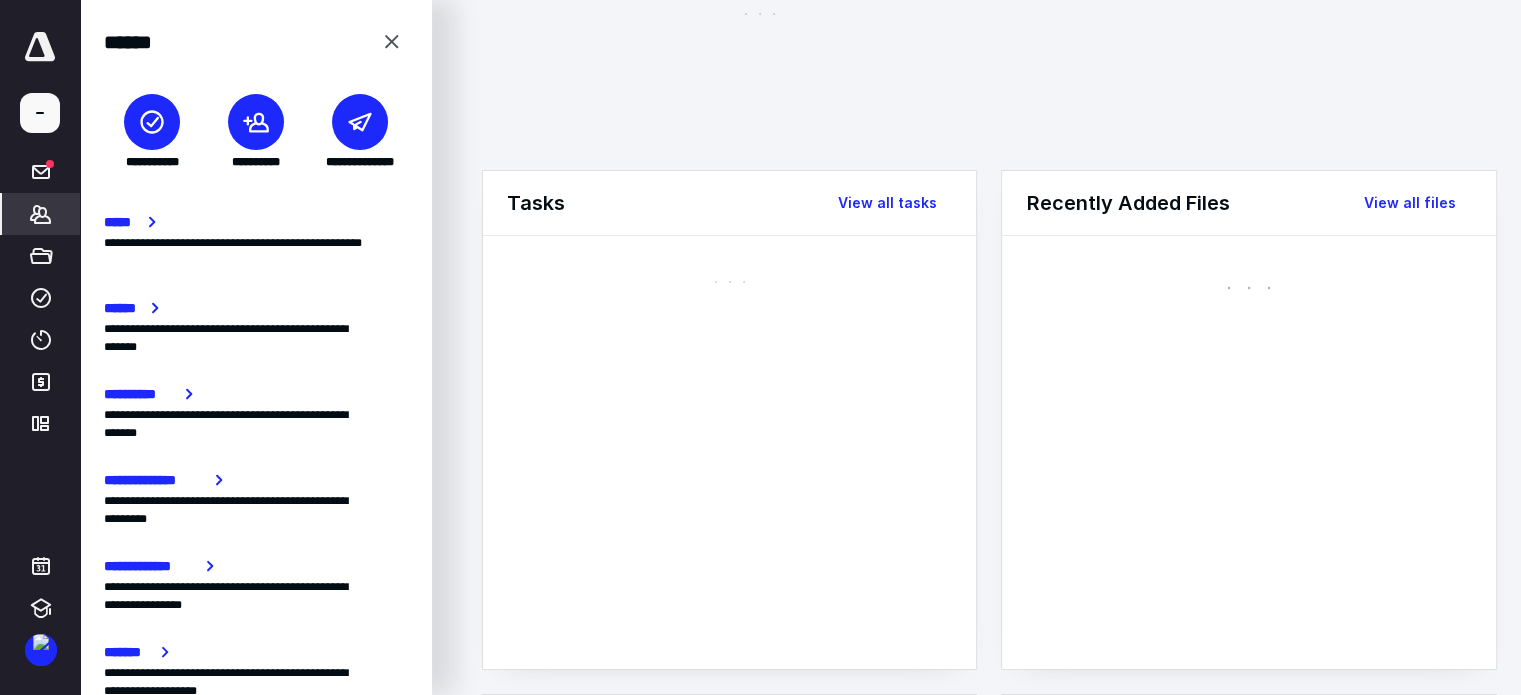 click at bounding box center [152, 122] 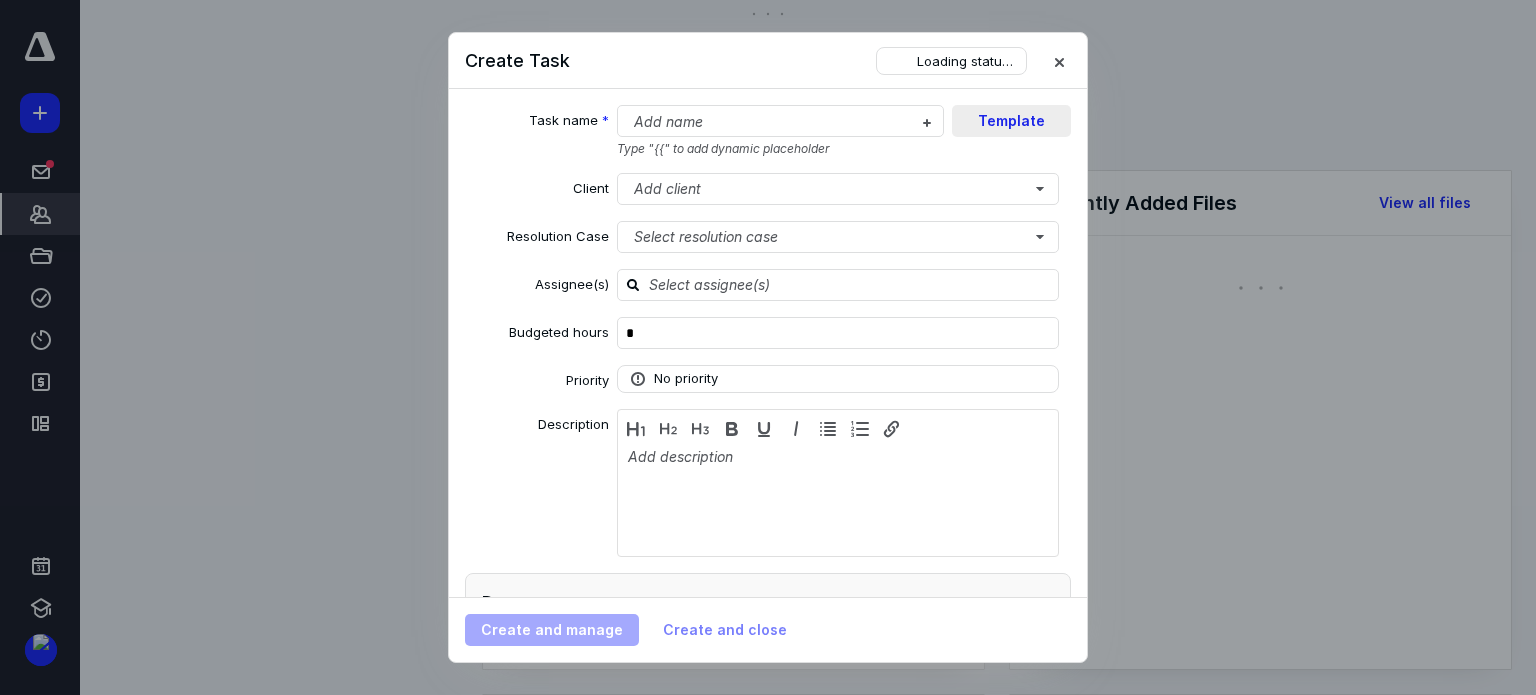 click on "Template" at bounding box center (1011, 121) 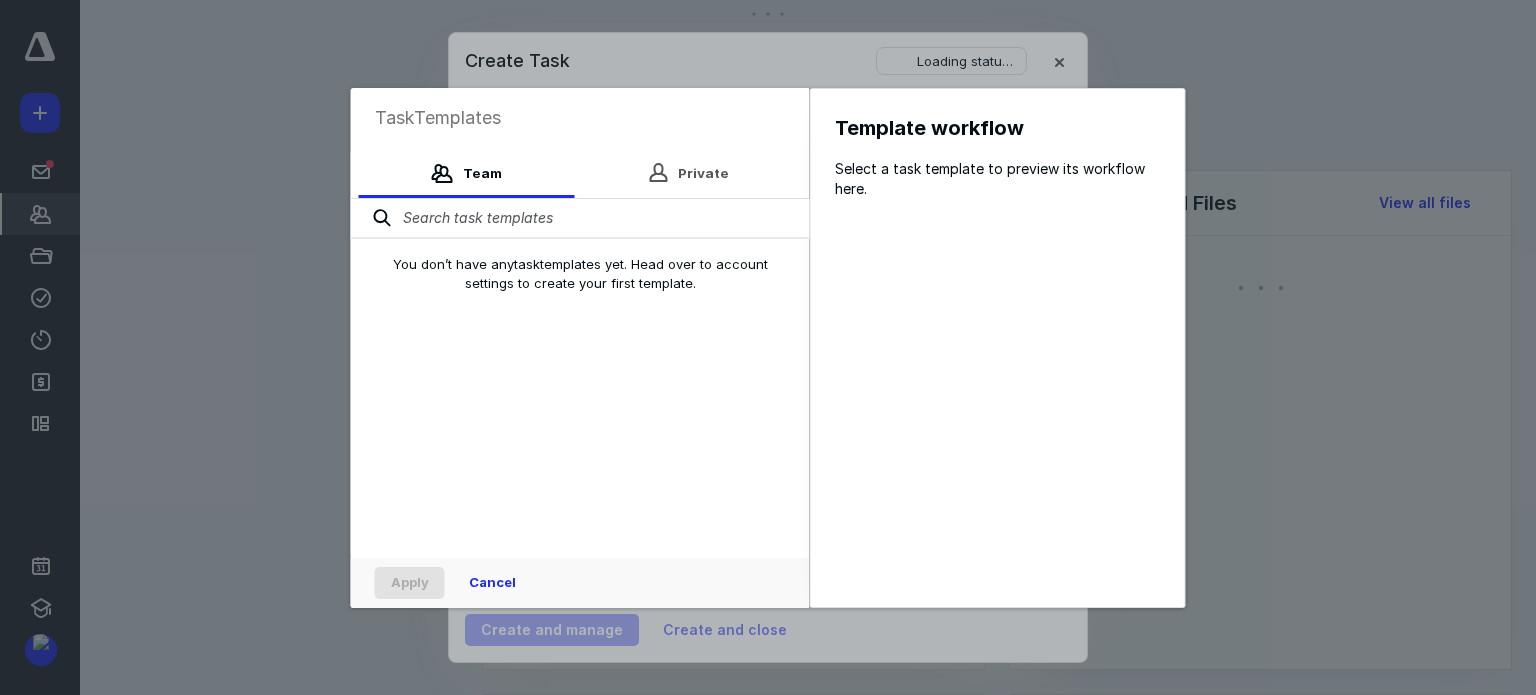 click at bounding box center (580, 219) 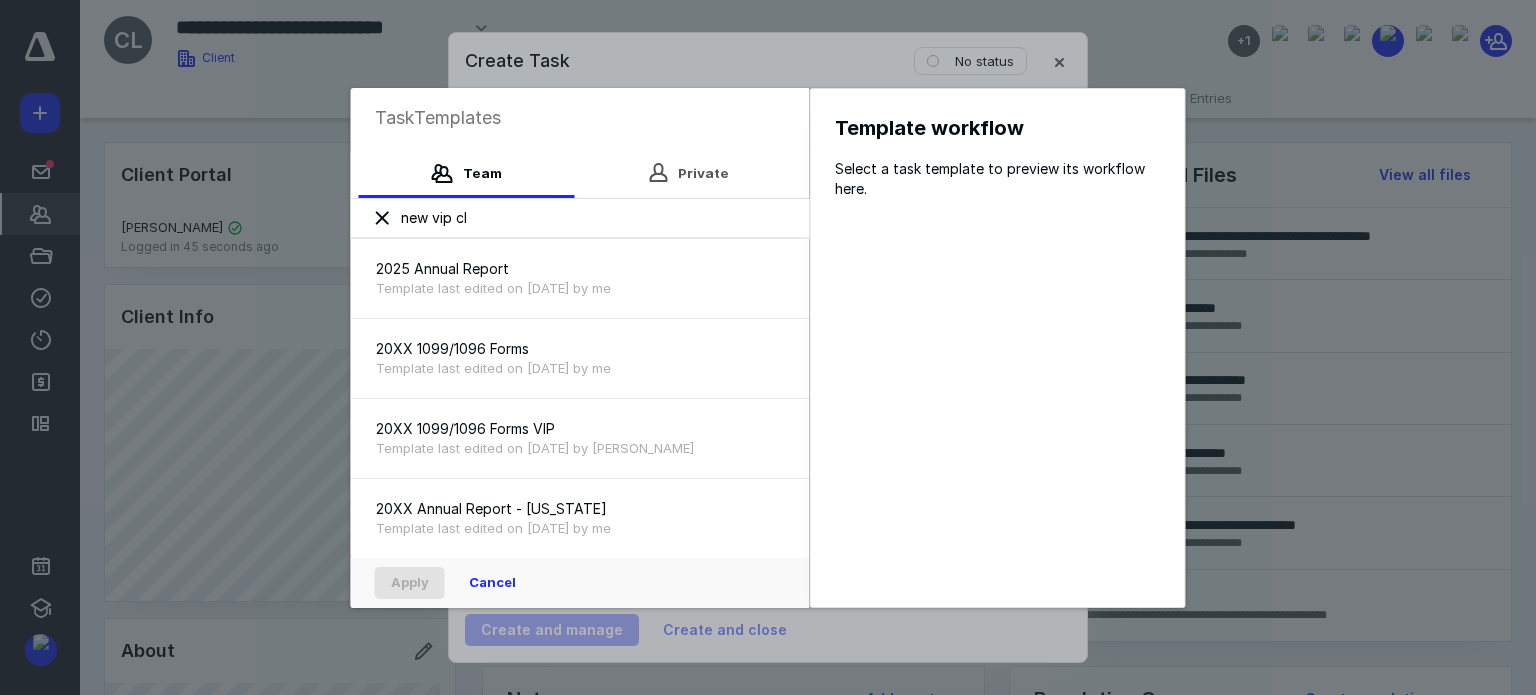 click on "new vip cl" at bounding box center (580, 219) 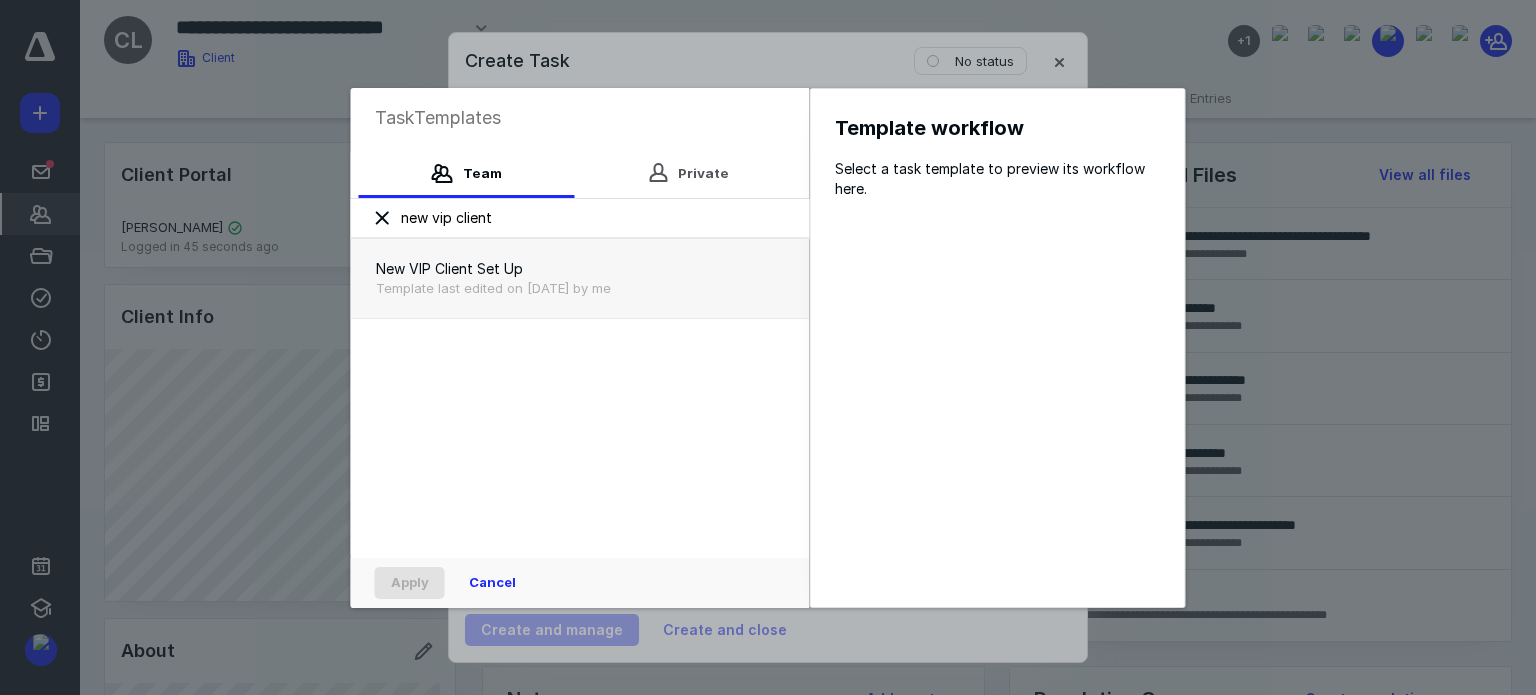 type on "new vip client" 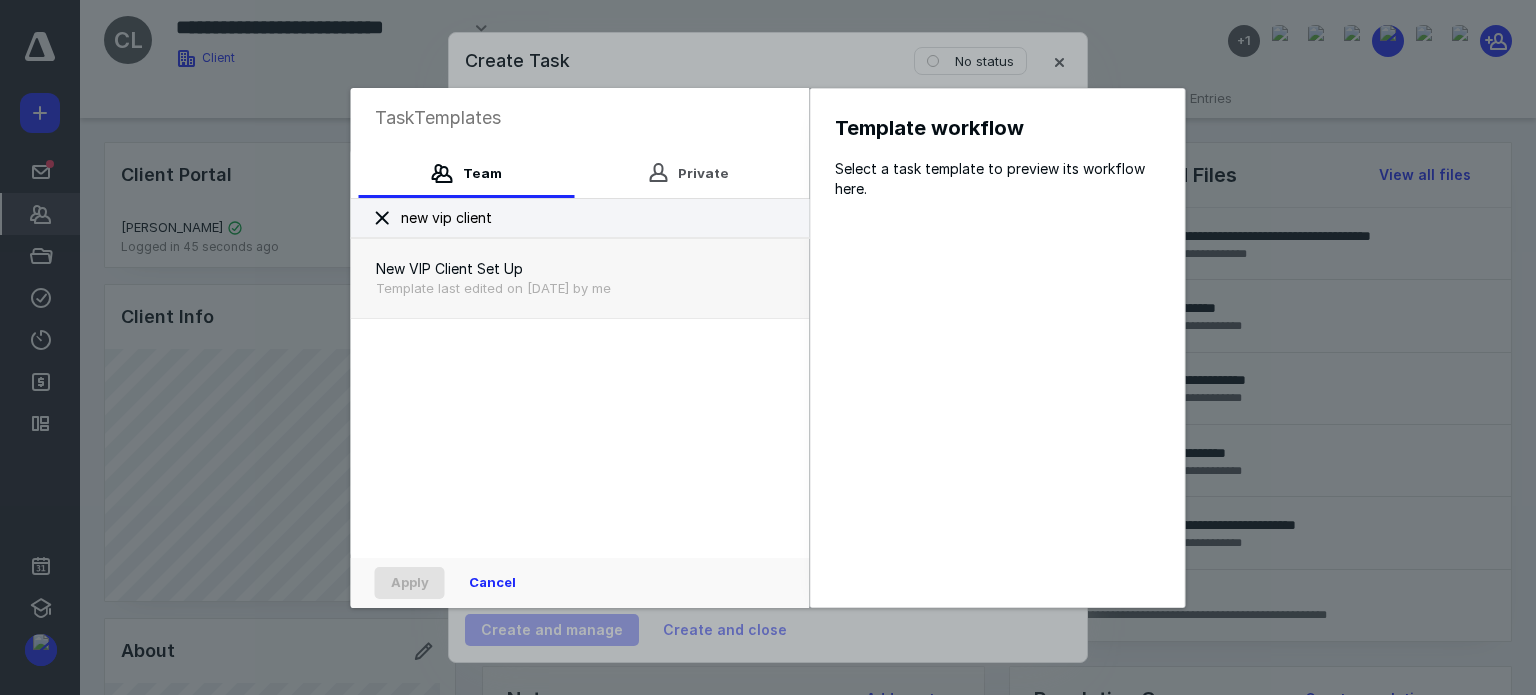 click on "Template last edited on [DATE] by me" at bounding box center (580, 288) 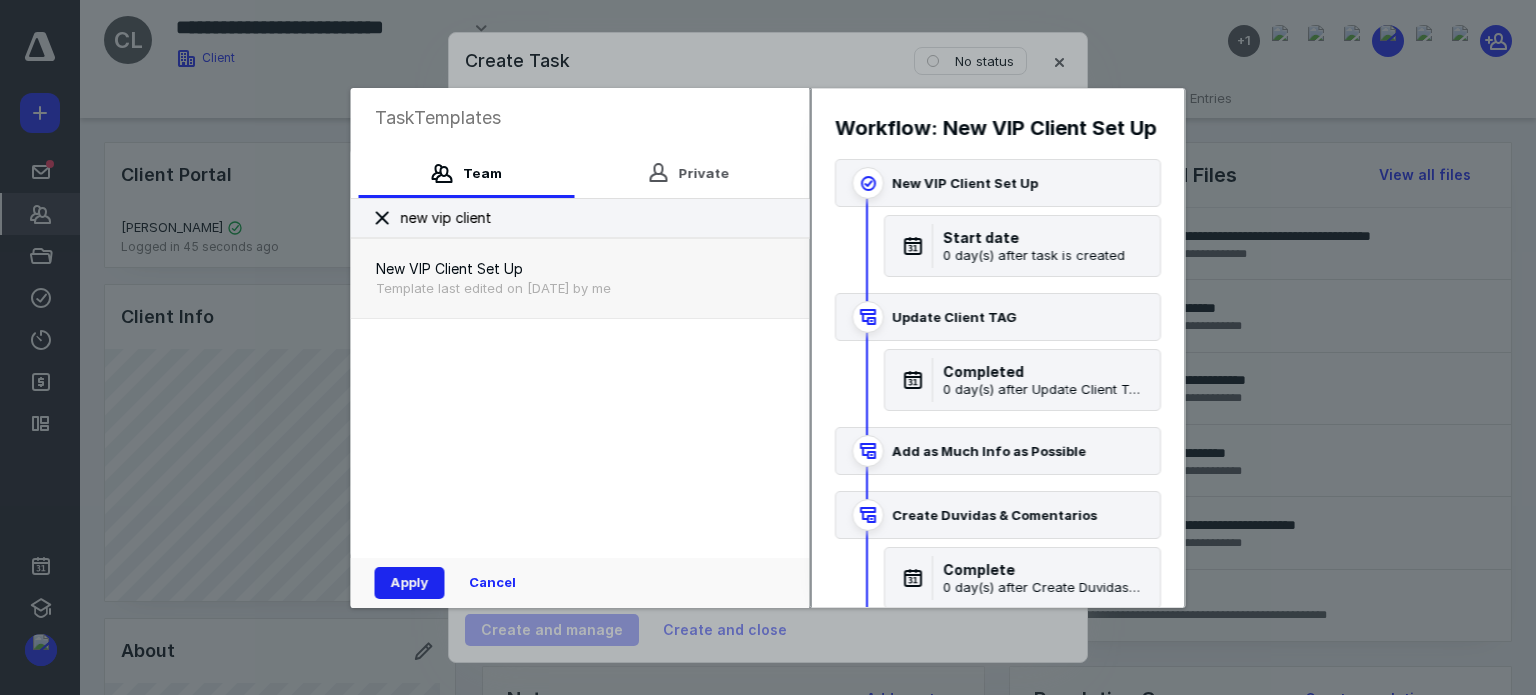 click on "Apply" at bounding box center (410, 583) 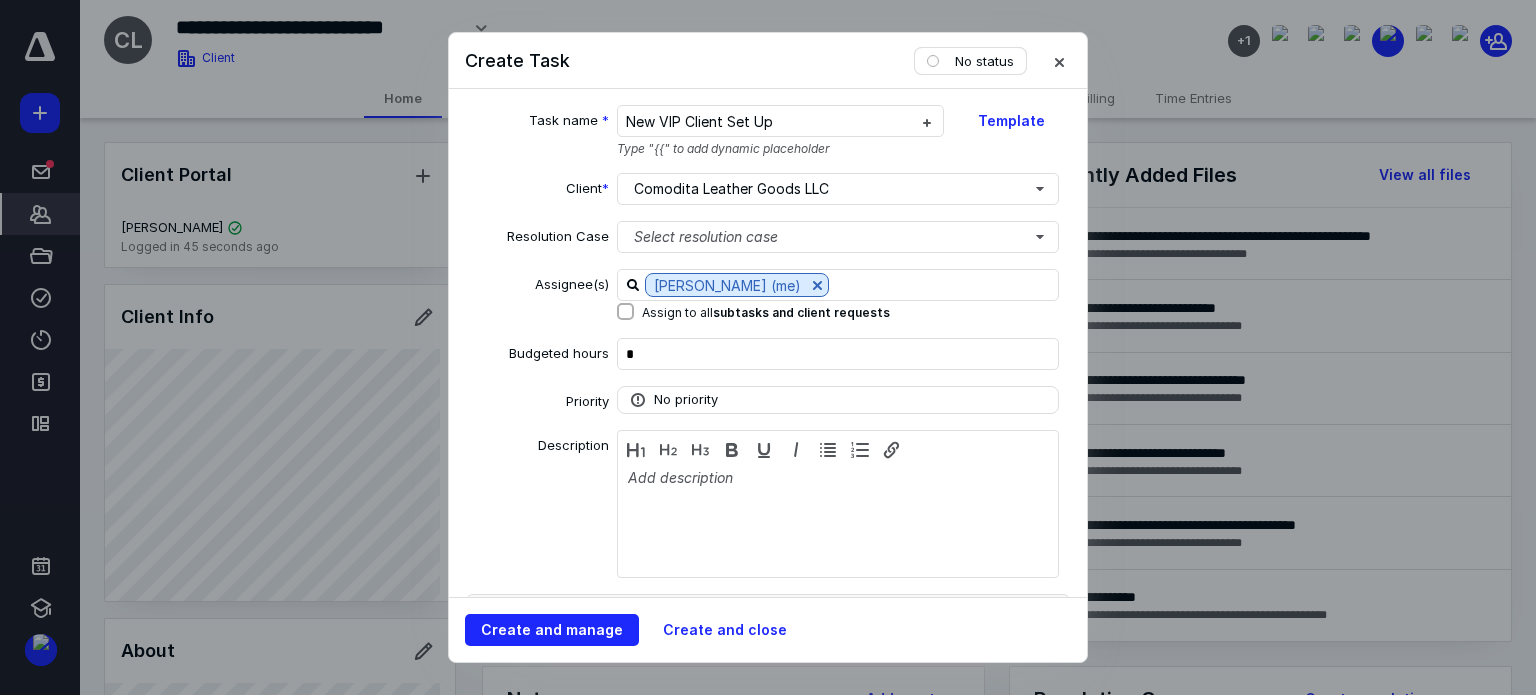 click on "No status" at bounding box center (984, 61) 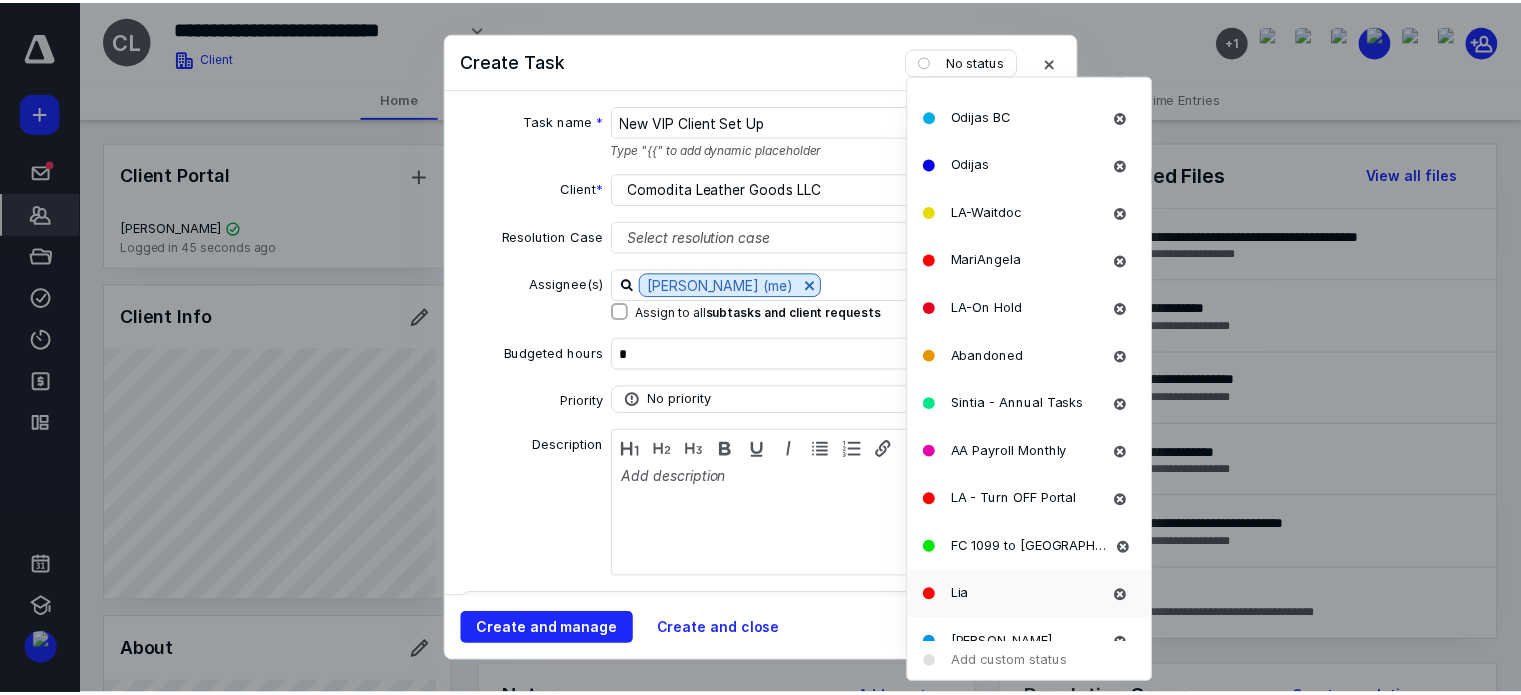 scroll, scrollTop: 856, scrollLeft: 0, axis: vertical 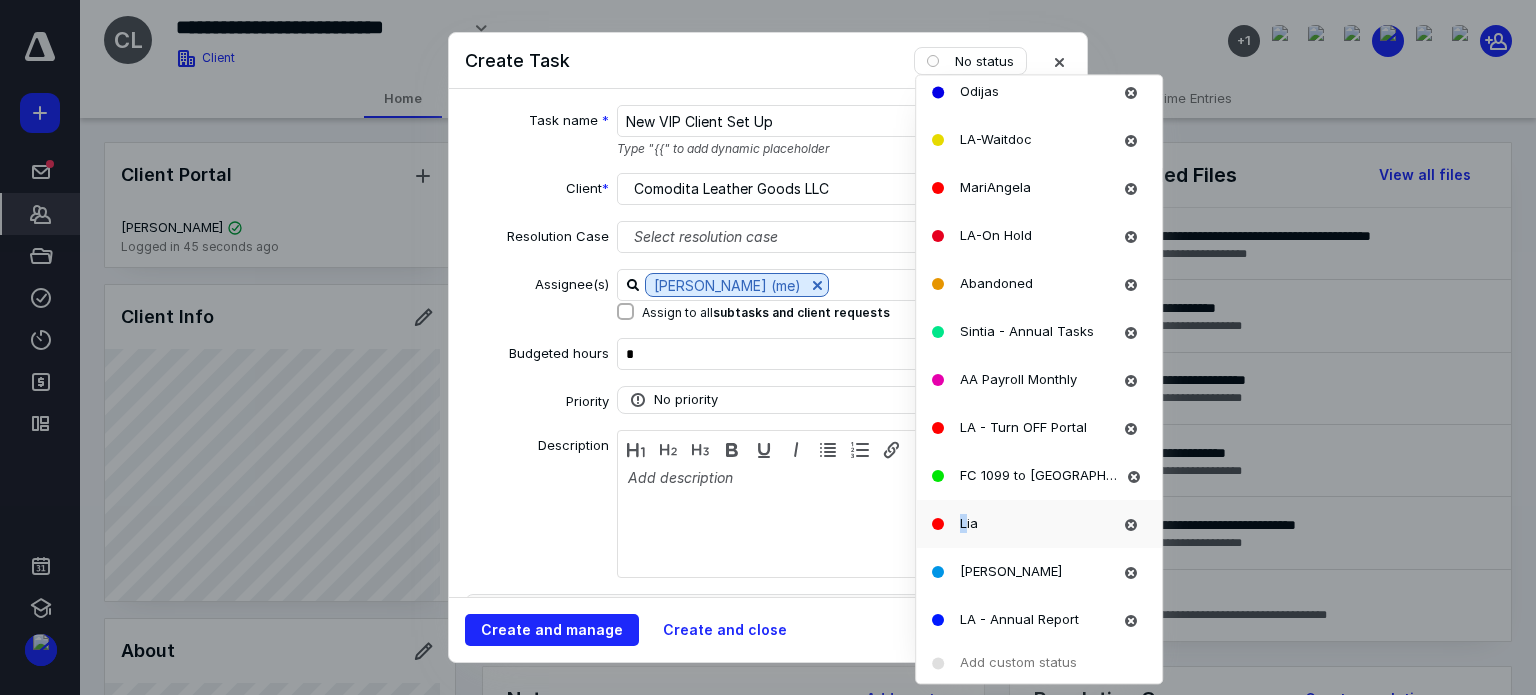click on "Lia" at bounding box center (969, 523) 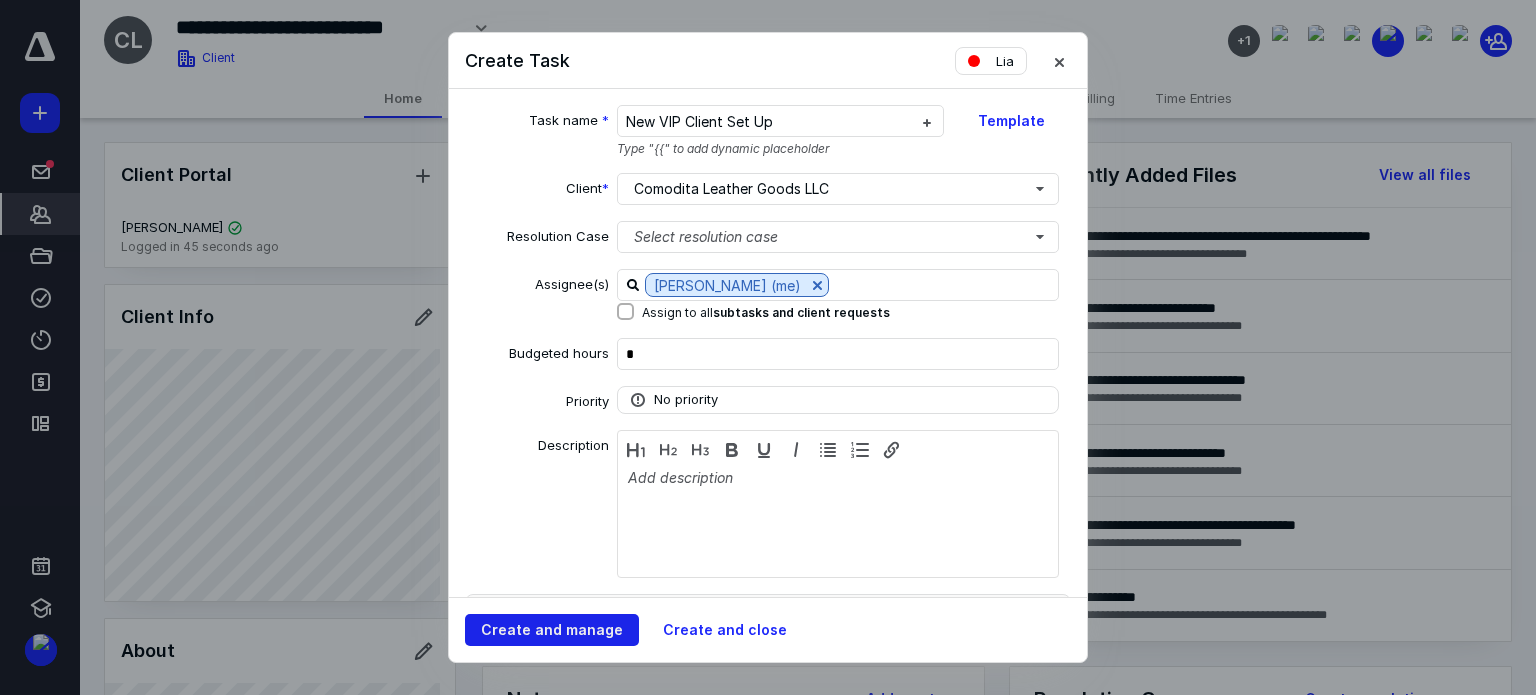 drag, startPoint x: 588, startPoint y: 626, endPoint x: 386, endPoint y: 636, distance: 202.24738 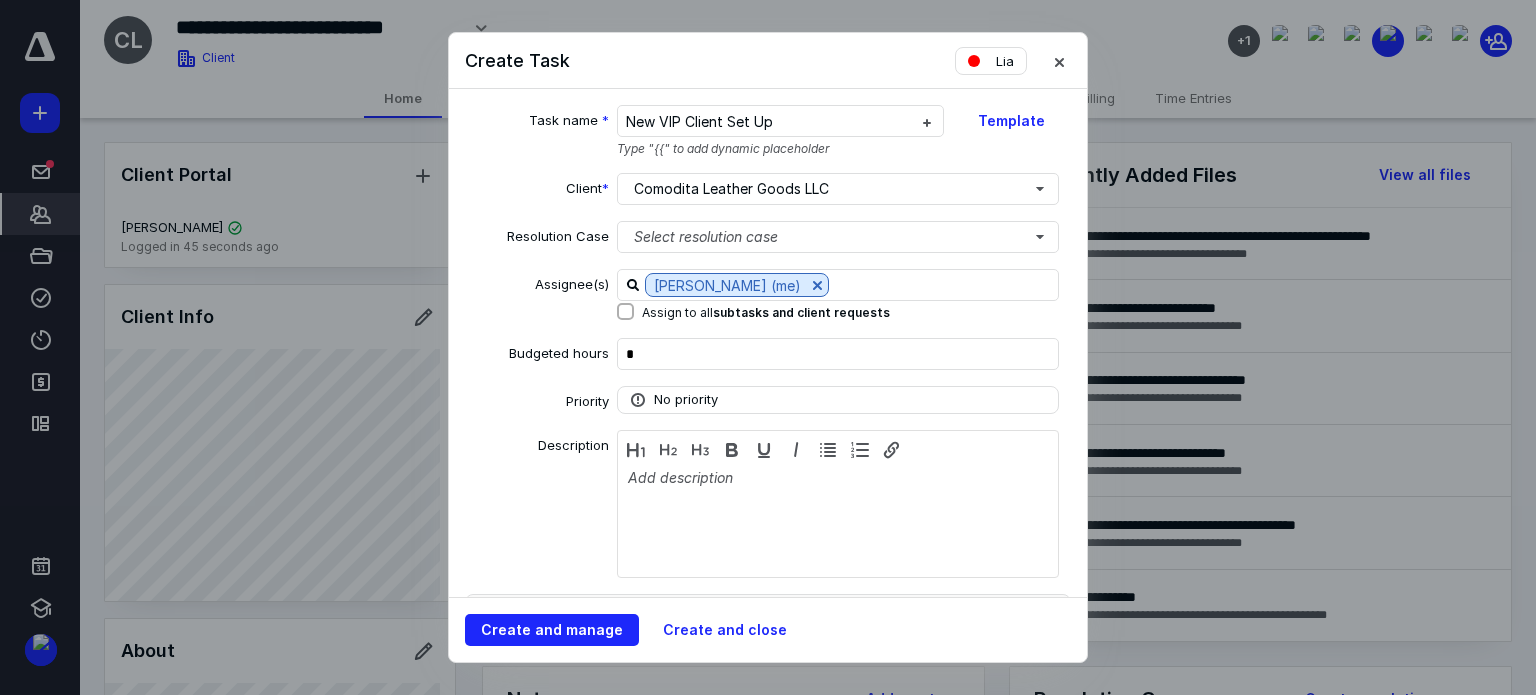 click on "Create and manage" at bounding box center (552, 630) 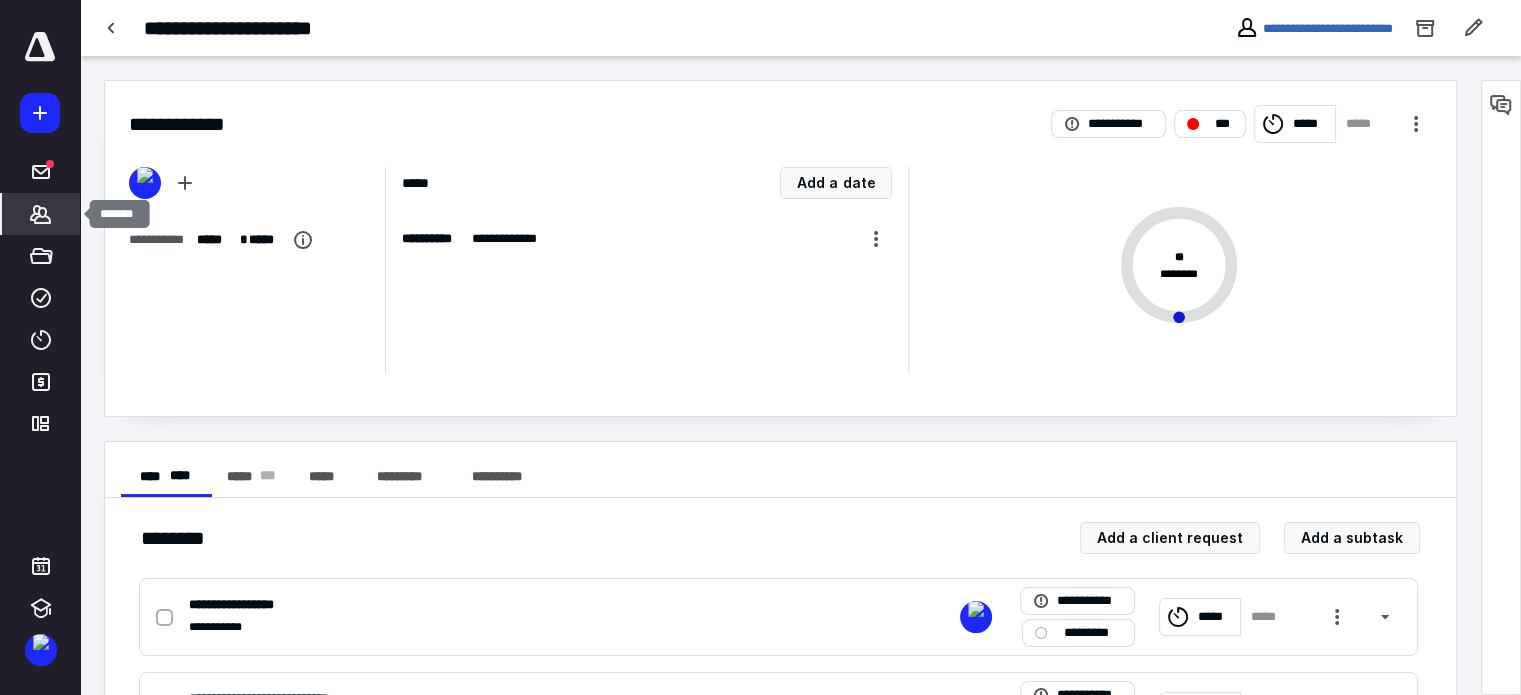 click 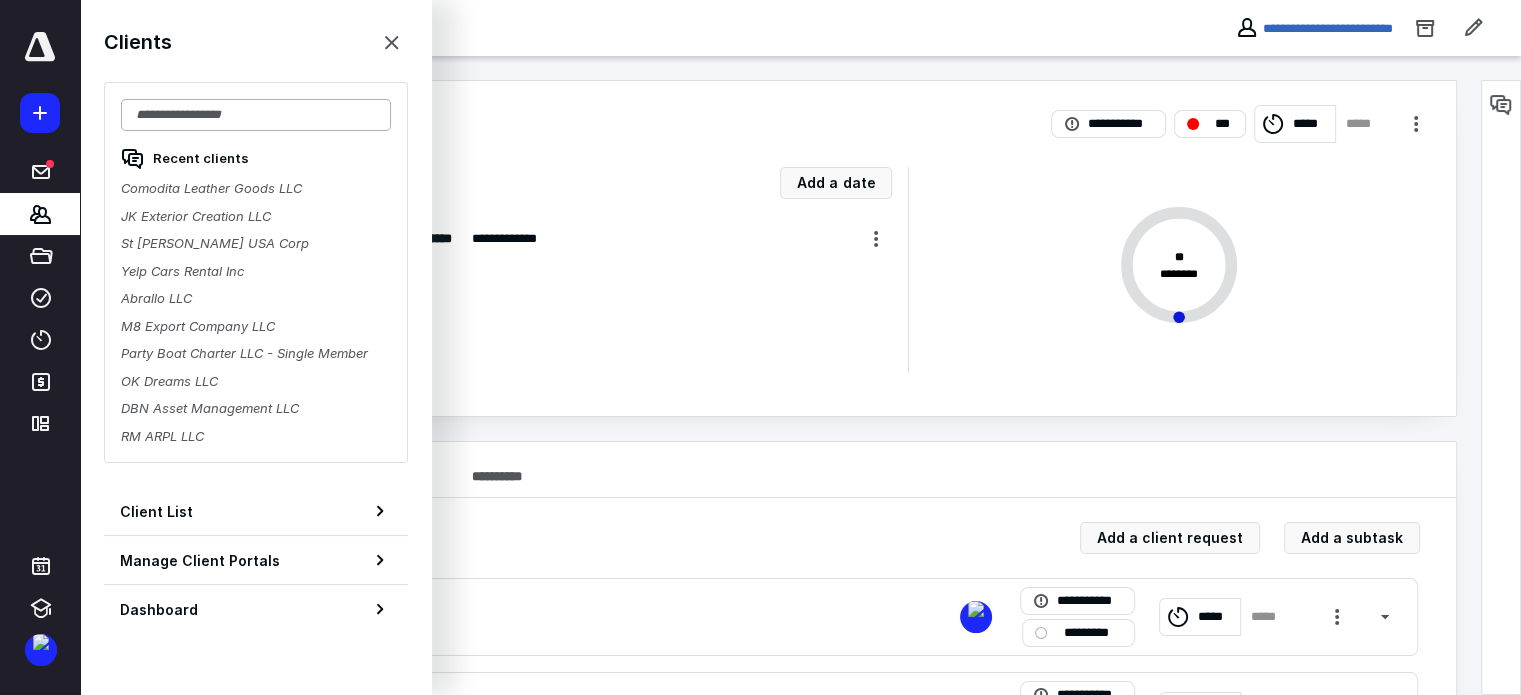 click at bounding box center (256, 115) 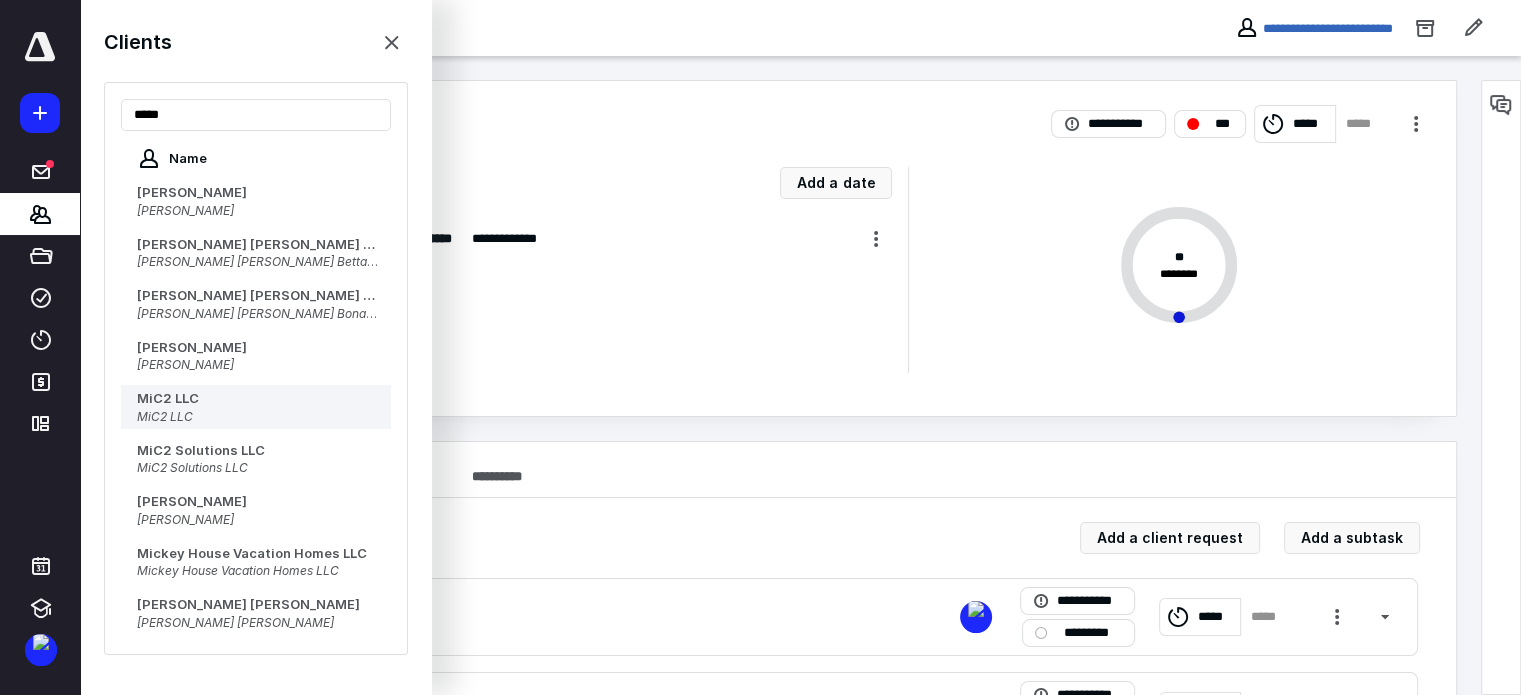type on "*****" 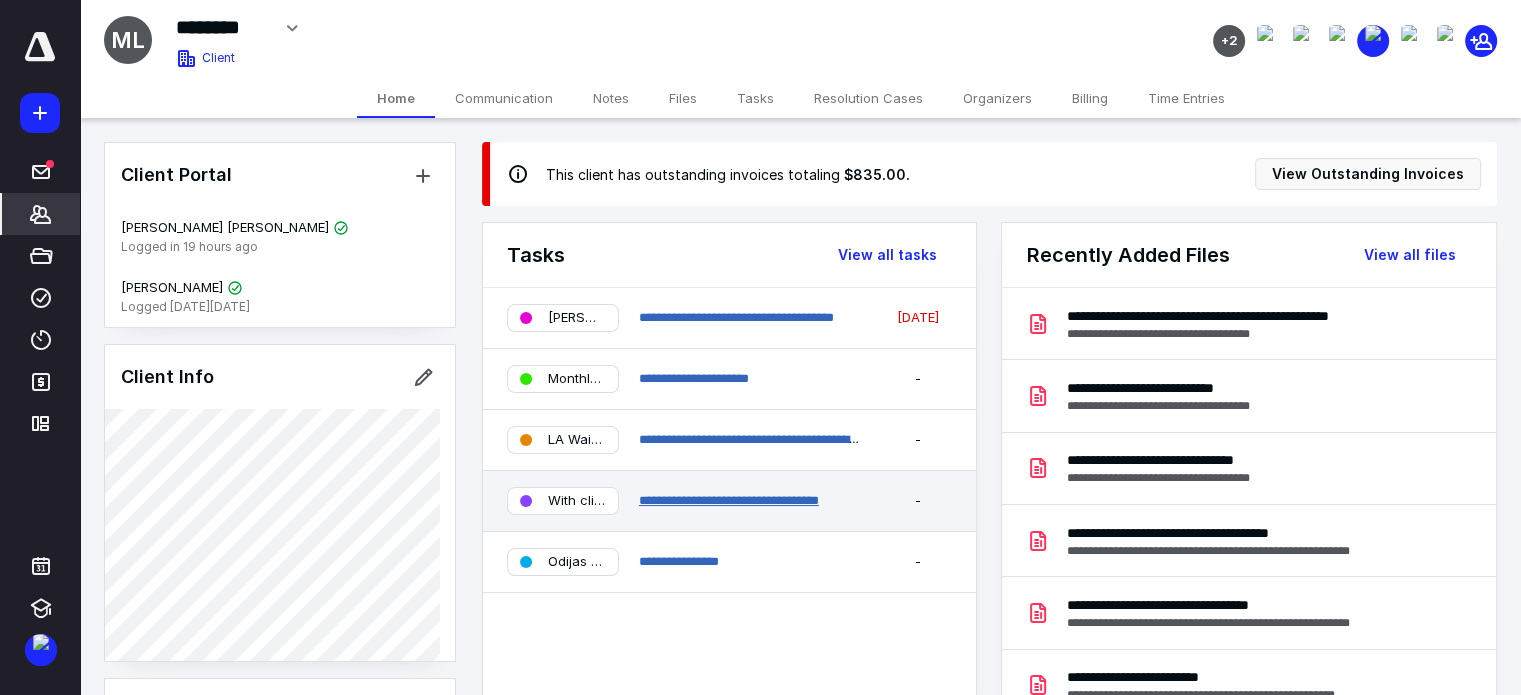 click on "**********" at bounding box center (729, 500) 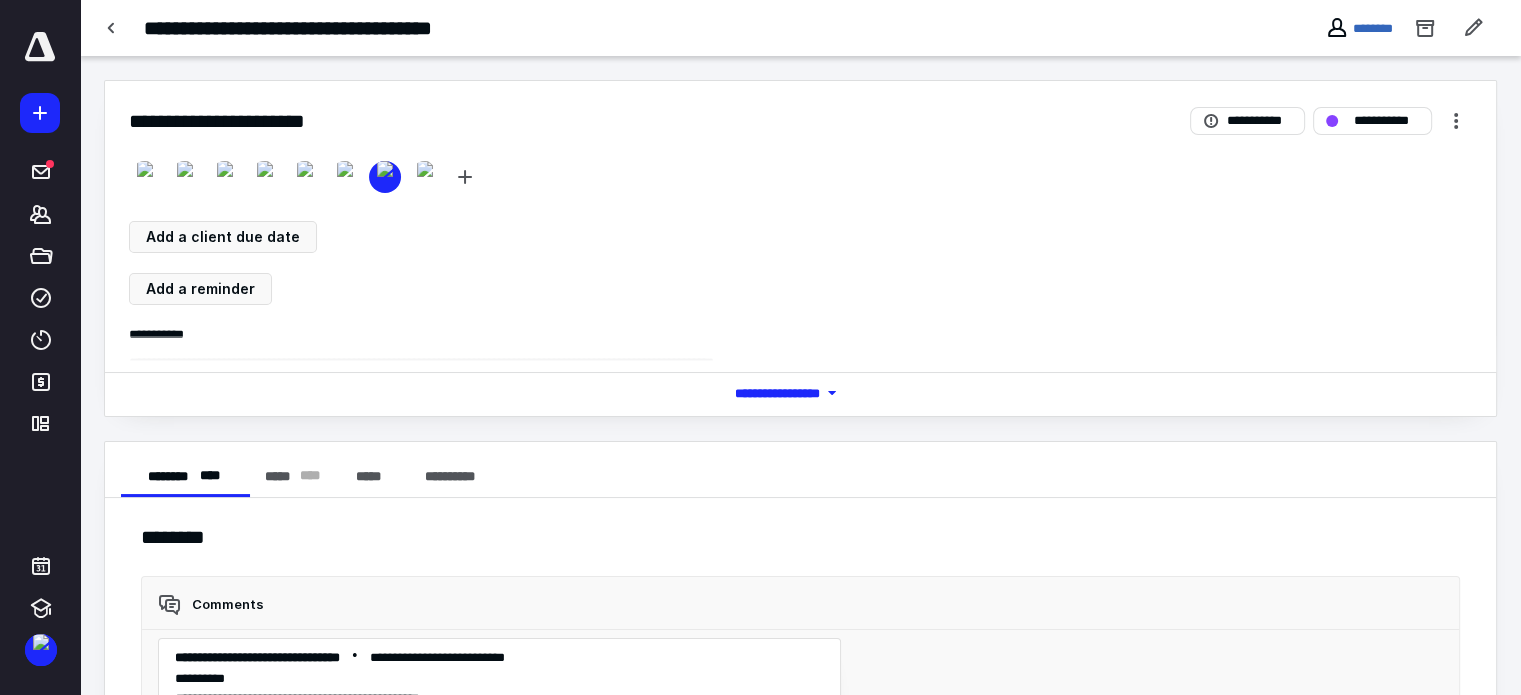 scroll, scrollTop: 451, scrollLeft: 0, axis: vertical 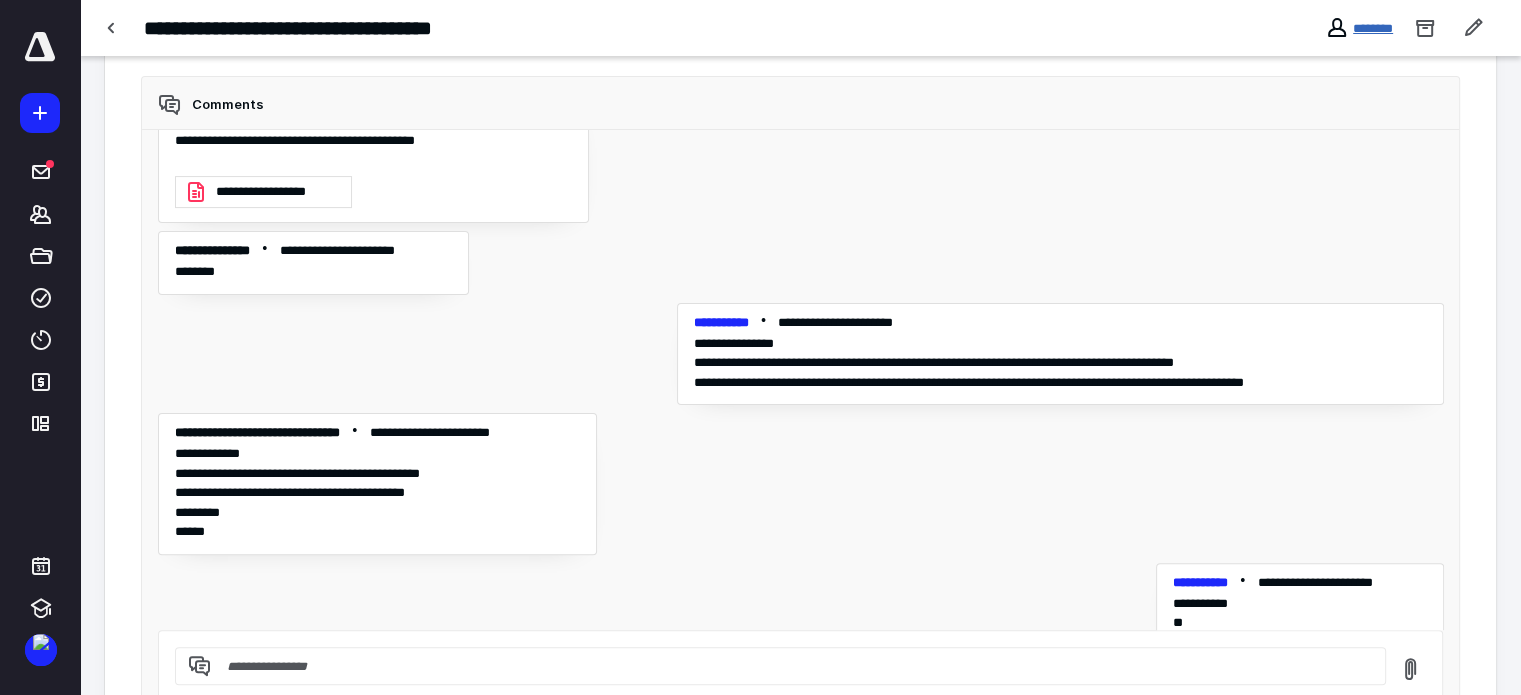 click on "********" at bounding box center (1373, 28) 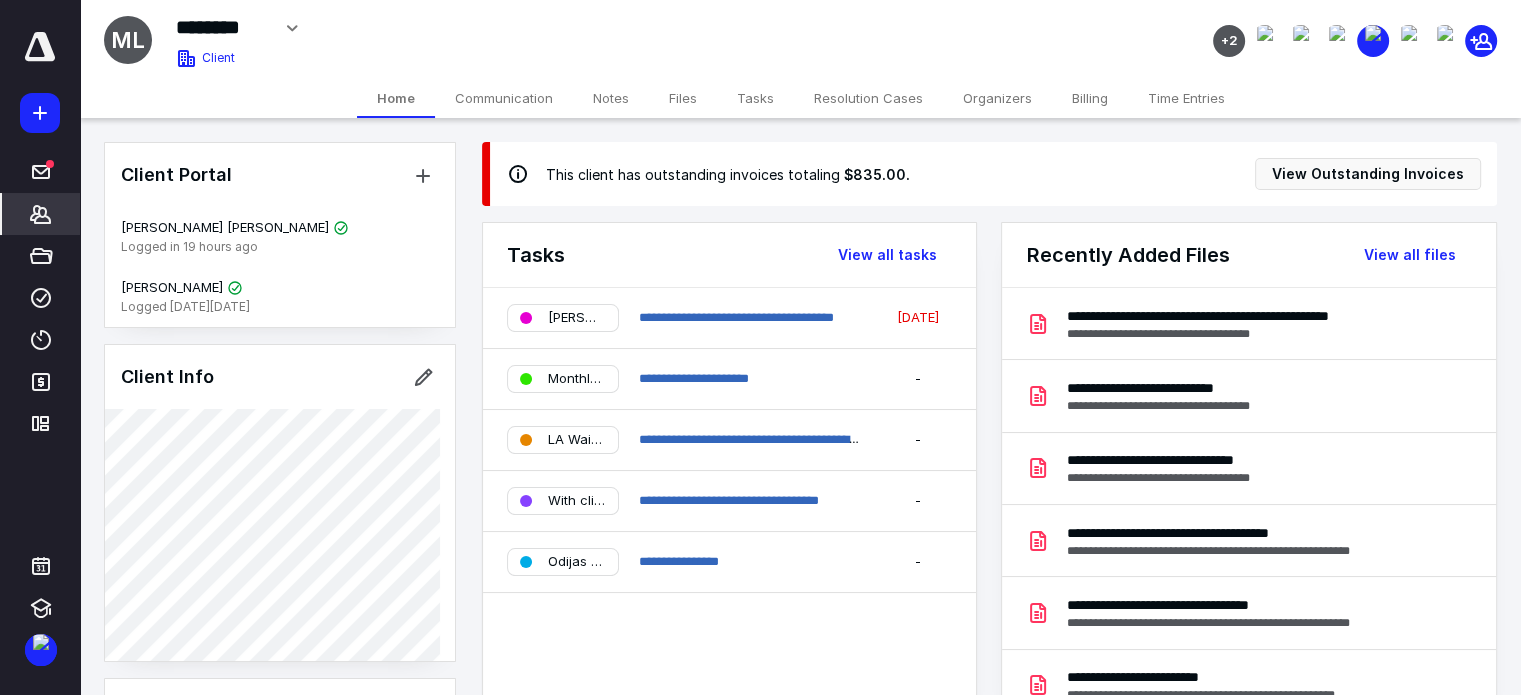click on "Billing" at bounding box center [1090, 98] 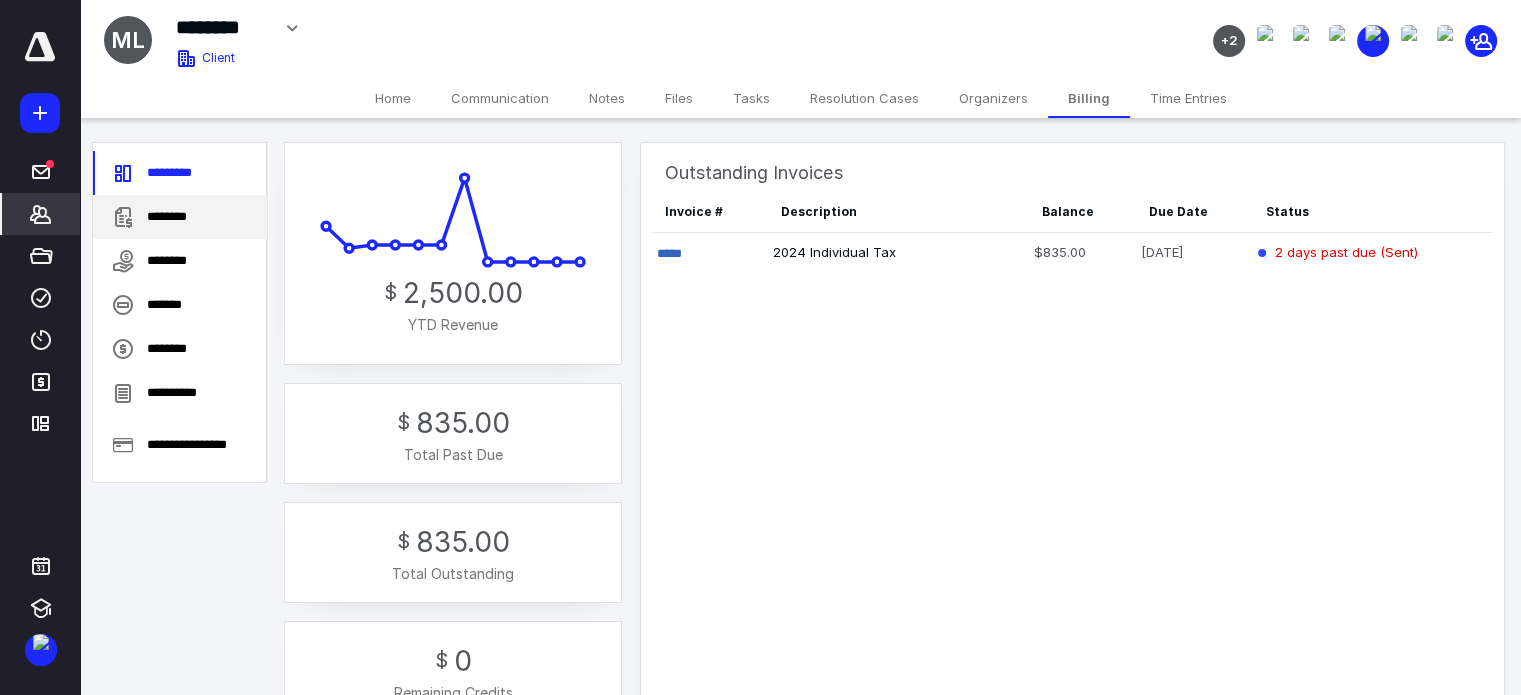 click on "********" at bounding box center [180, 217] 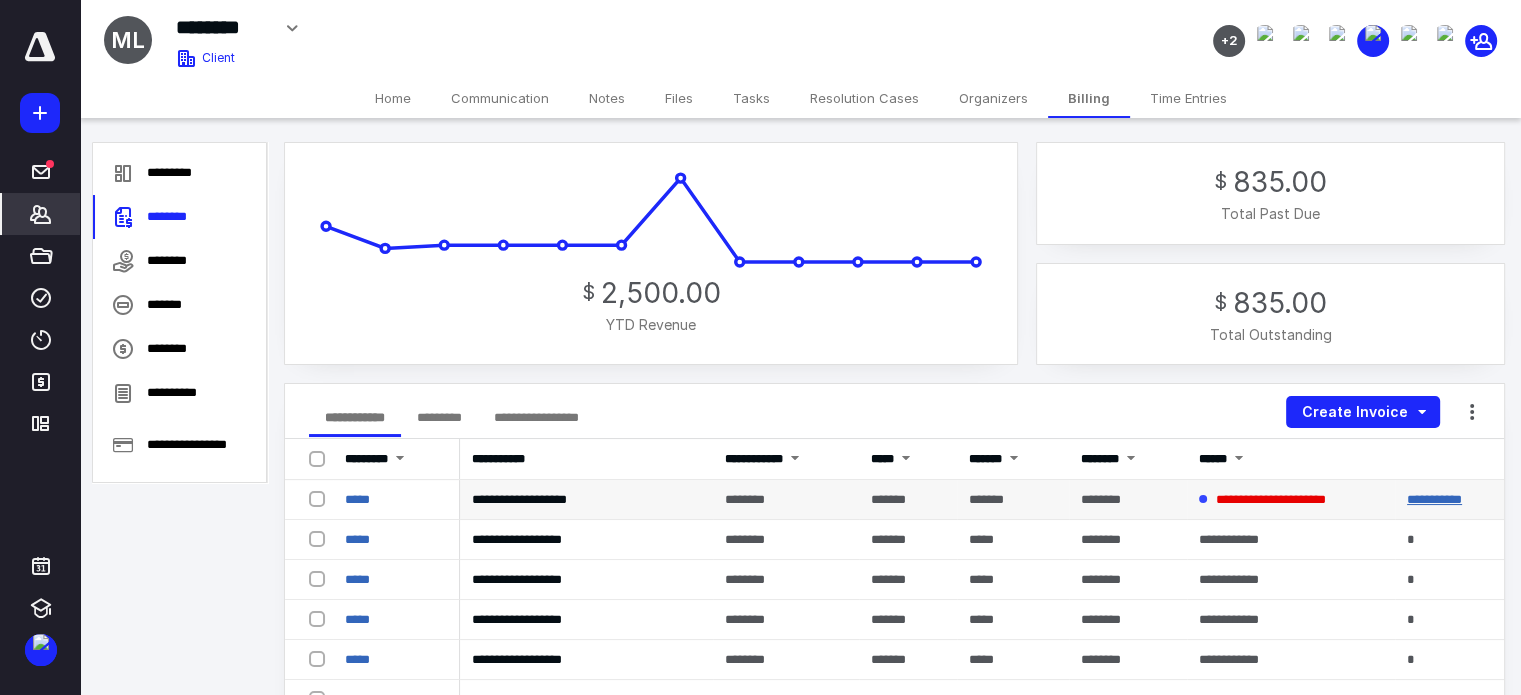 click on "**********" at bounding box center [1434, 499] 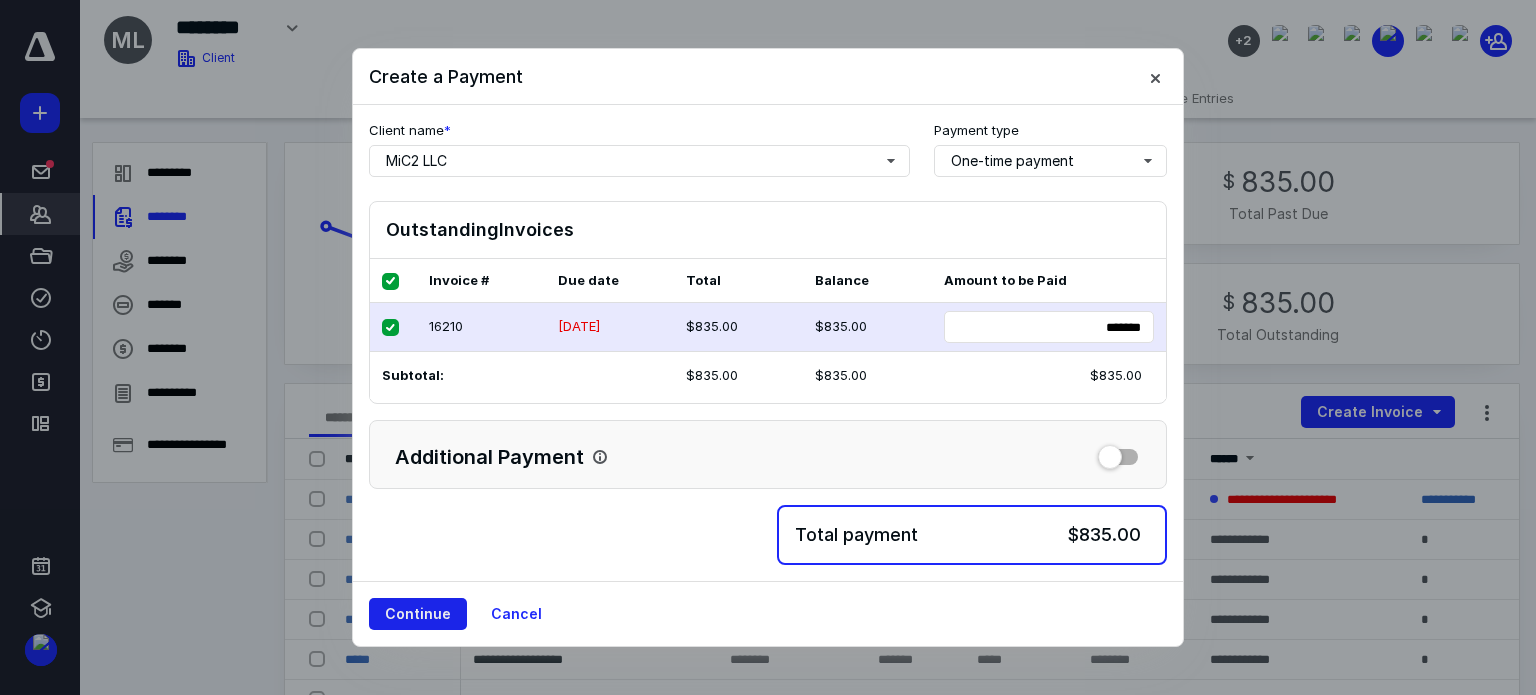 click on "Continue" at bounding box center (418, 614) 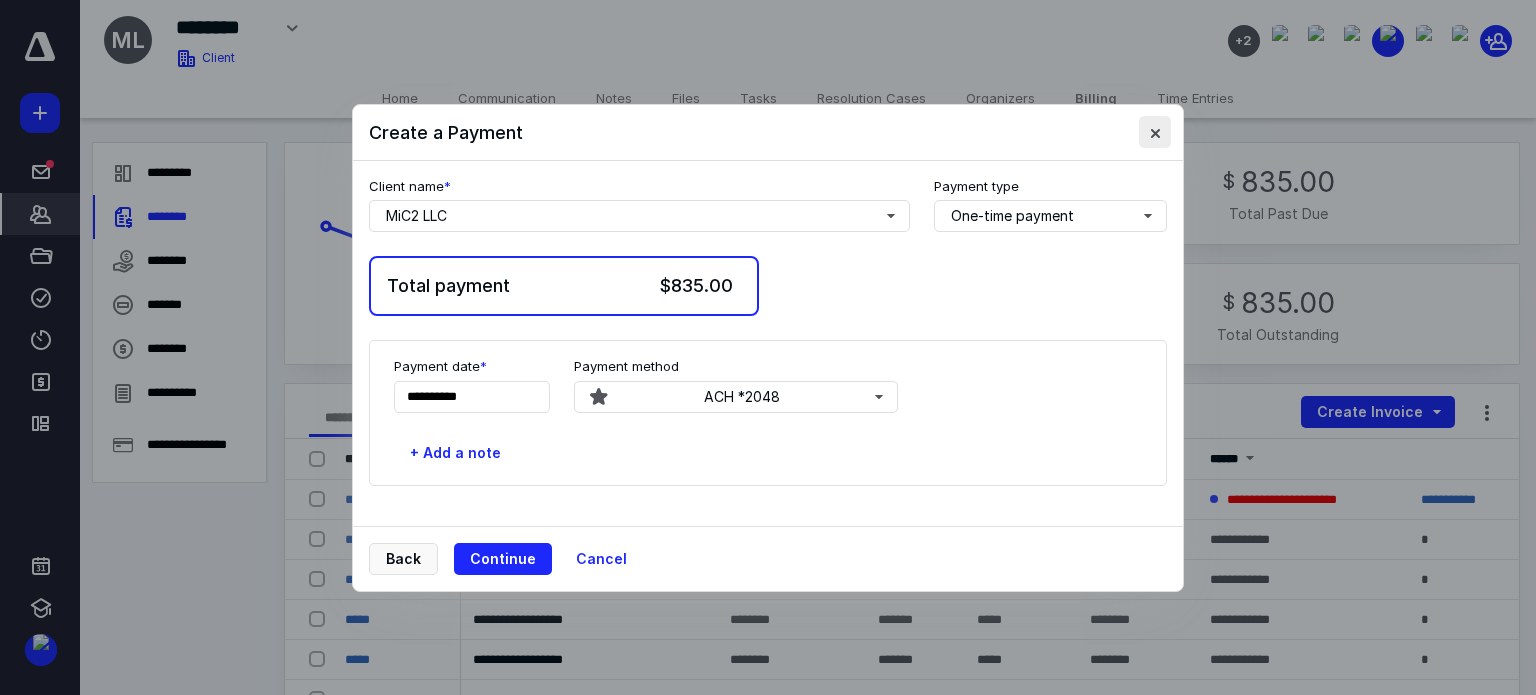click at bounding box center [1155, 132] 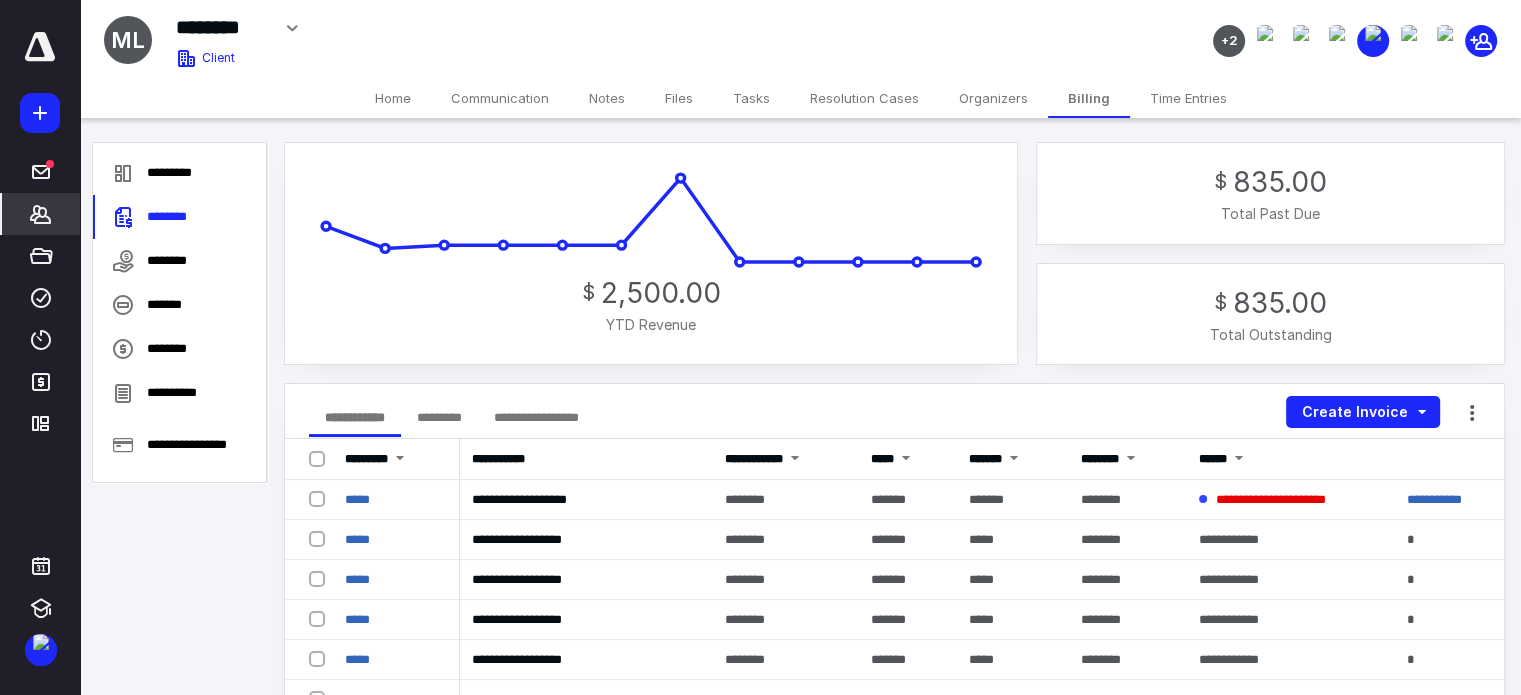 click on "Tasks" at bounding box center (751, 98) 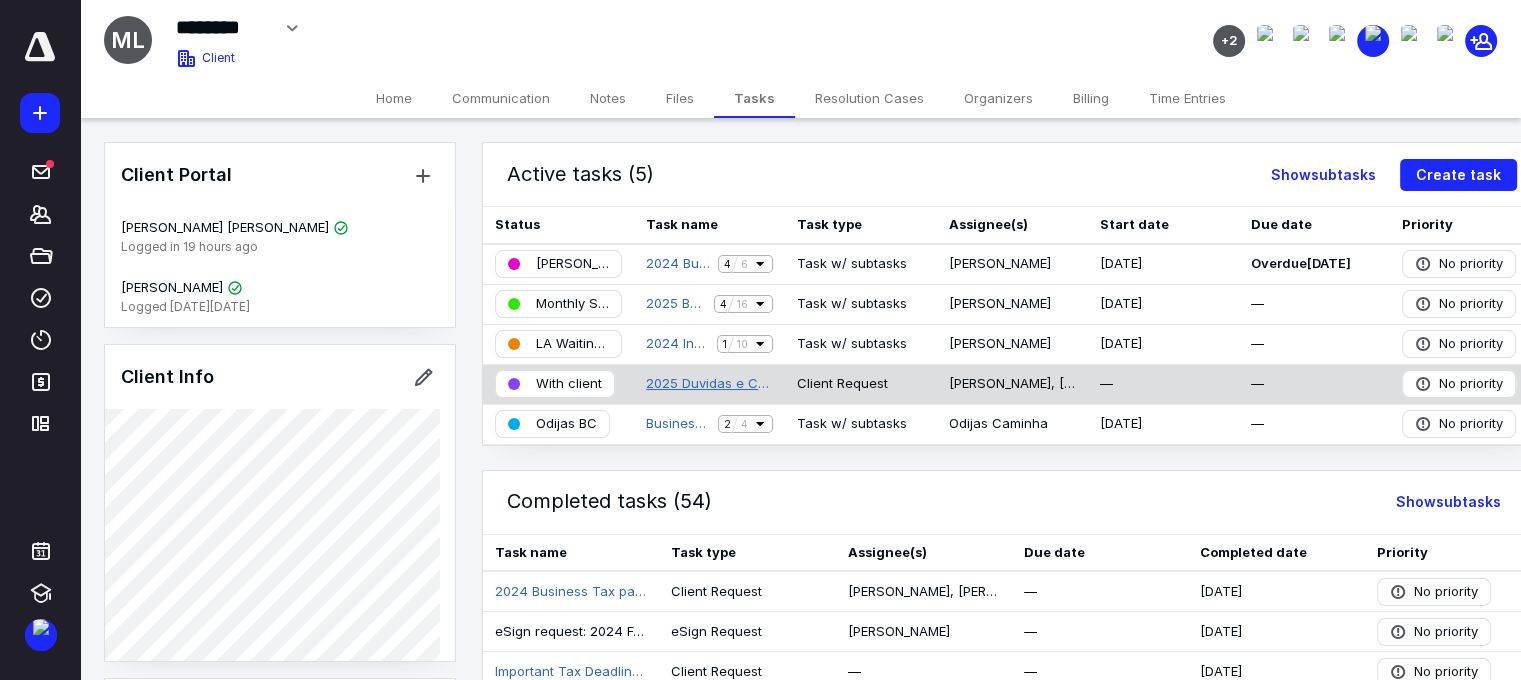 click on "2025 Duvidas e Comentarios- MIC2 LLC" at bounding box center [709, 384] 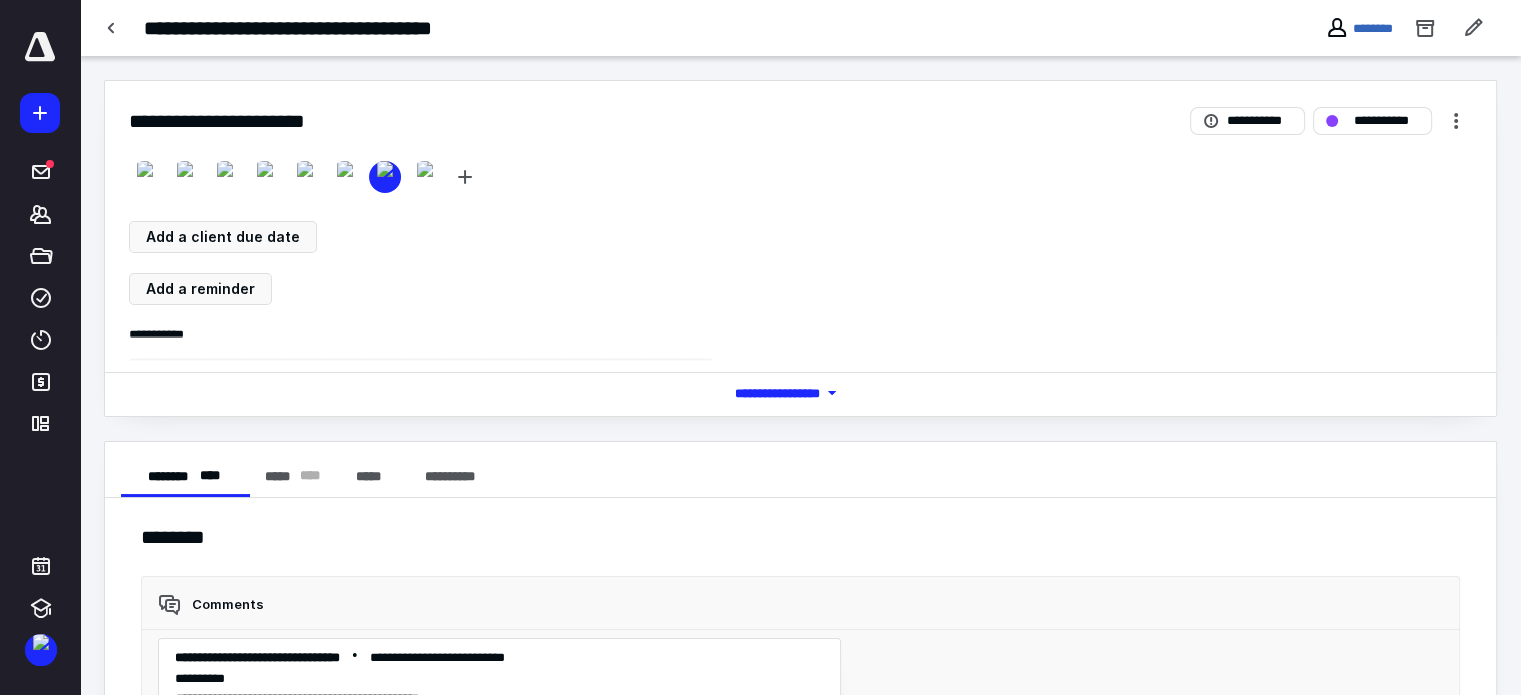 scroll, scrollTop: 366, scrollLeft: 0, axis: vertical 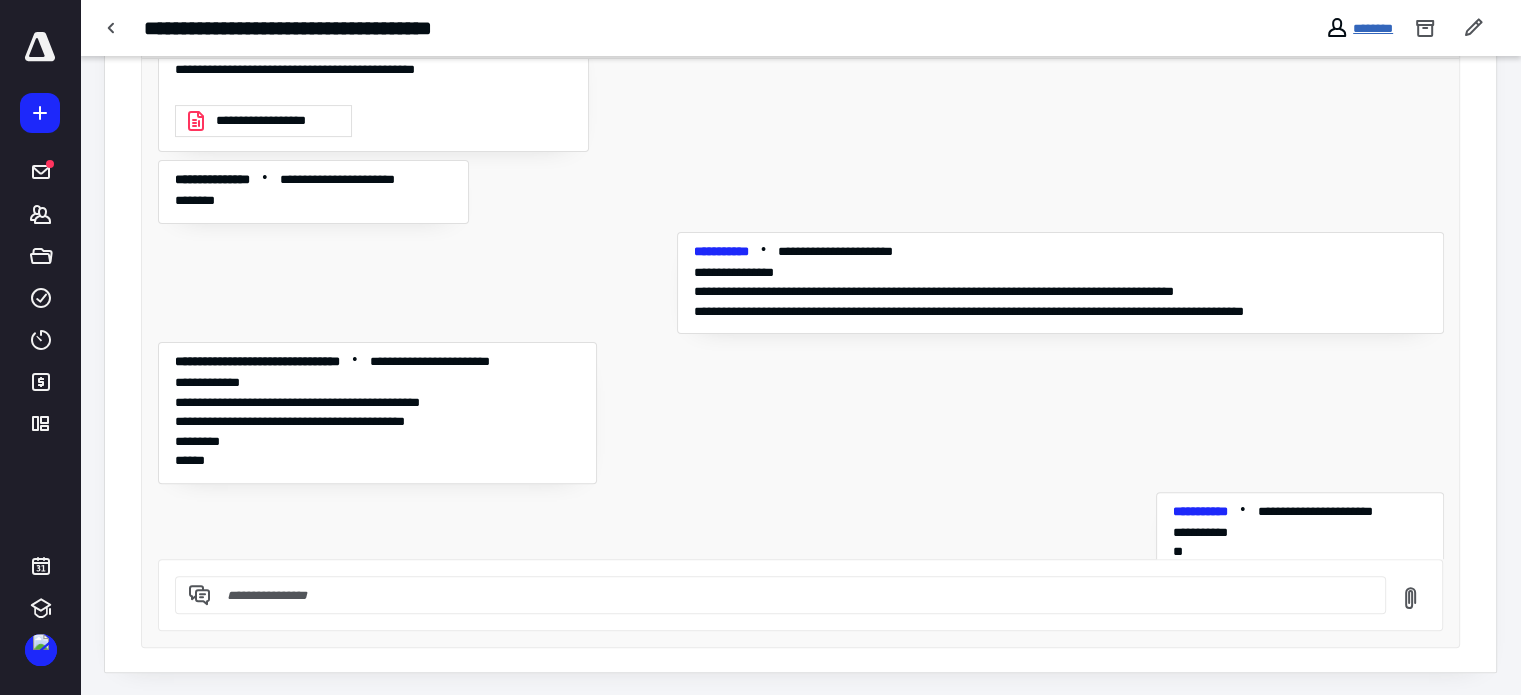 click on "********" at bounding box center [1373, 28] 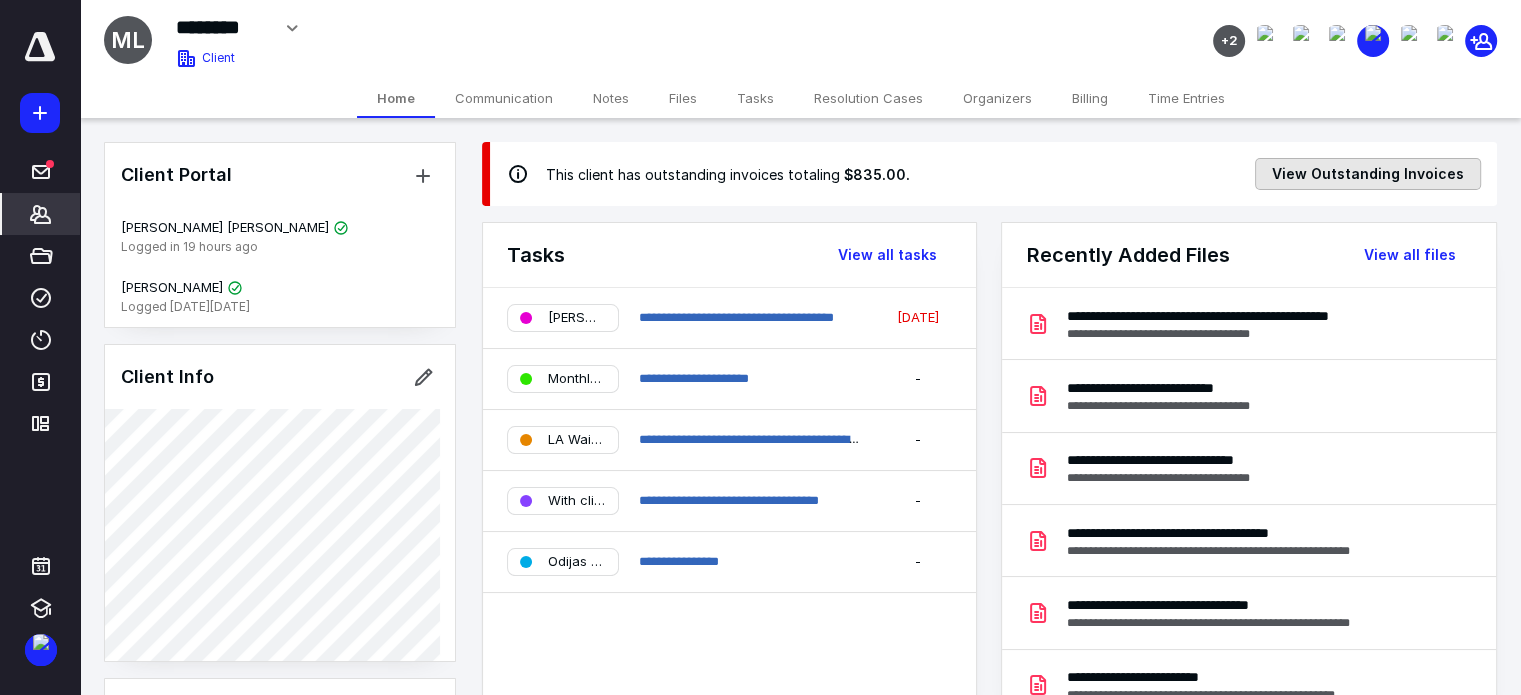 click on "View Outstanding Invoices" at bounding box center (1368, 174) 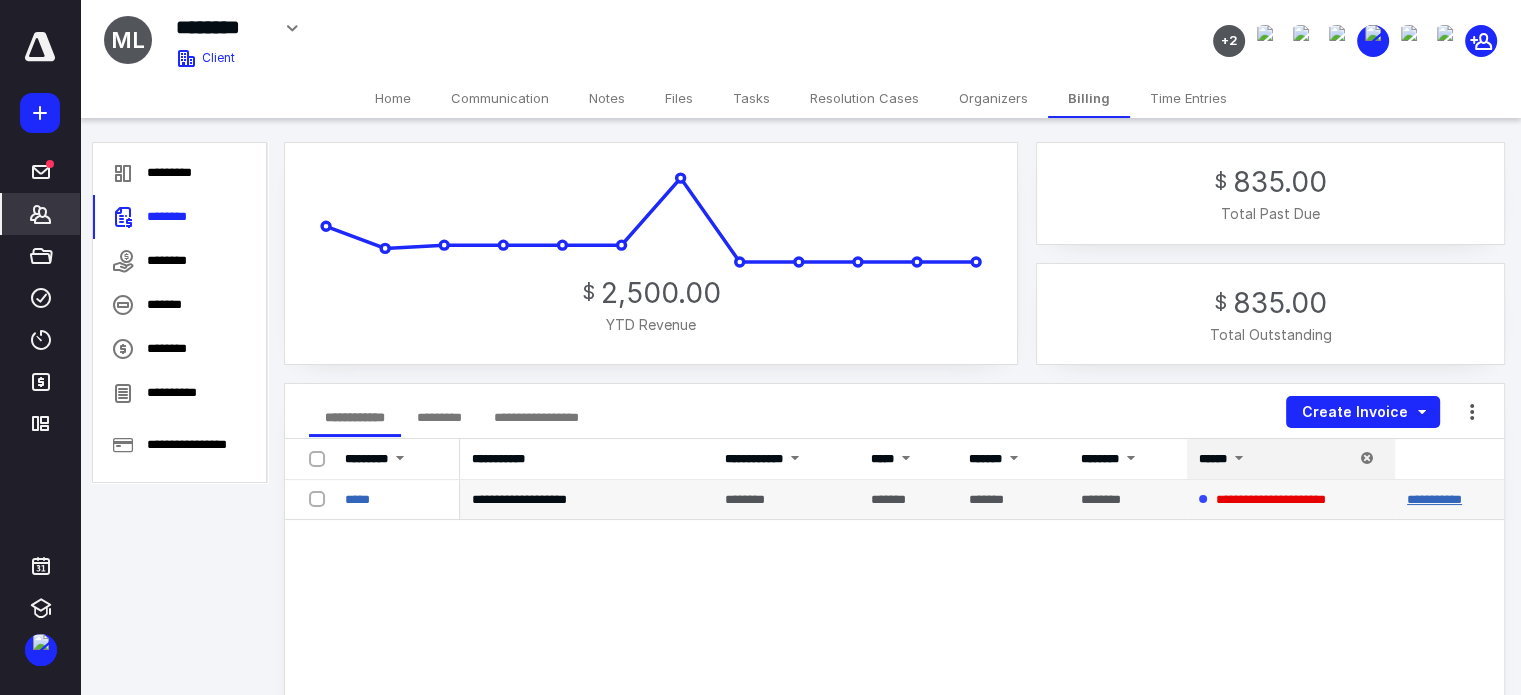 click on "**********" at bounding box center [1434, 499] 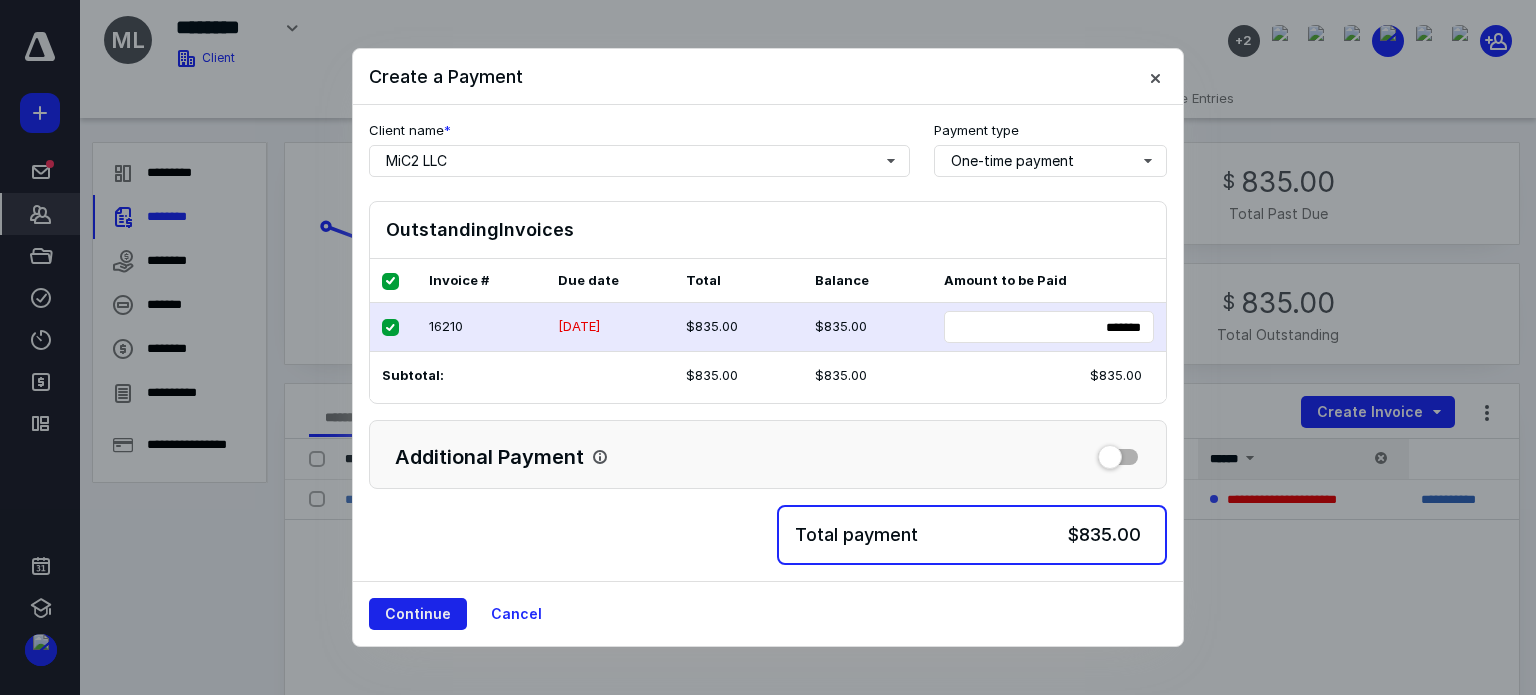 click on "Continue" at bounding box center (418, 614) 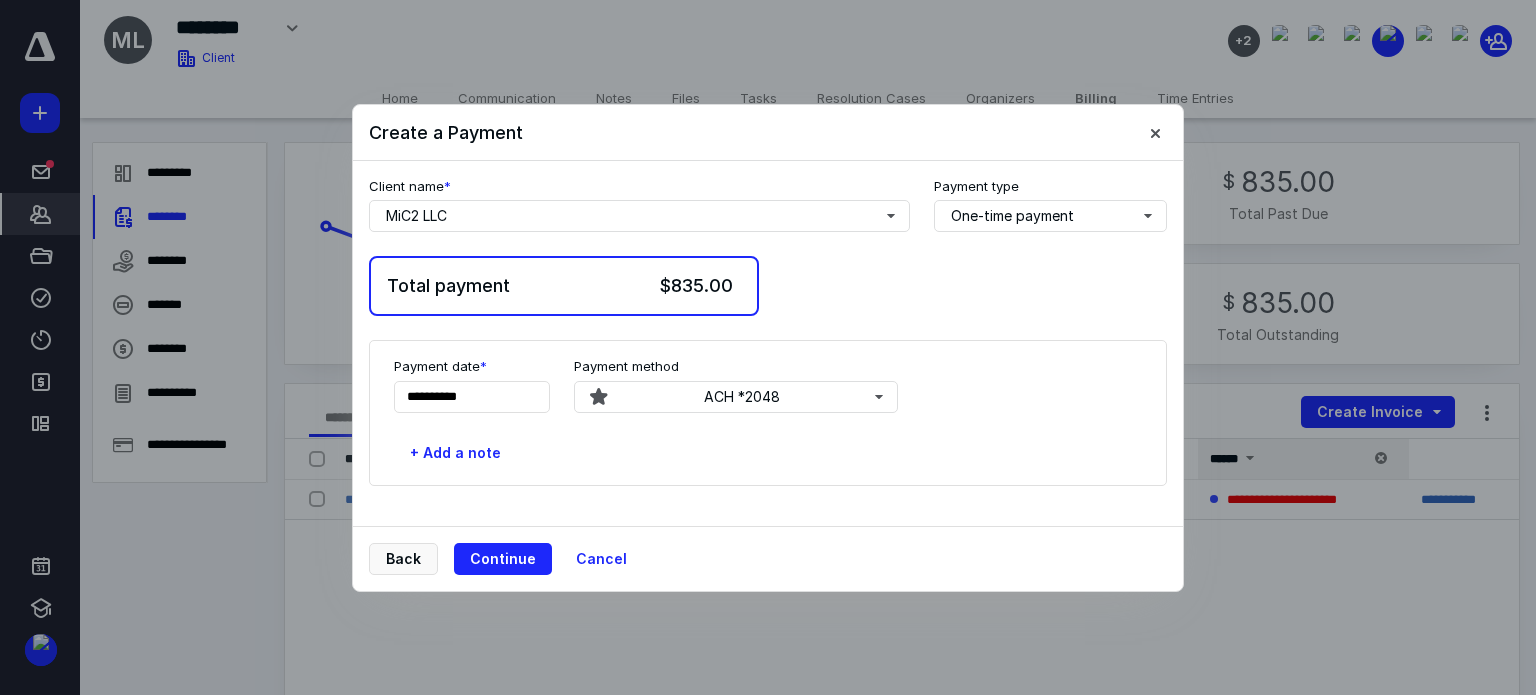click on "Continue" at bounding box center [503, 559] 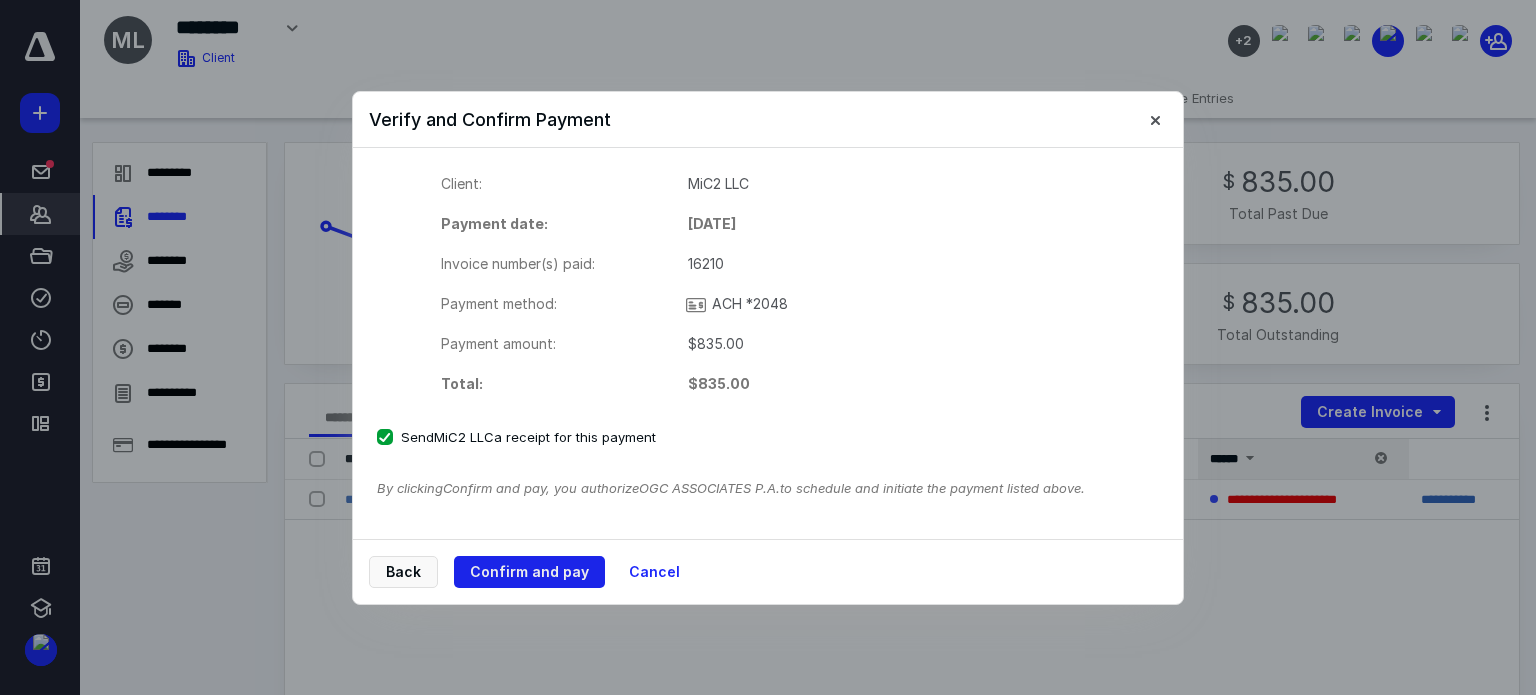 click on "Confirm and pay" at bounding box center (529, 572) 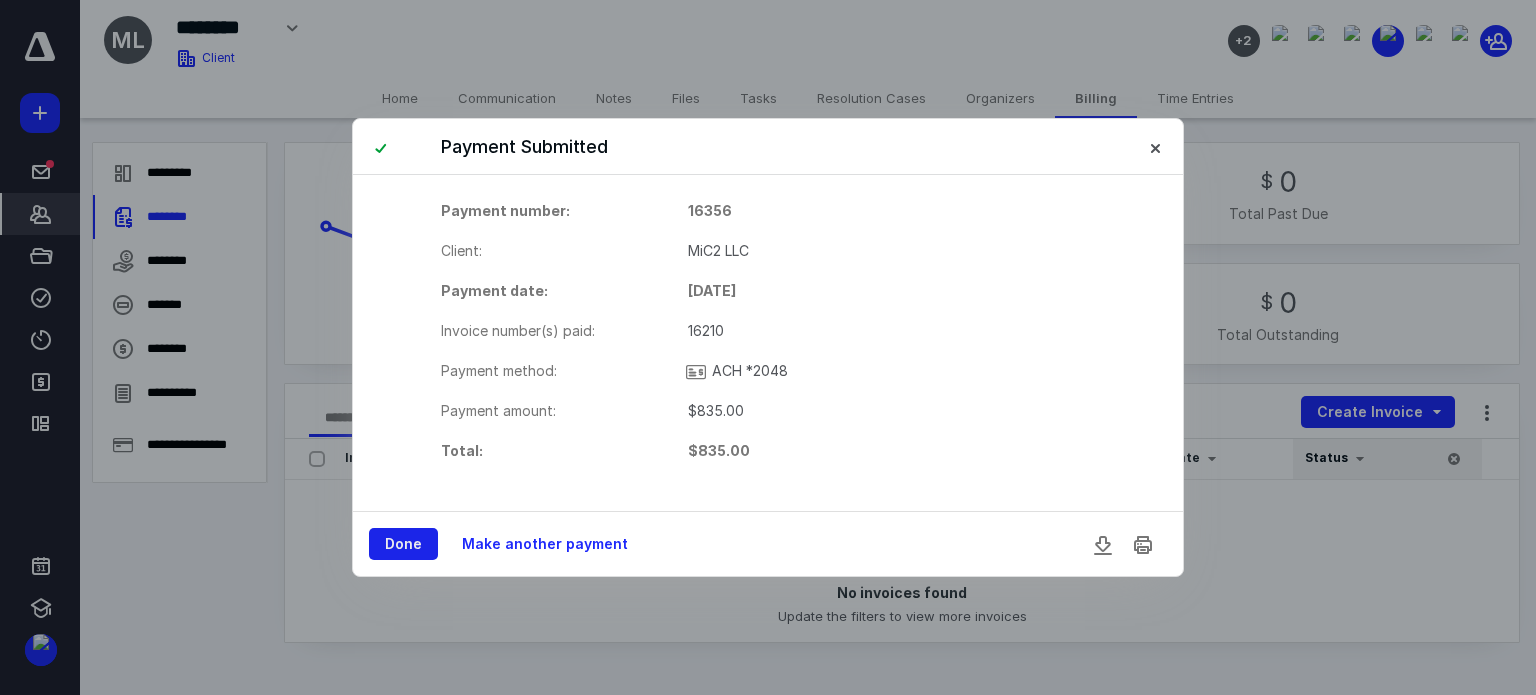 click on "Done" at bounding box center (403, 544) 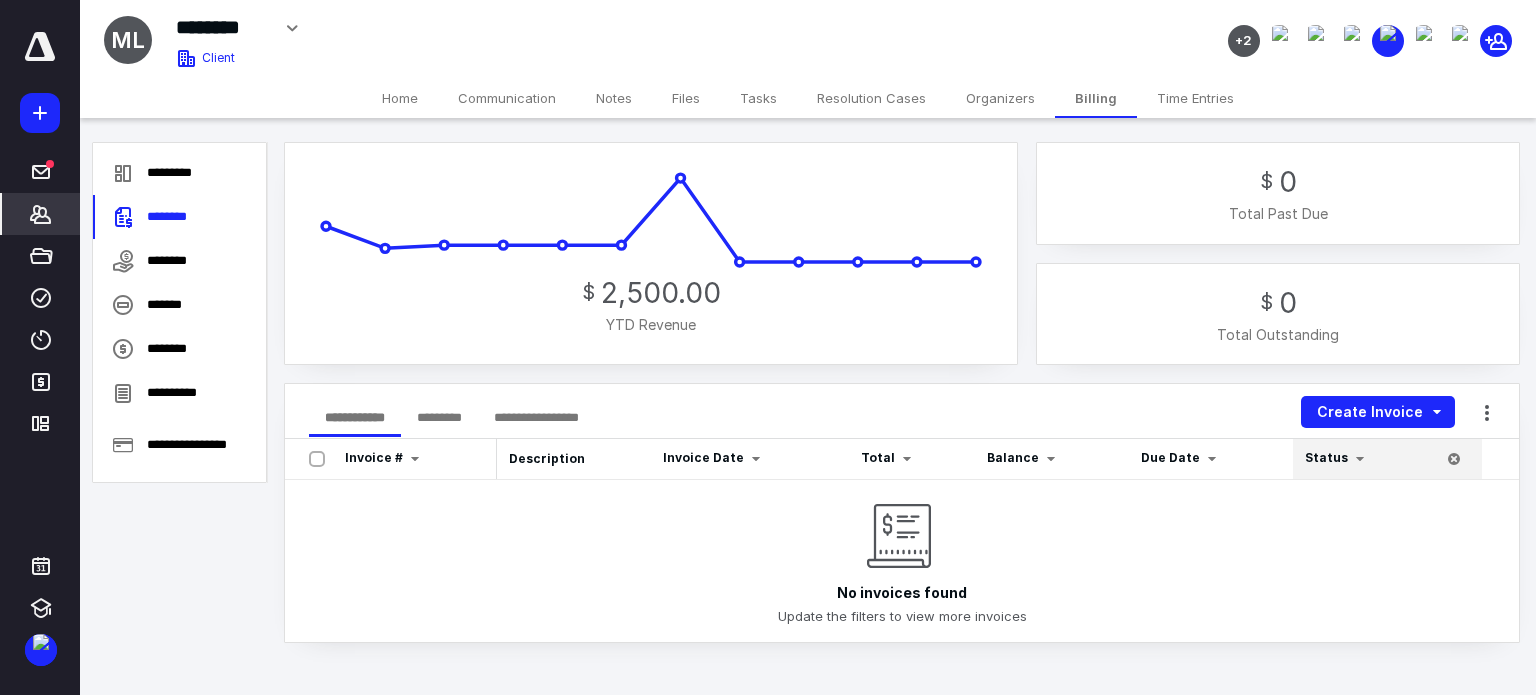 click on "Tasks" at bounding box center (758, 98) 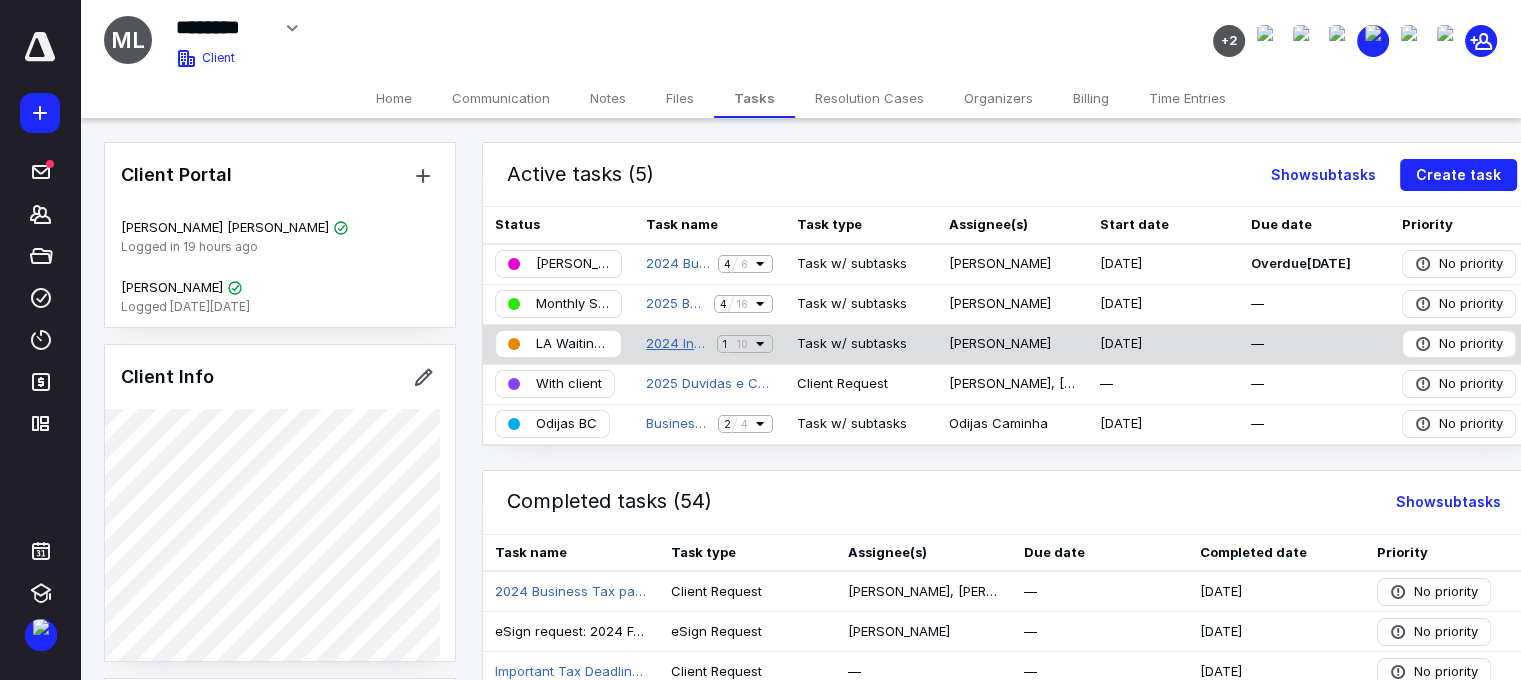 click on "2024 Individual Tax Return ([PERSON_NAME] e [PERSON_NAME])" at bounding box center [677, 344] 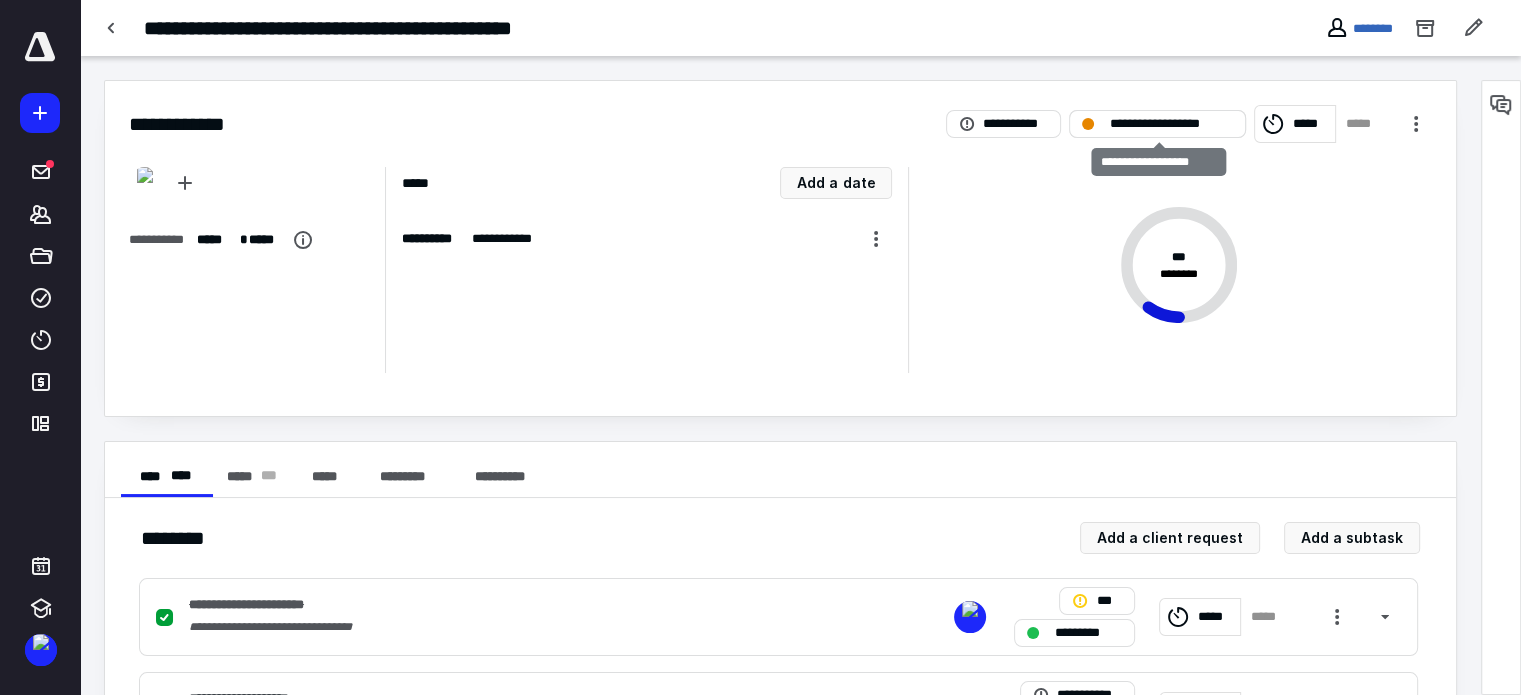 click on "**********" at bounding box center (1157, 124) 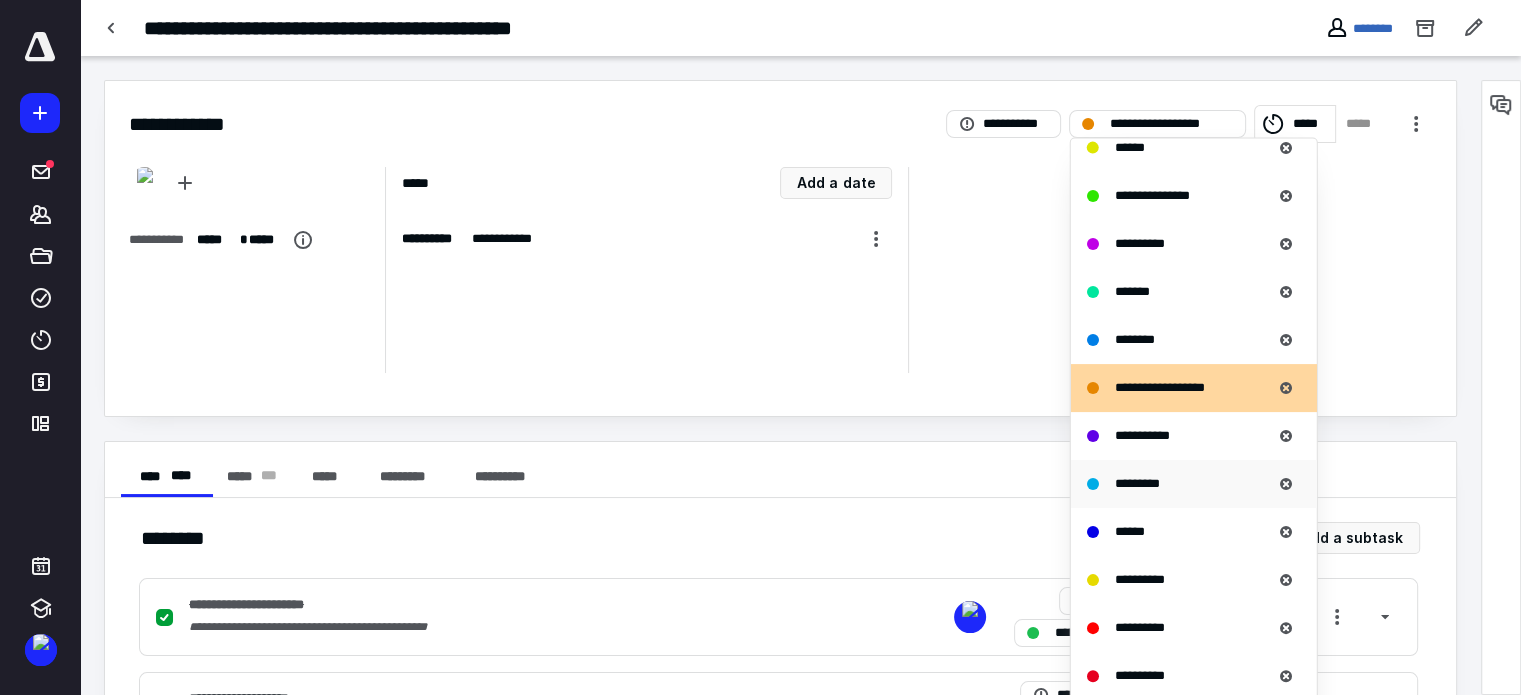 scroll, scrollTop: 300, scrollLeft: 0, axis: vertical 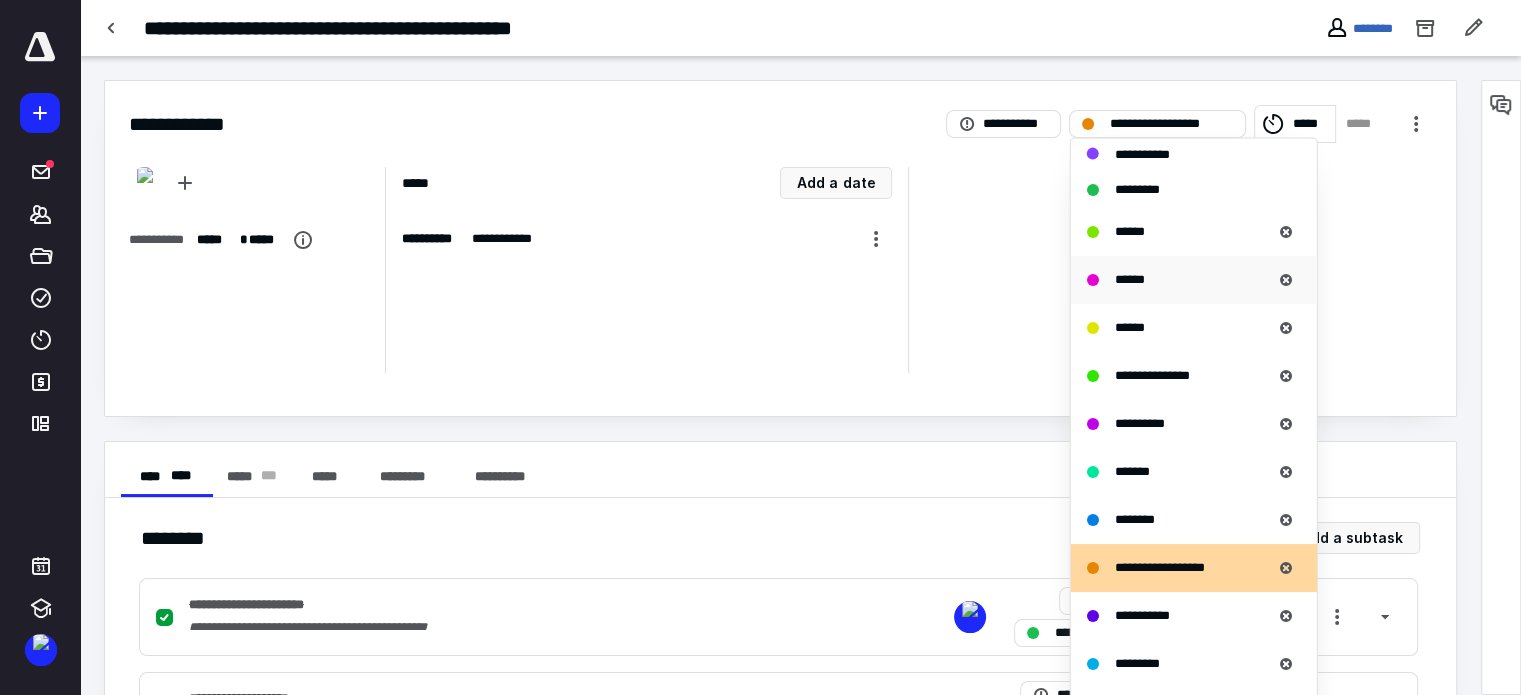 click on "******" at bounding box center (1179, 279) 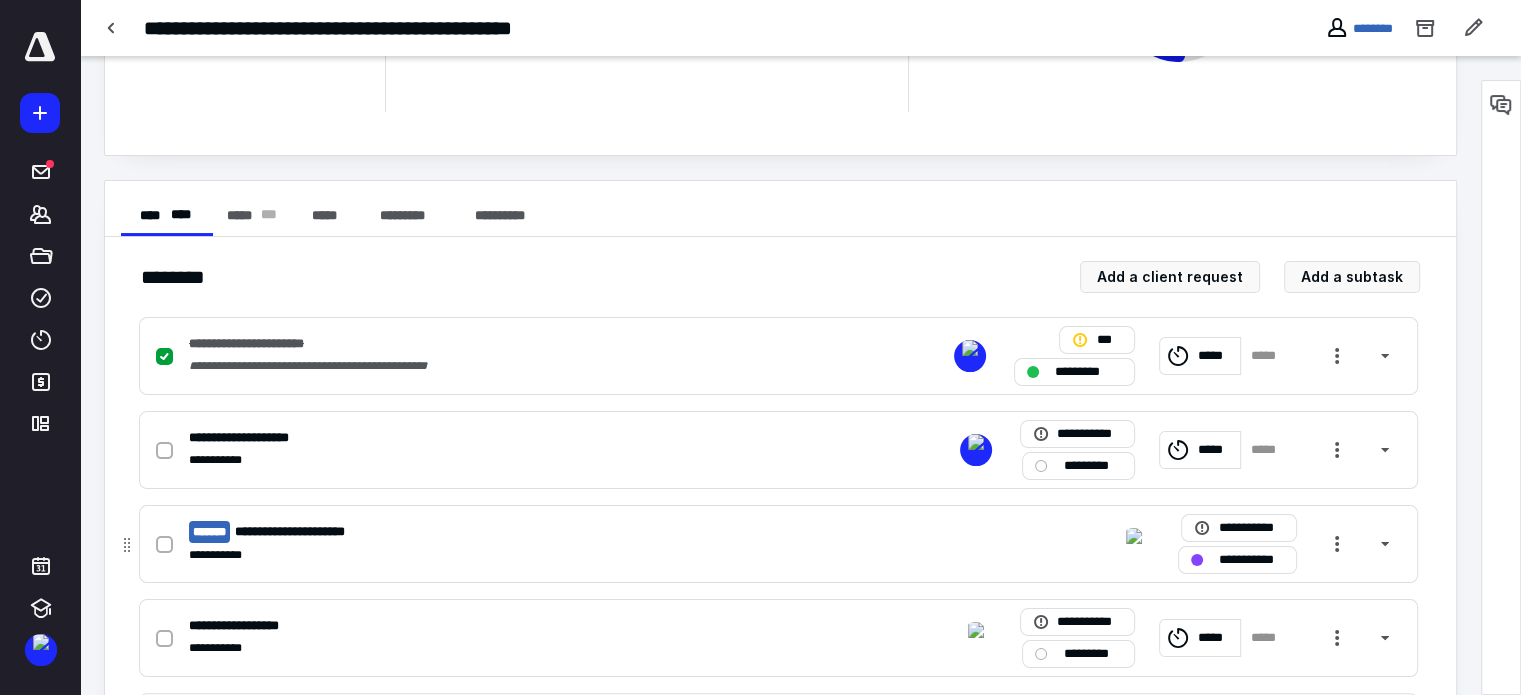 scroll, scrollTop: 400, scrollLeft: 0, axis: vertical 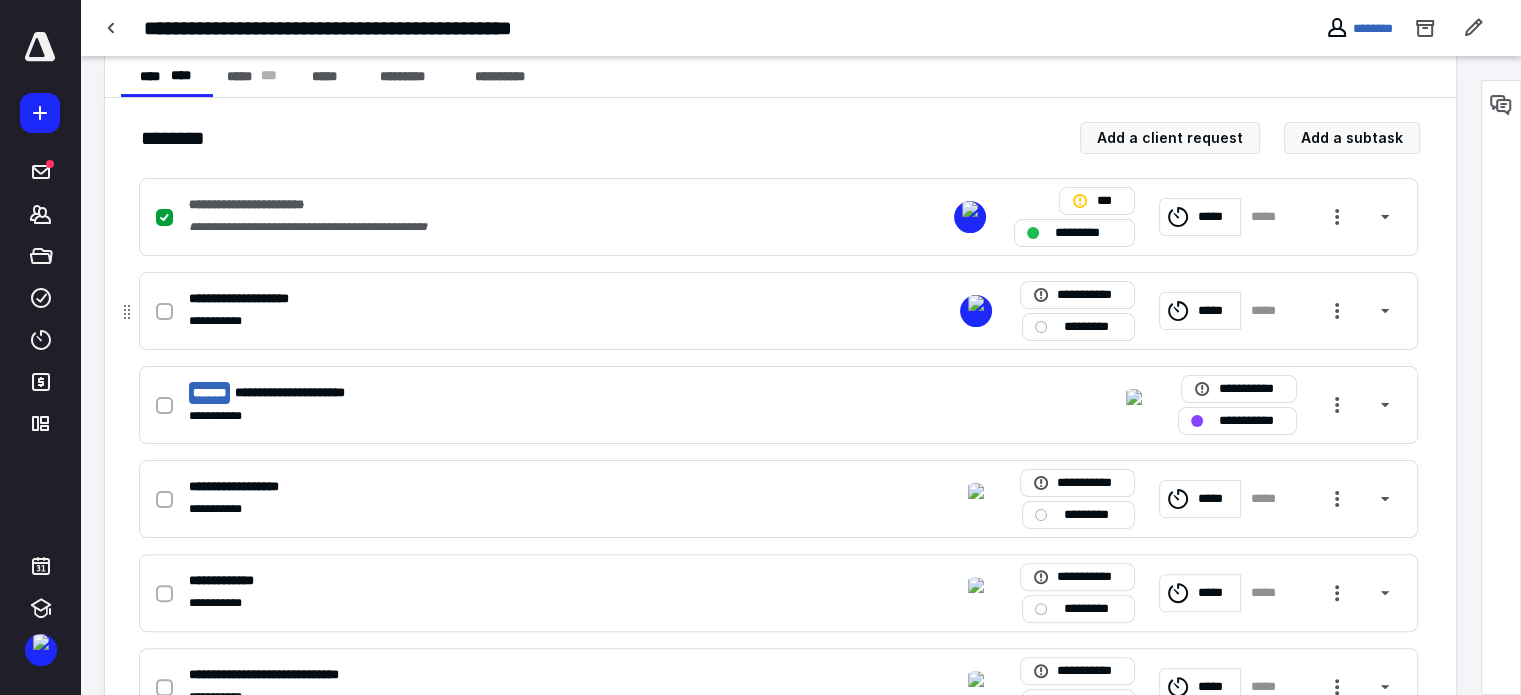 click at bounding box center [164, 312] 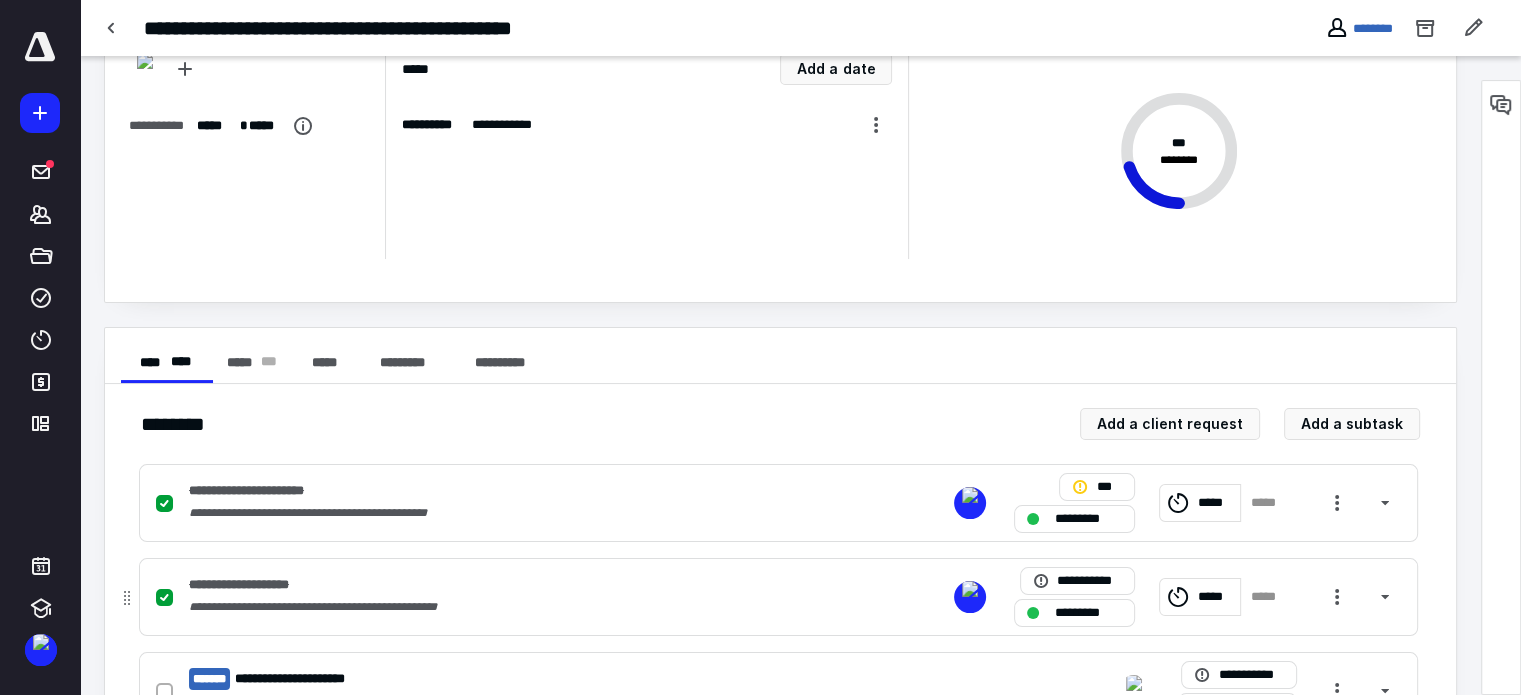 scroll, scrollTop: 0, scrollLeft: 0, axis: both 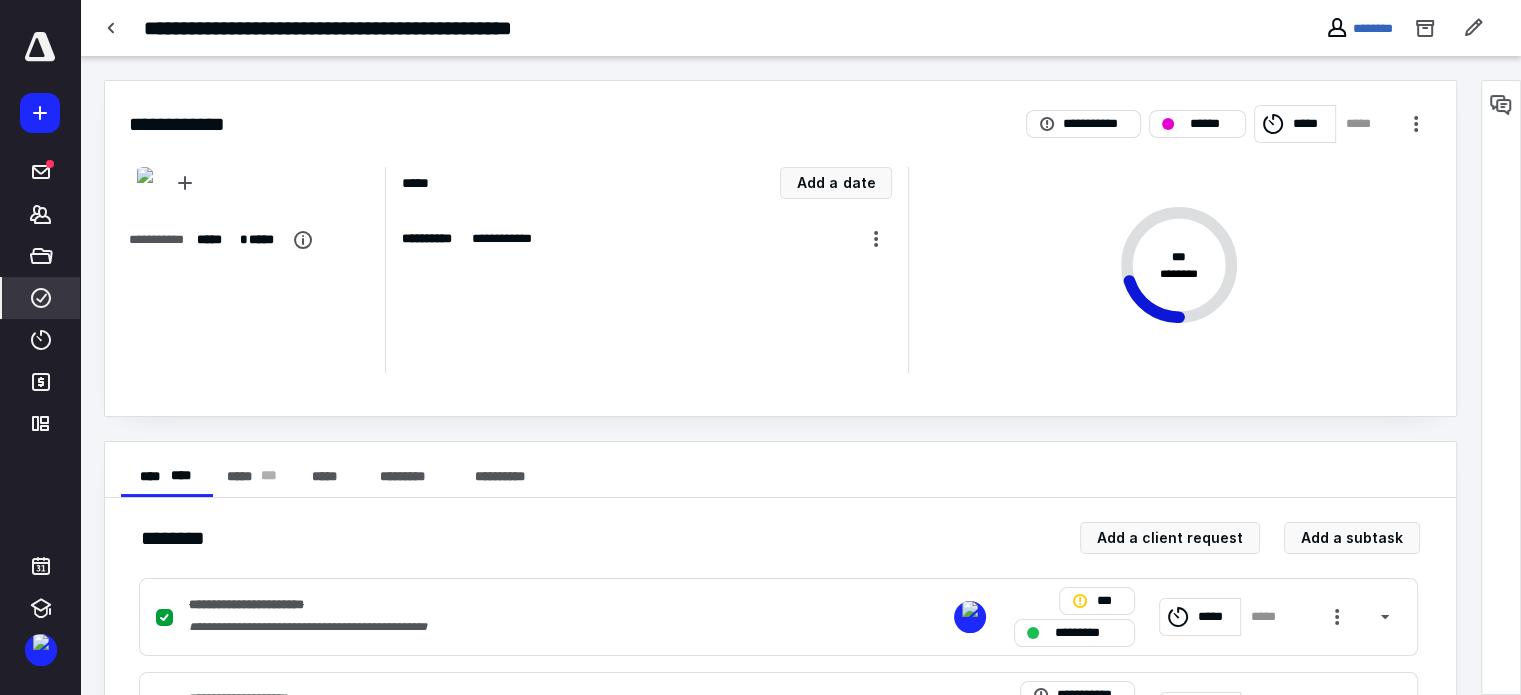 click 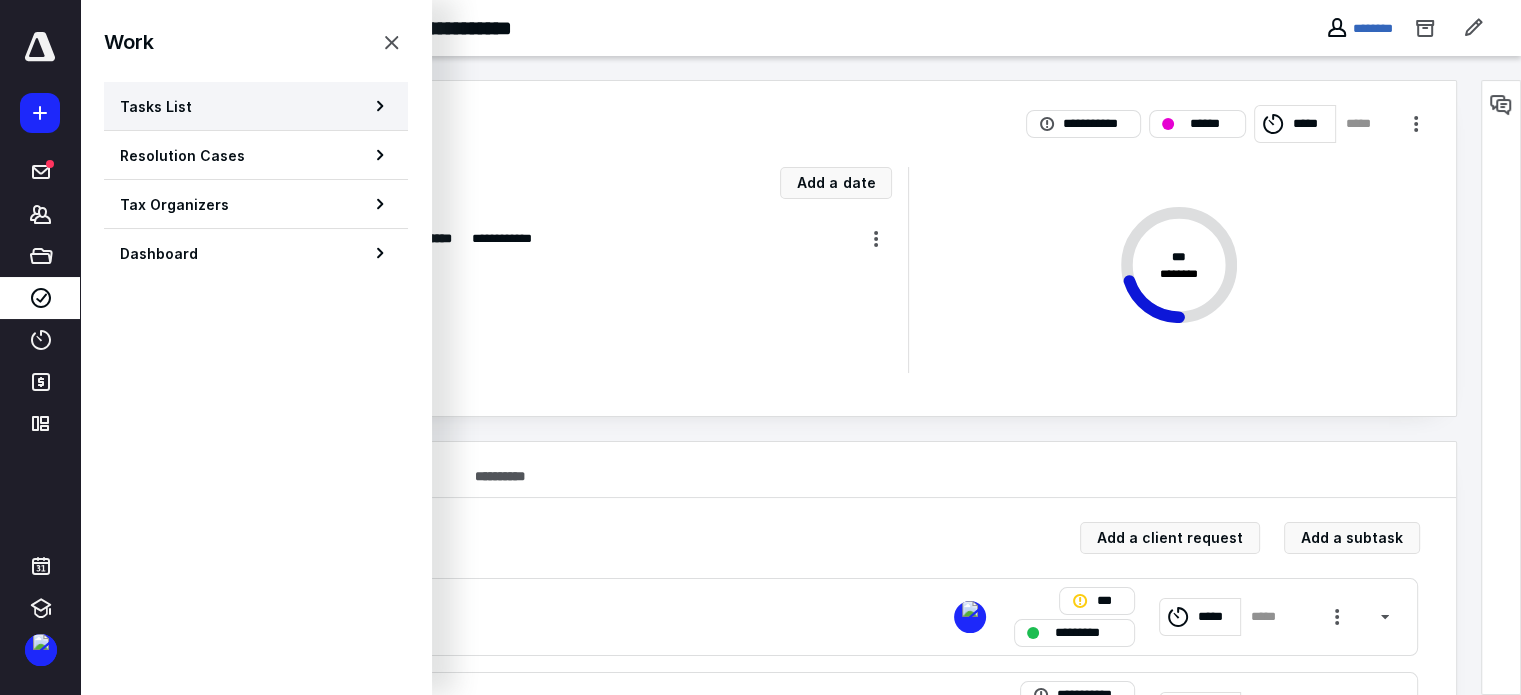 click on "Tasks List" at bounding box center [156, 106] 